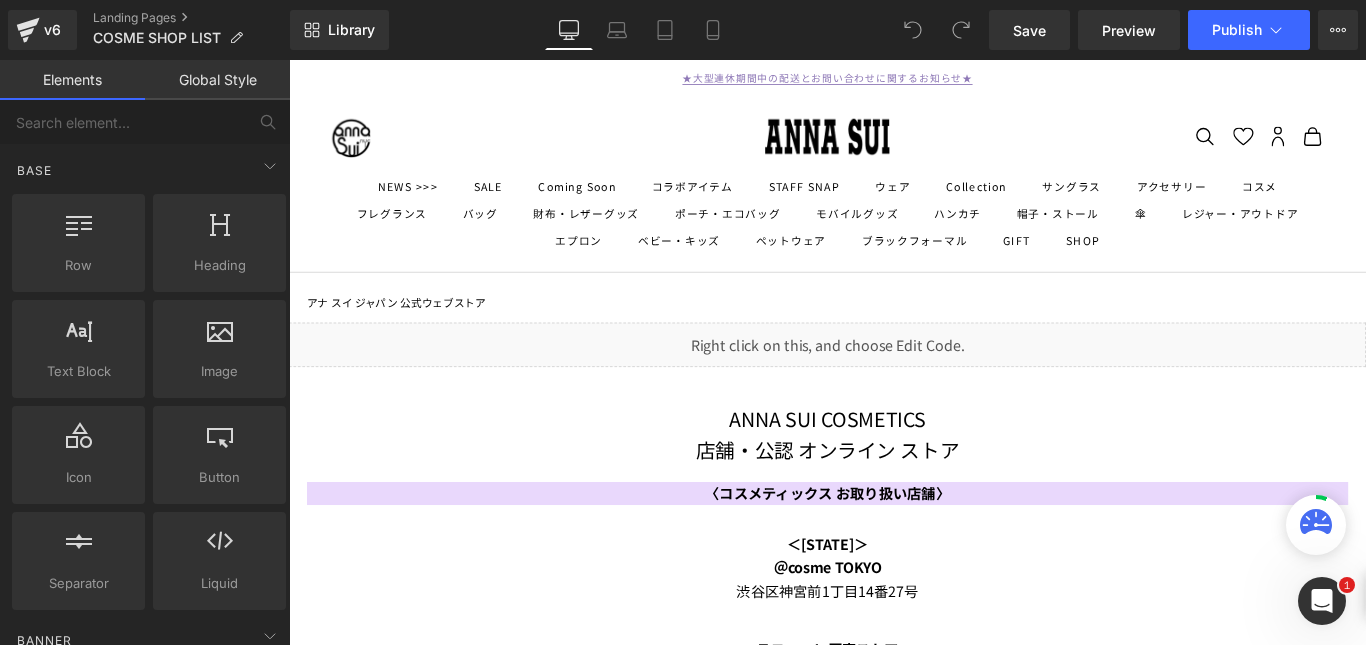 scroll, scrollTop: 0, scrollLeft: 0, axis: both 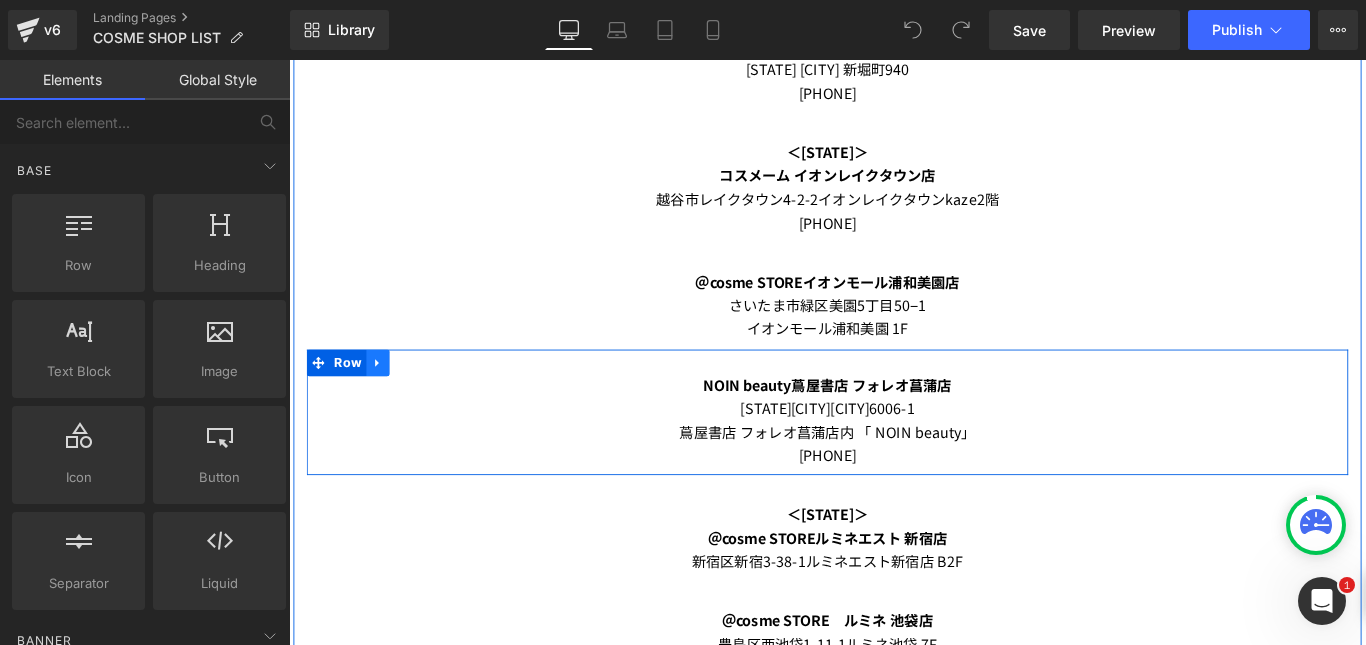 click 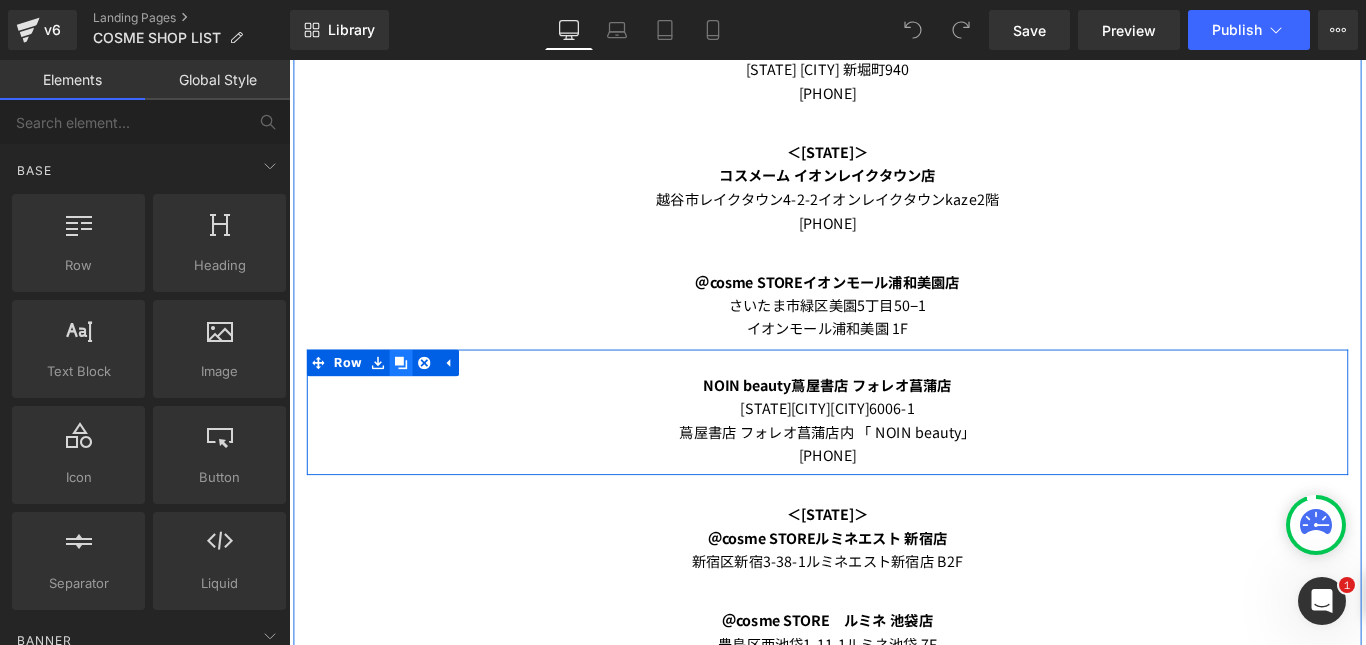 click 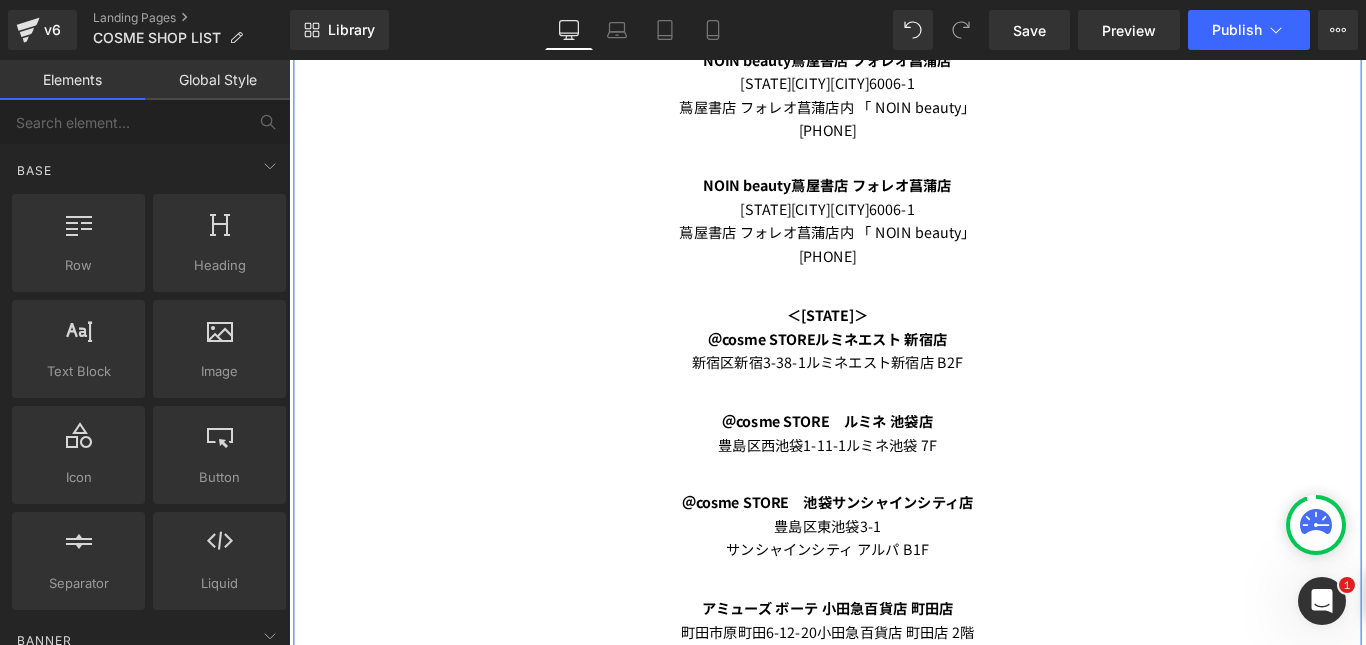 scroll, scrollTop: 4186, scrollLeft: 0, axis: vertical 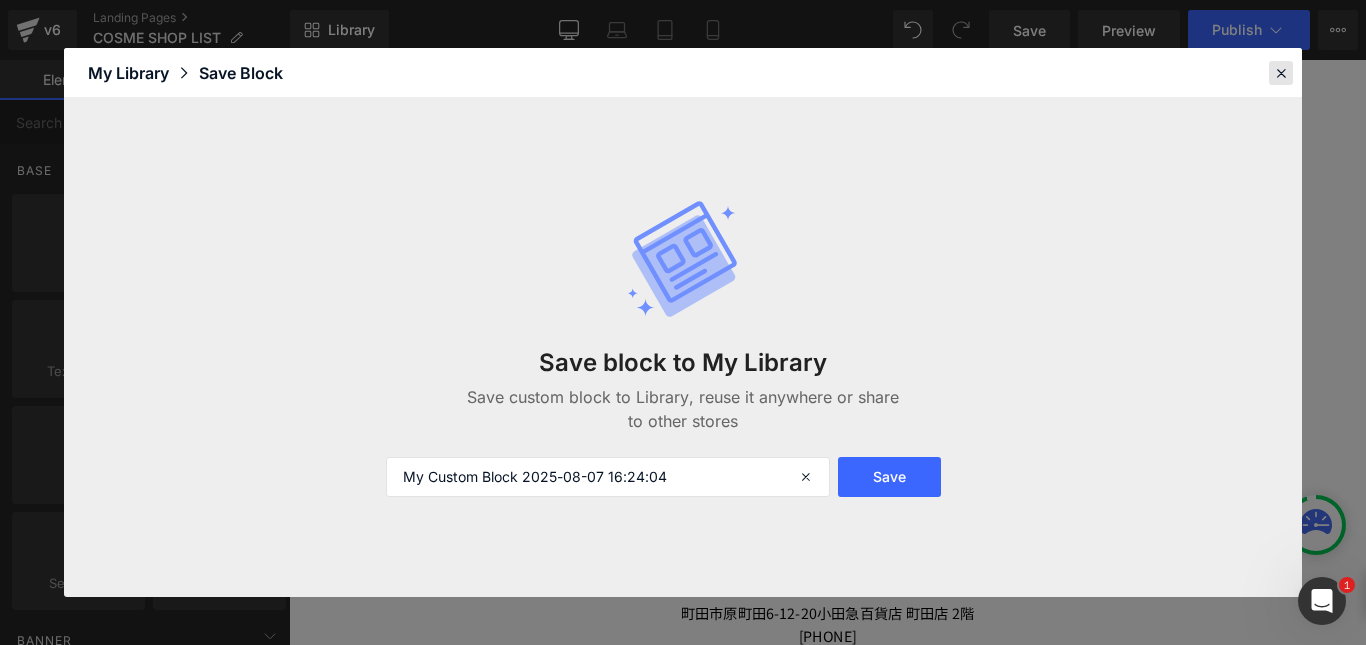 click at bounding box center [1281, 73] 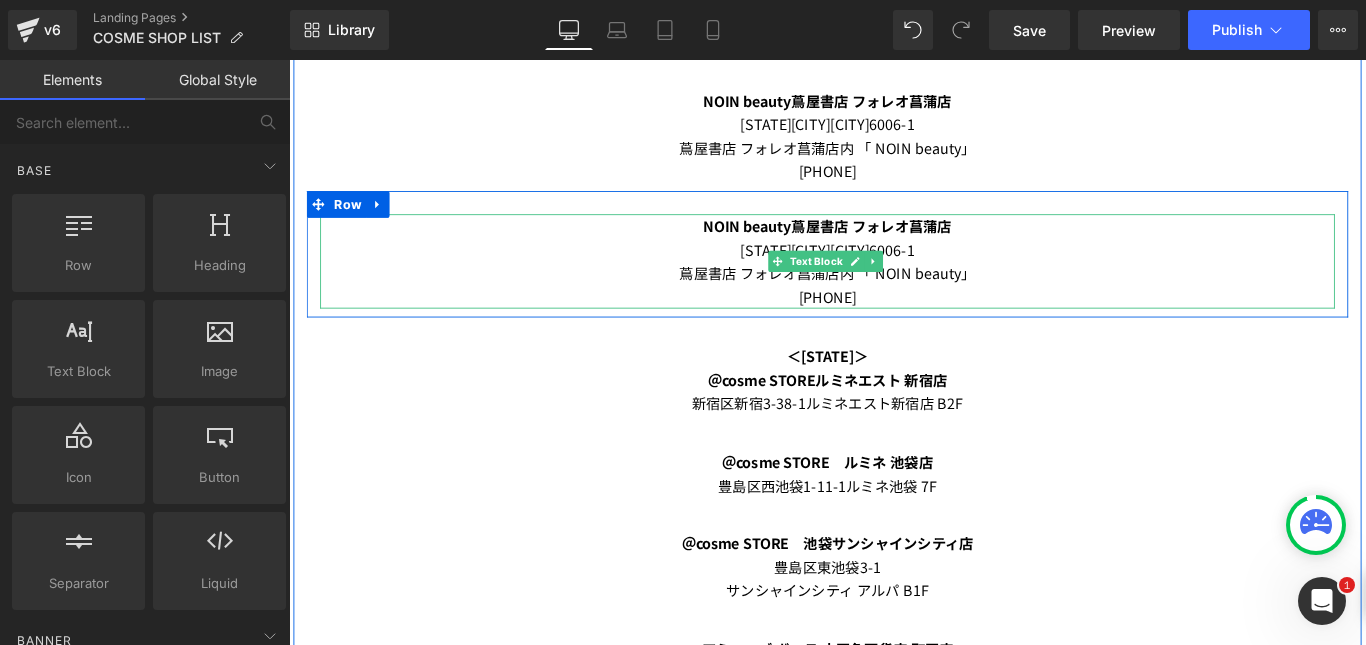 scroll, scrollTop: 4086, scrollLeft: 0, axis: vertical 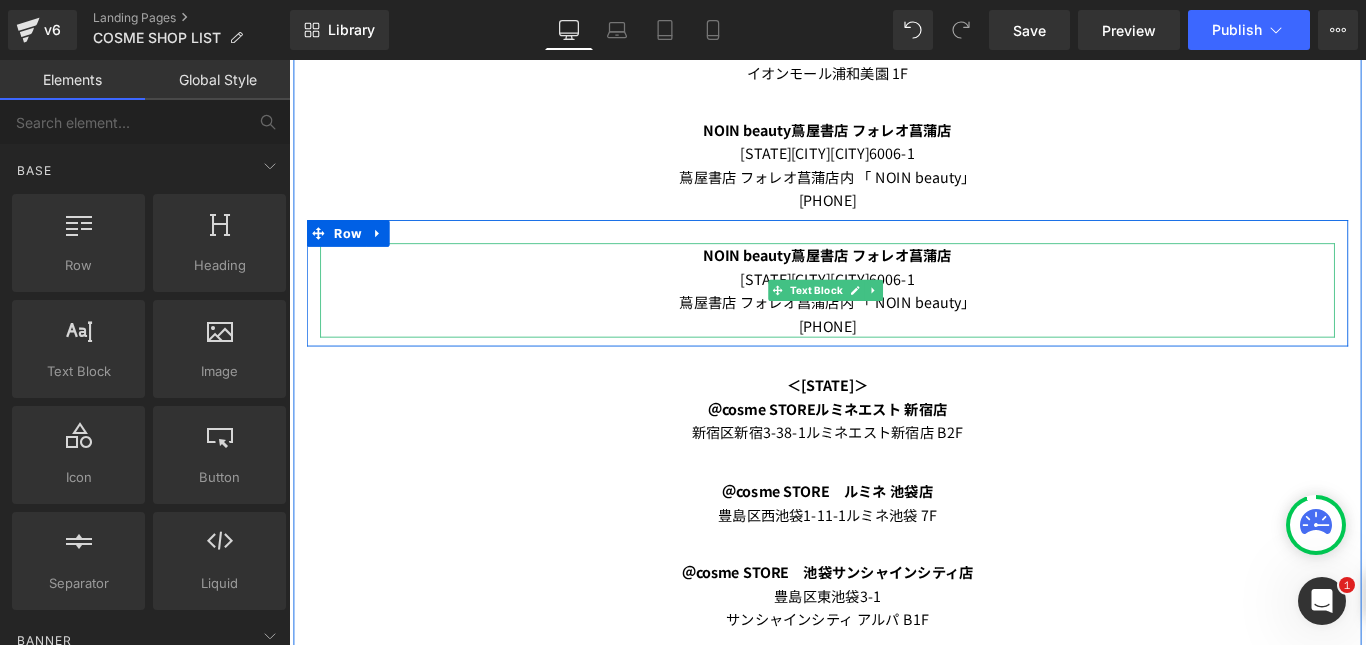 click on "NOIN beauty蔦屋書店 フォレオ菖蒲店" at bounding box center [894, 279] 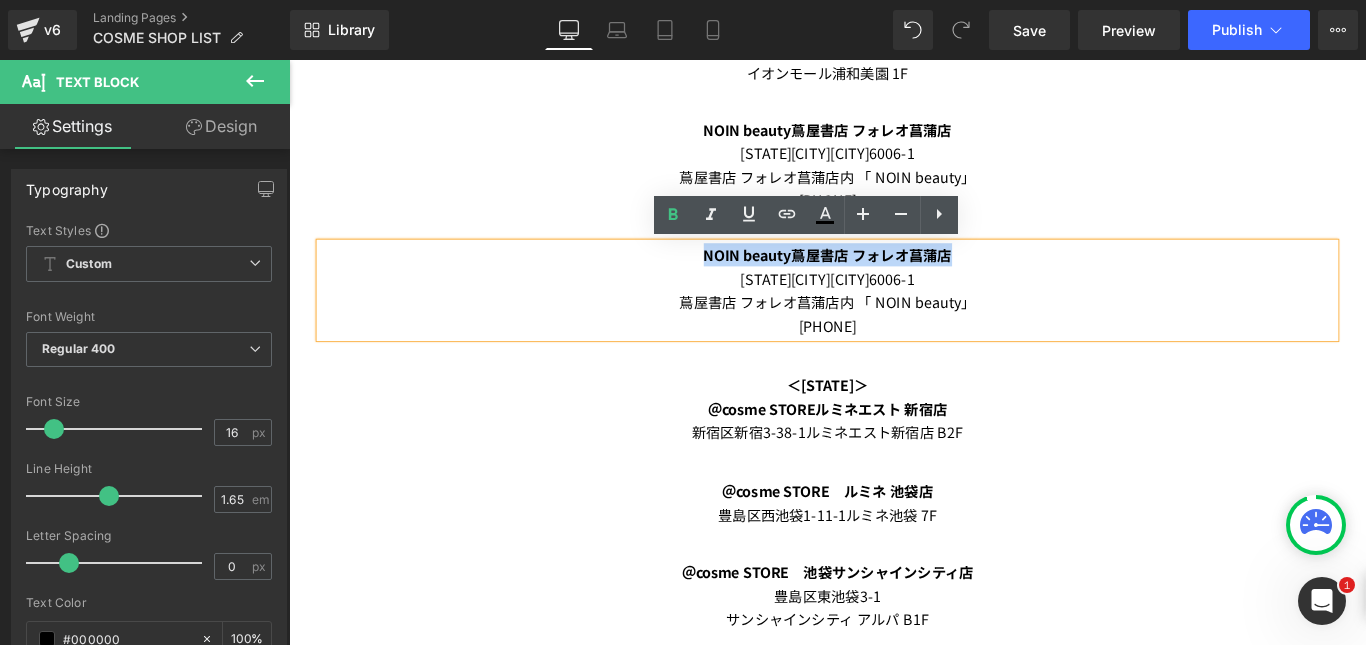 drag, startPoint x: 748, startPoint y: 279, endPoint x: 1019, endPoint y: 276, distance: 271.0166 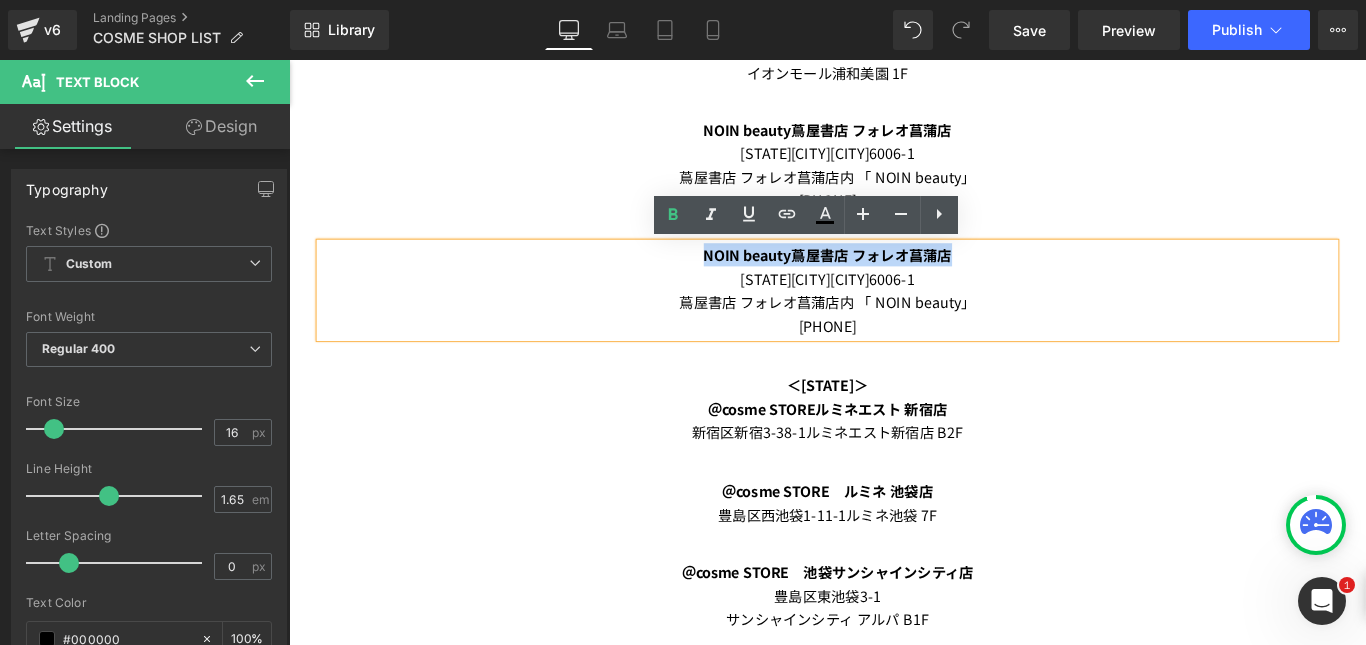 click on "NOIN beauty蔦屋書店 フォレオ菖蒲店" at bounding box center [894, 279] 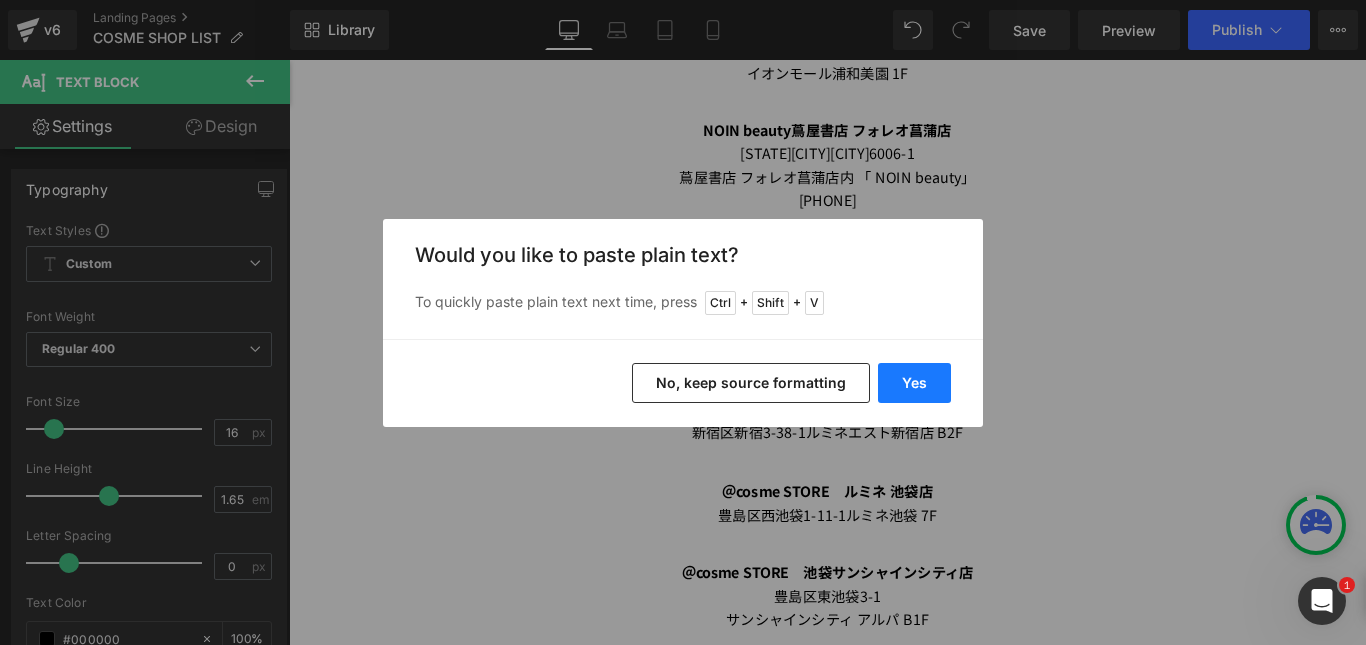 click on "Yes" at bounding box center [914, 383] 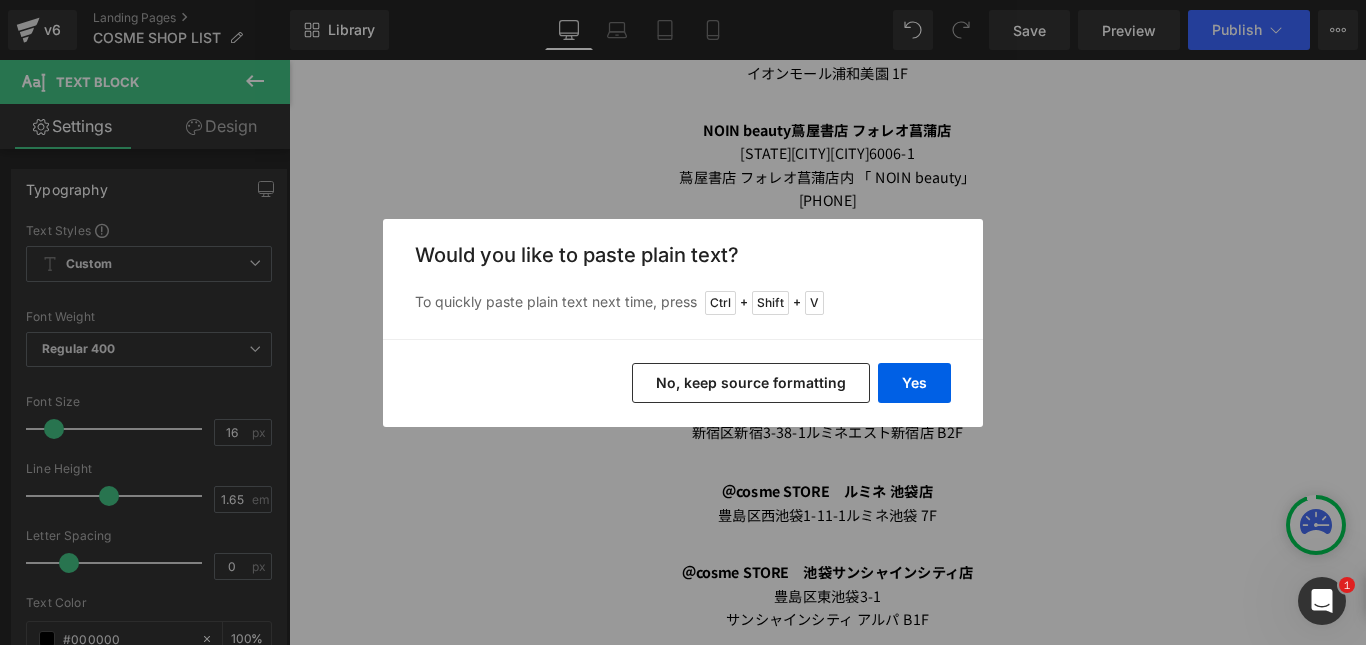 type 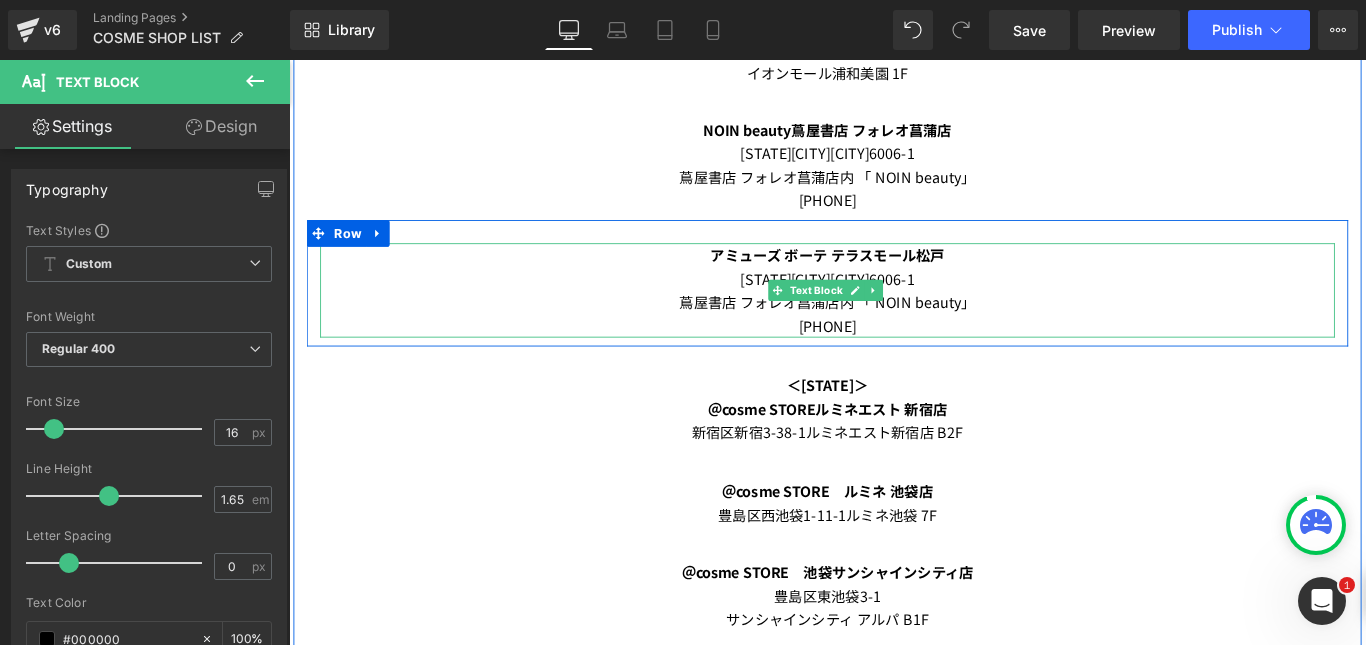 click on "蔦屋書店 フォレオ菖蒲店内 「 NOIN beauty」" at bounding box center (894, 332) 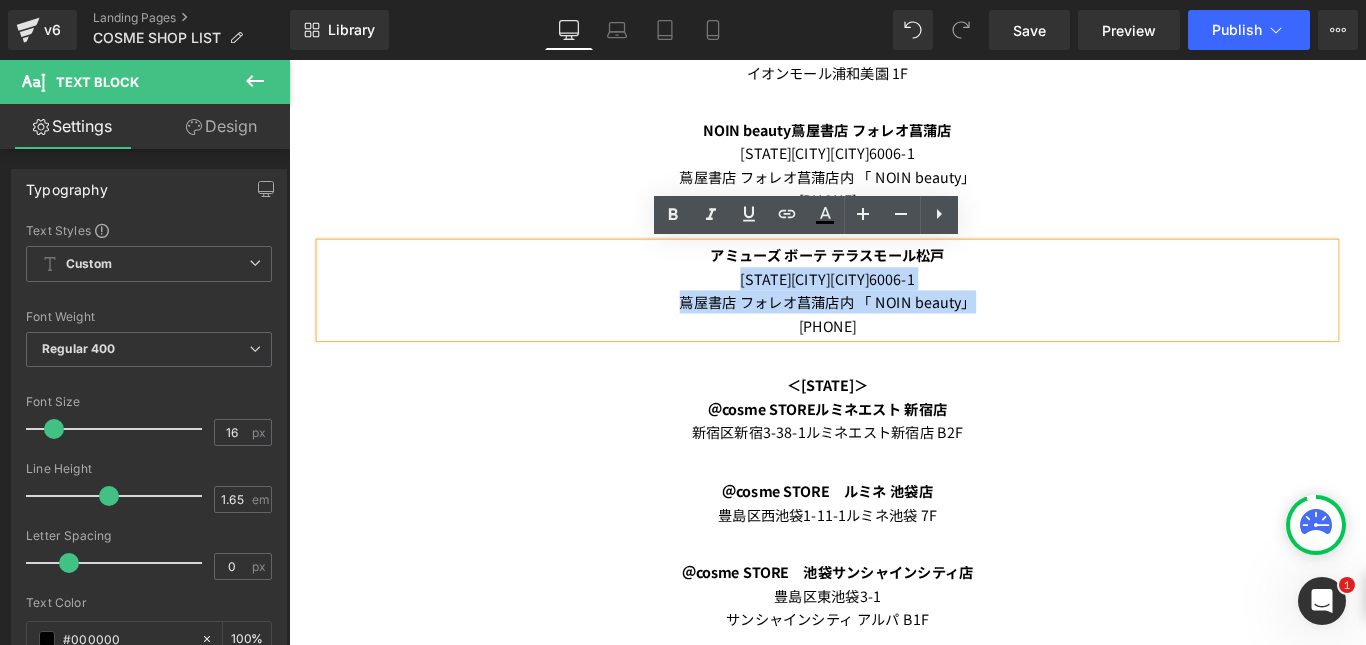drag, startPoint x: 766, startPoint y: 301, endPoint x: 1056, endPoint y: 334, distance: 291.87155 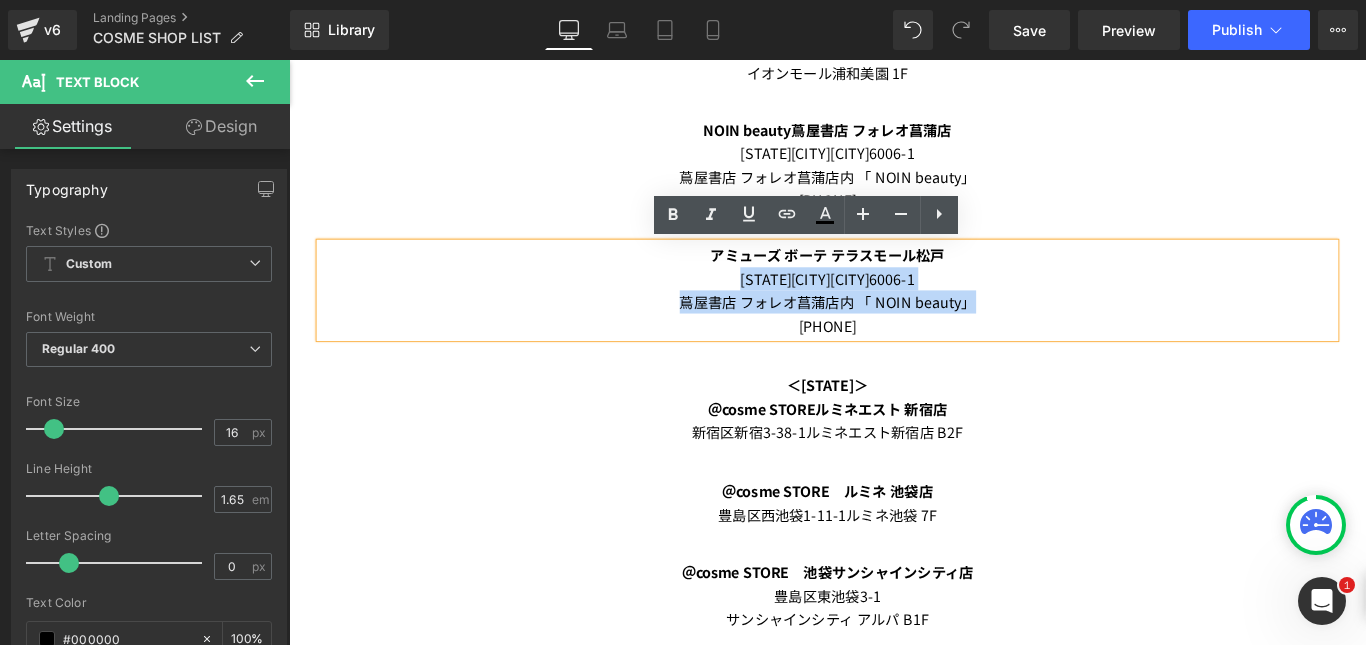click on "アミューズ ボーテ テラスモール松戸 [STATE][CITY][CITY]6006-1 蔦屋書店 フォレオ菖蒲店内 「 NOIN beauty」 [PHONE]" at bounding box center (894, 319) 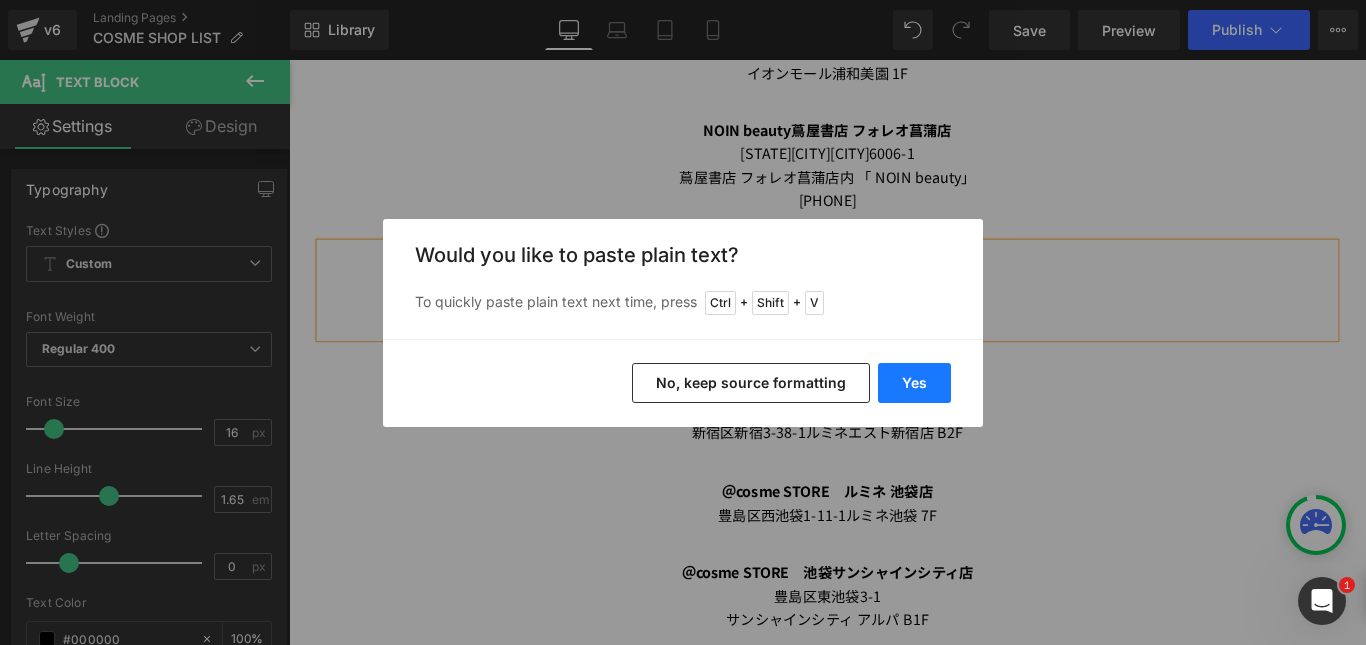 click on "Yes" at bounding box center (914, 383) 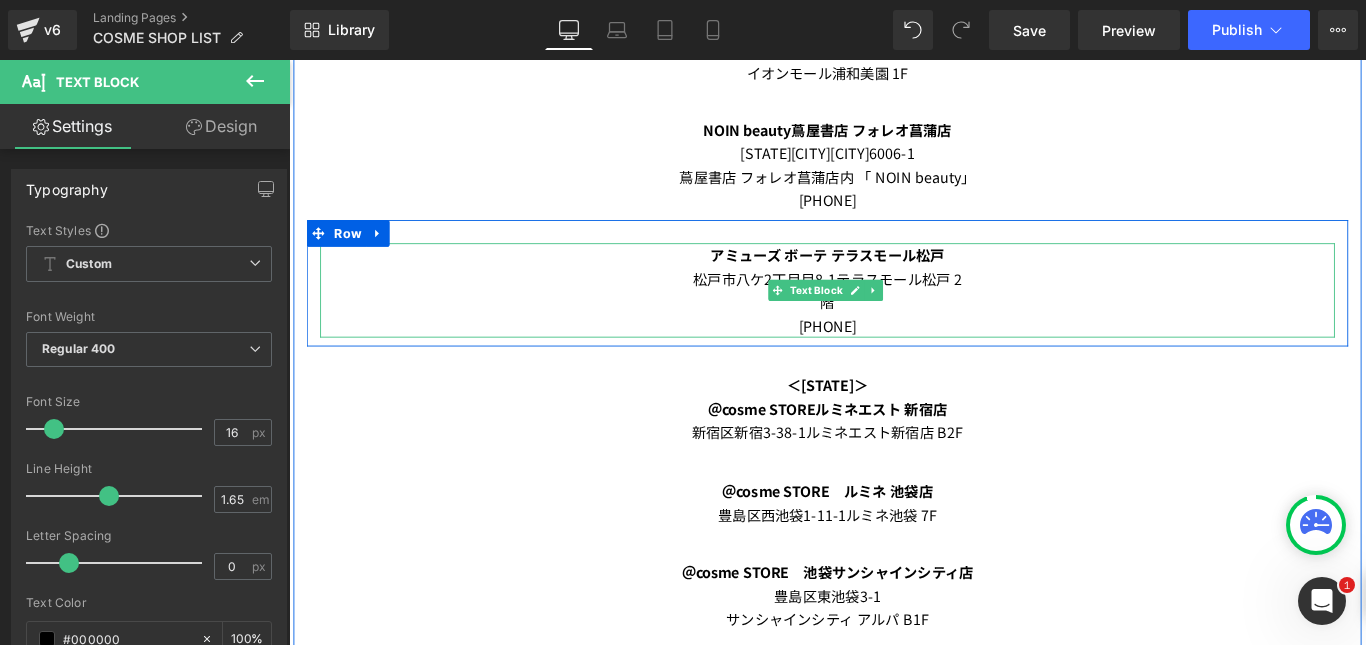 click on "松戸市八ケ2丁目目8-1テラスモール松戸 2" at bounding box center (894, 306) 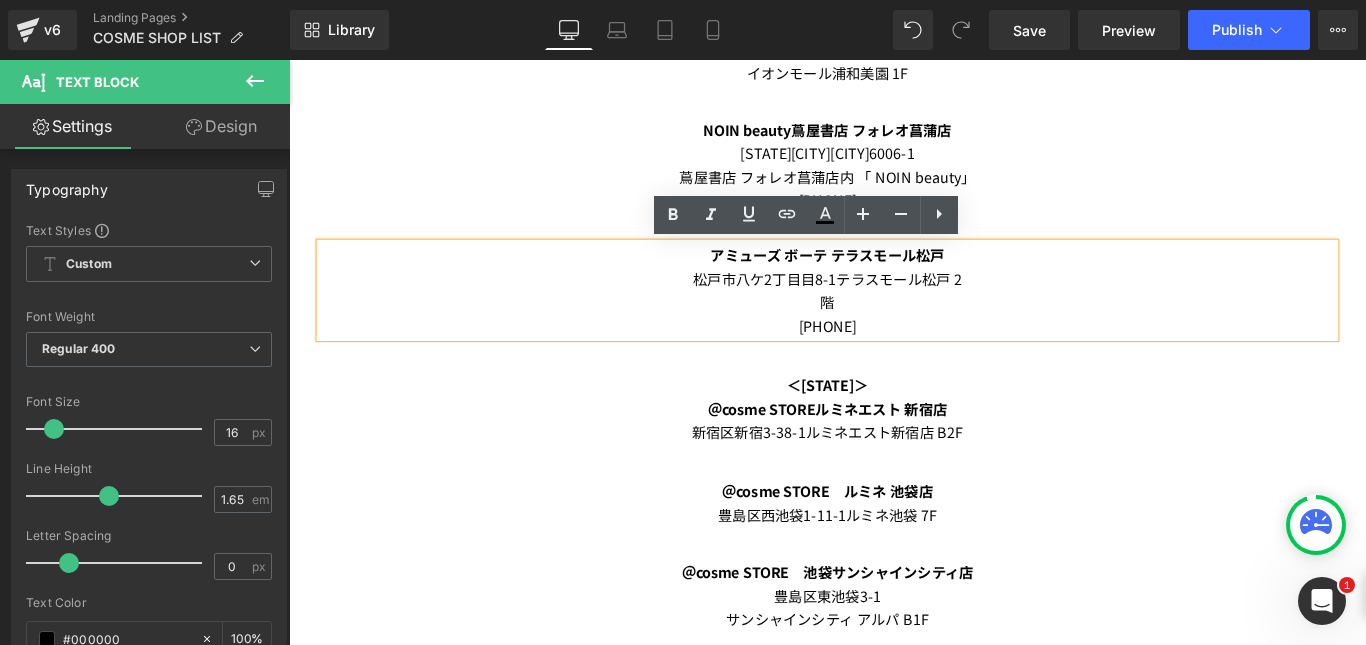 click on "松戸市八ケ2丁目目8-1テラスモール松戸 2" at bounding box center (894, 306) 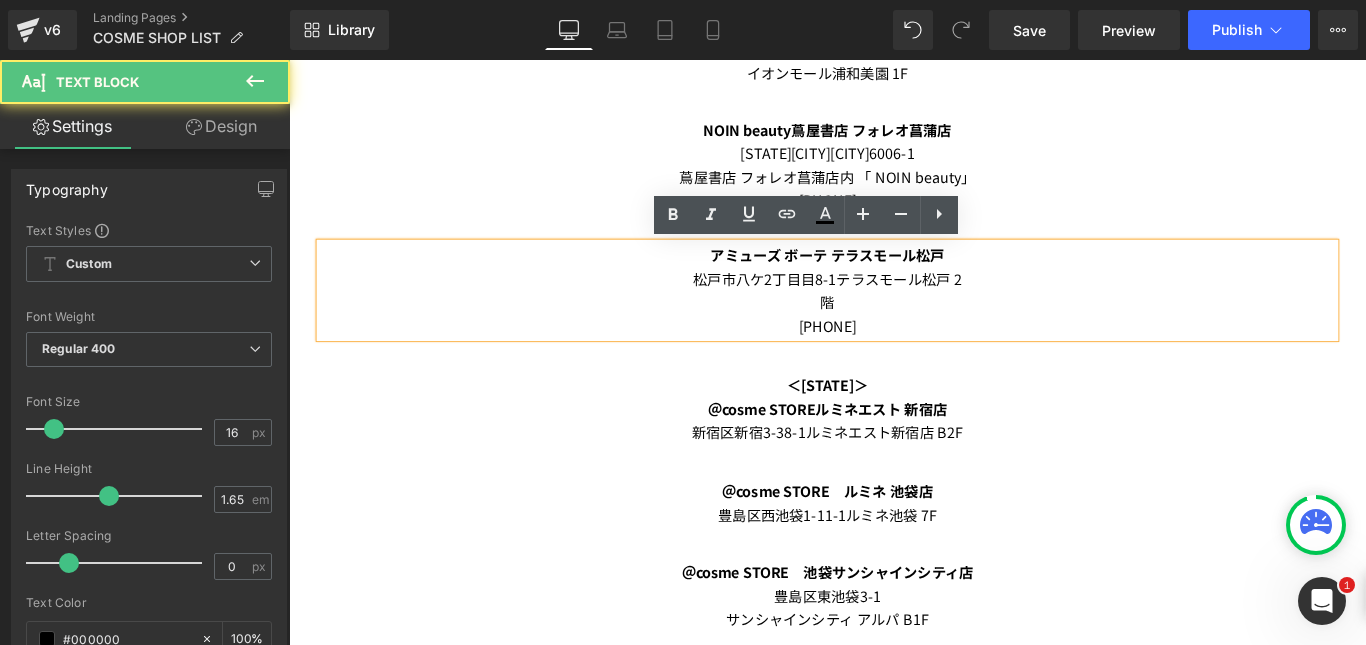 click on "松戸市八ケ2丁目目8-1テラスモール松戸 2" at bounding box center [894, 306] 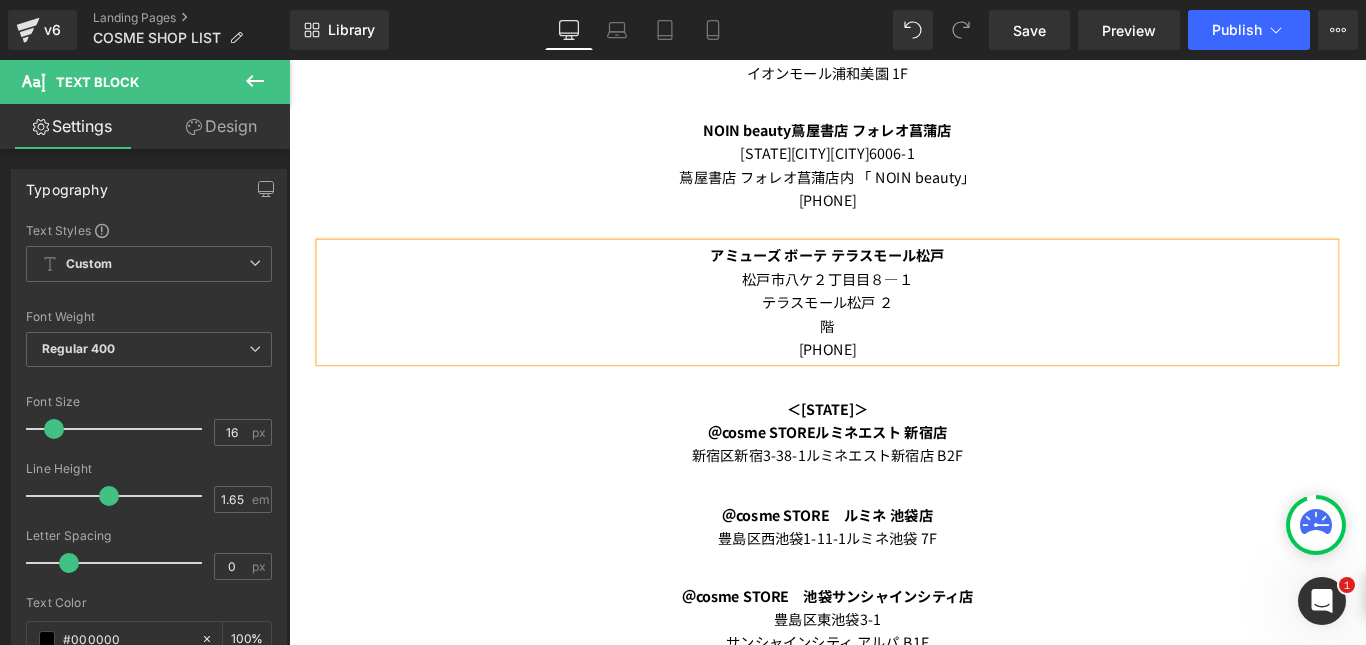click on "階" at bounding box center [894, 359] 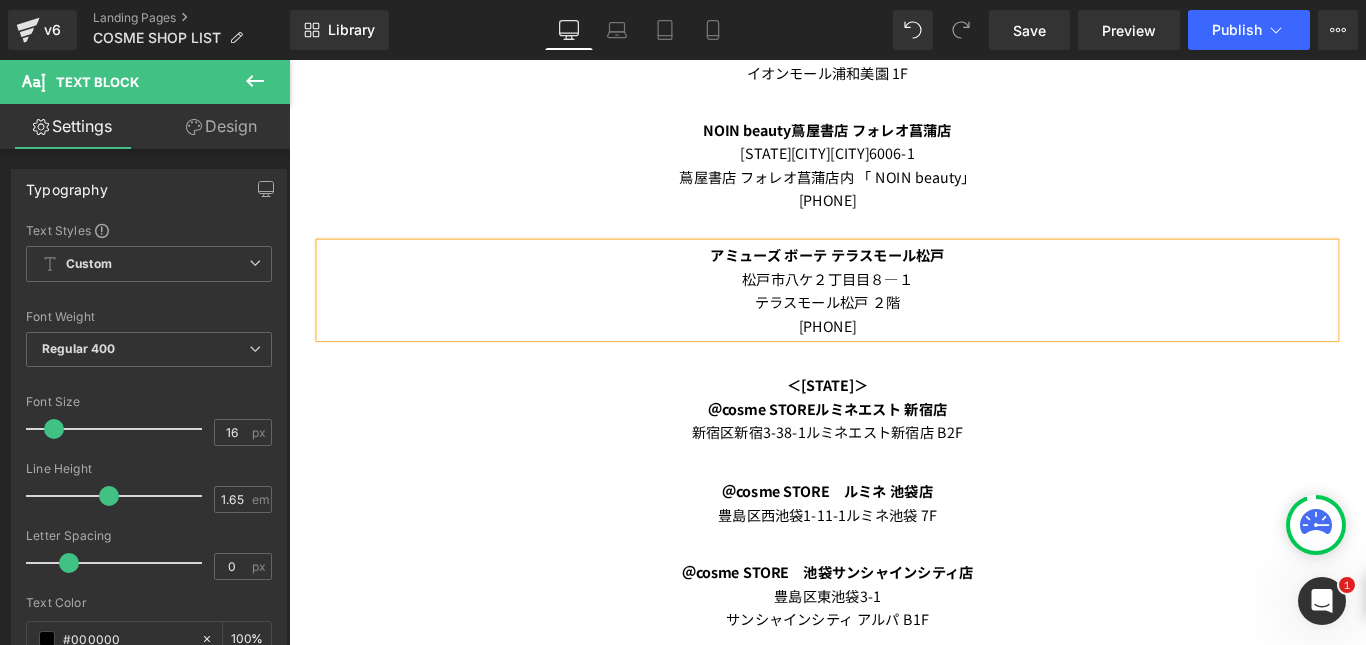 click on "松戸市八ケ２丁目目８―１" at bounding box center [894, 306] 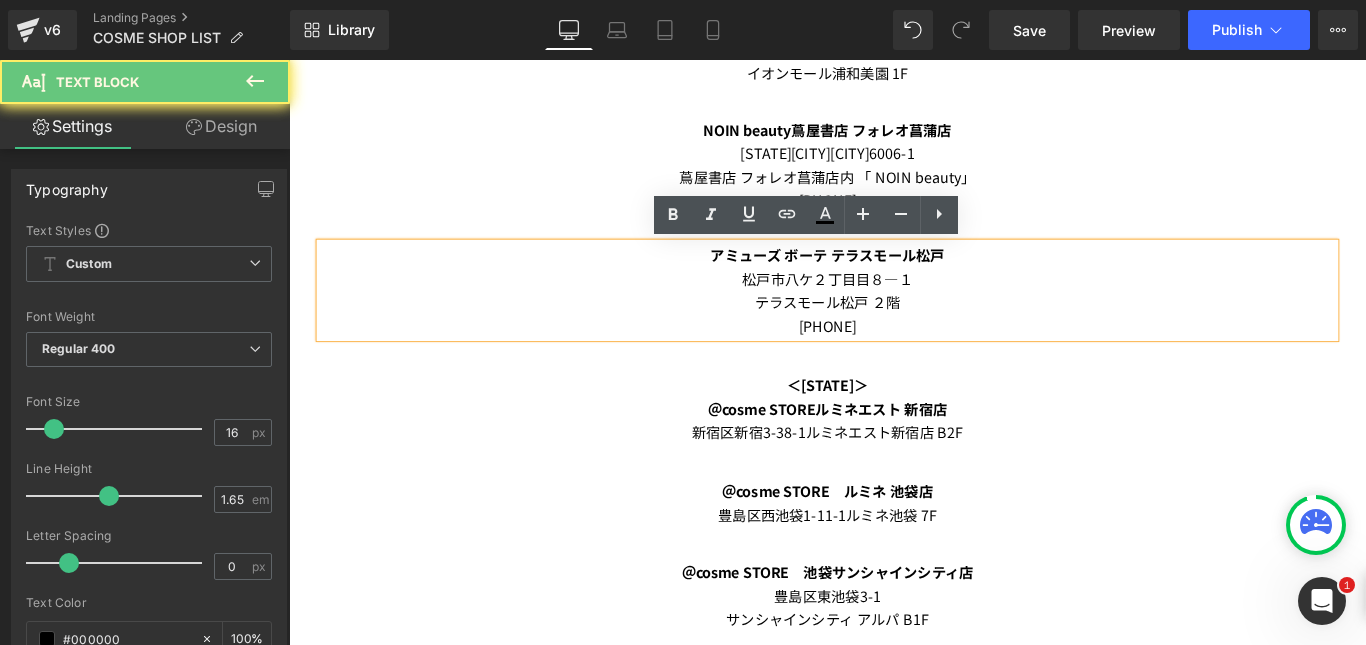 click on "松戸市八ケ２丁目目８―１" at bounding box center [894, 306] 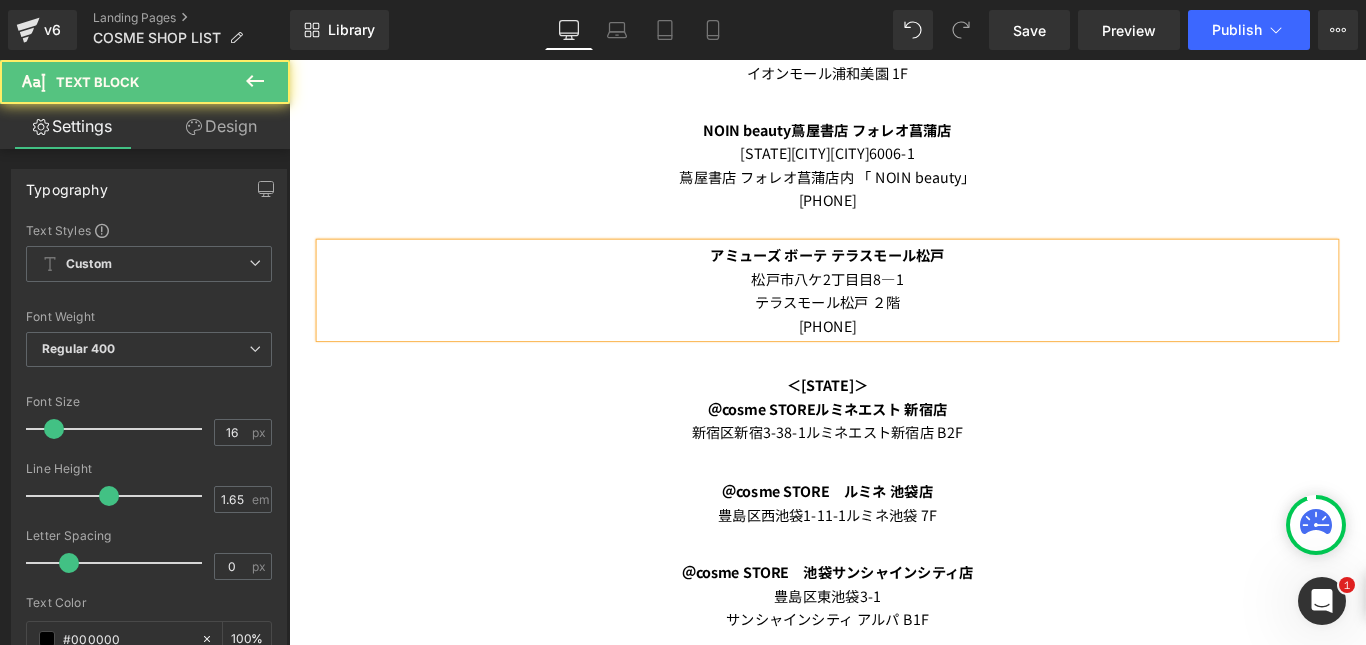 click on "松戸市八ケ2丁目目8―1" at bounding box center [894, 306] 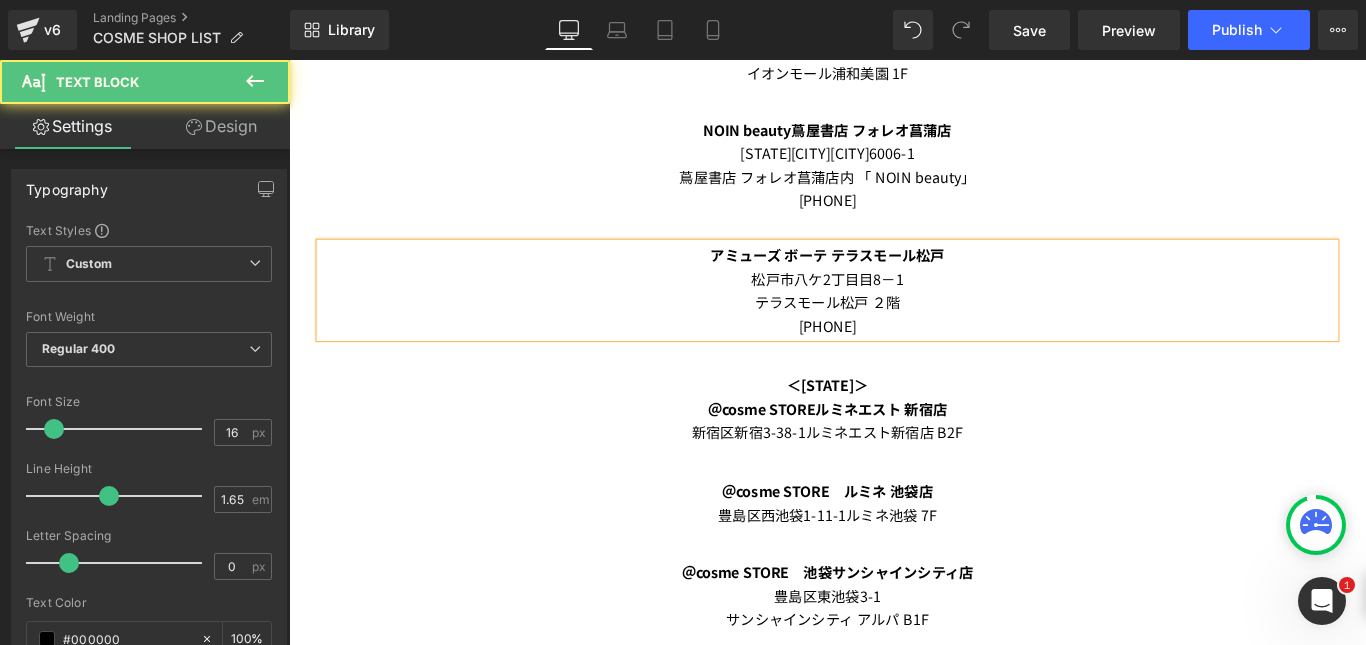 click on "松戸市八ケ2丁目目8－1" at bounding box center [894, 306] 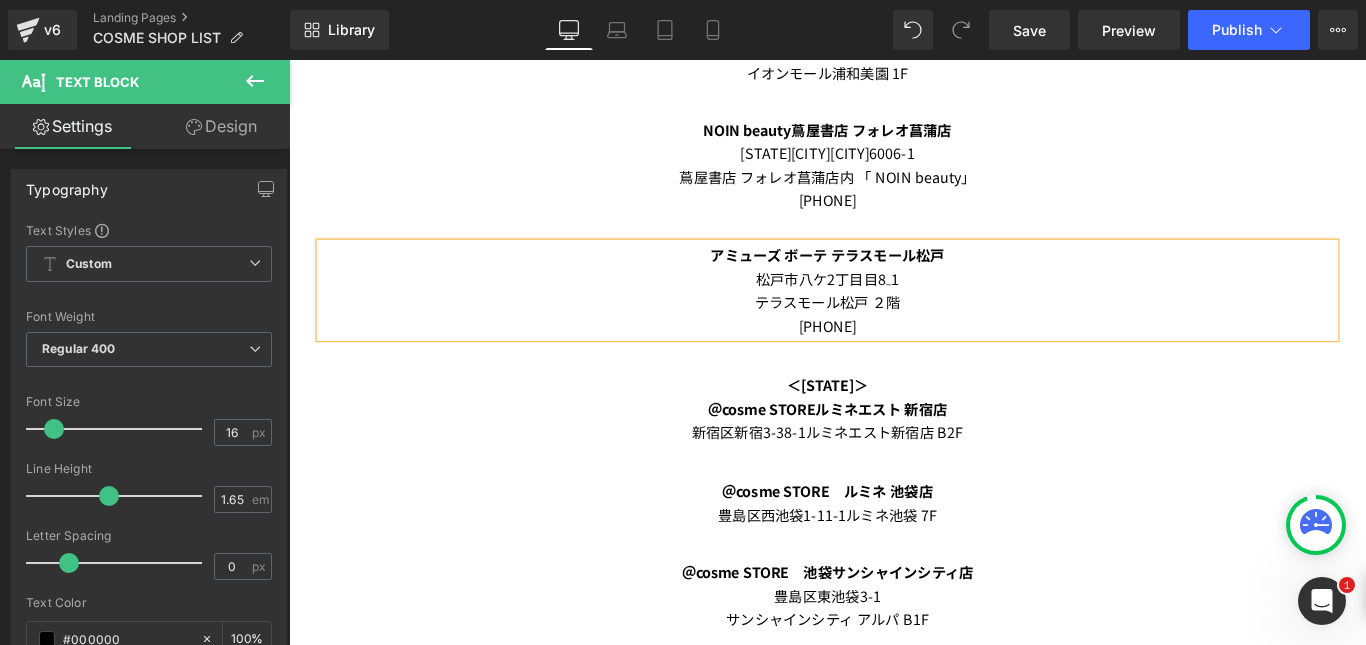 click on "テラスモール松戸 ２ 階" at bounding box center [894, 332] 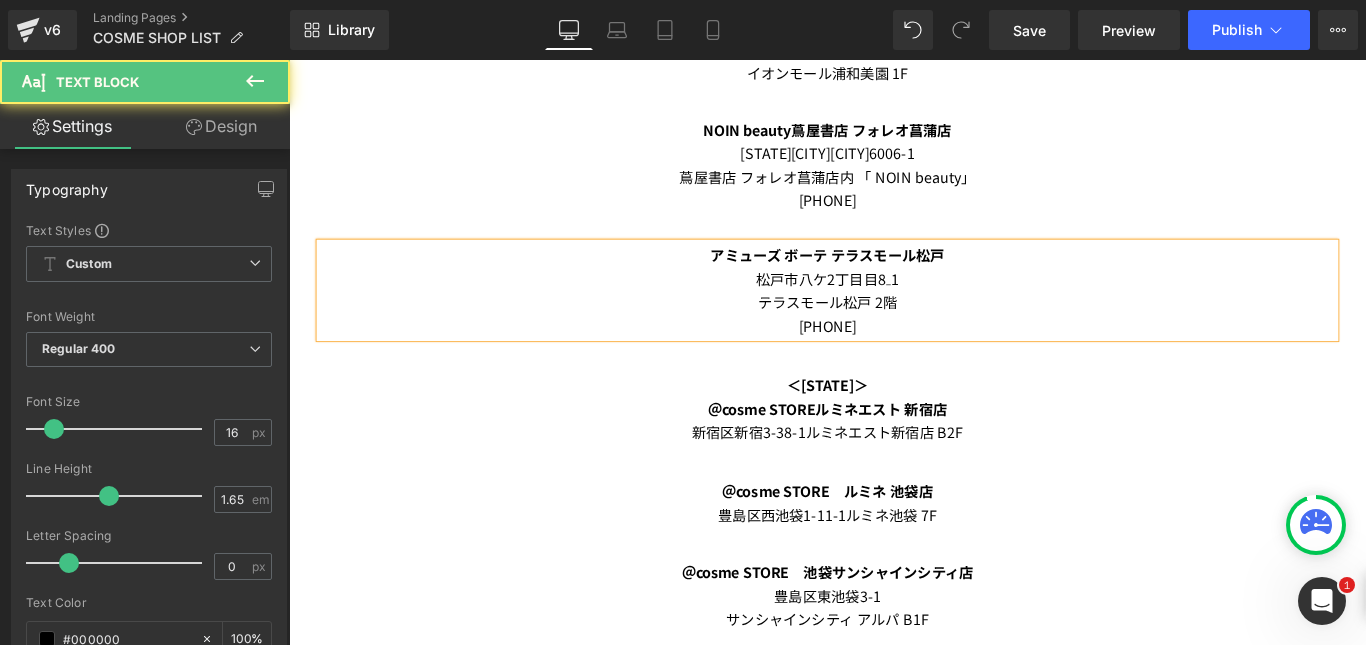 click on "[PHONE]" at bounding box center (894, 359) 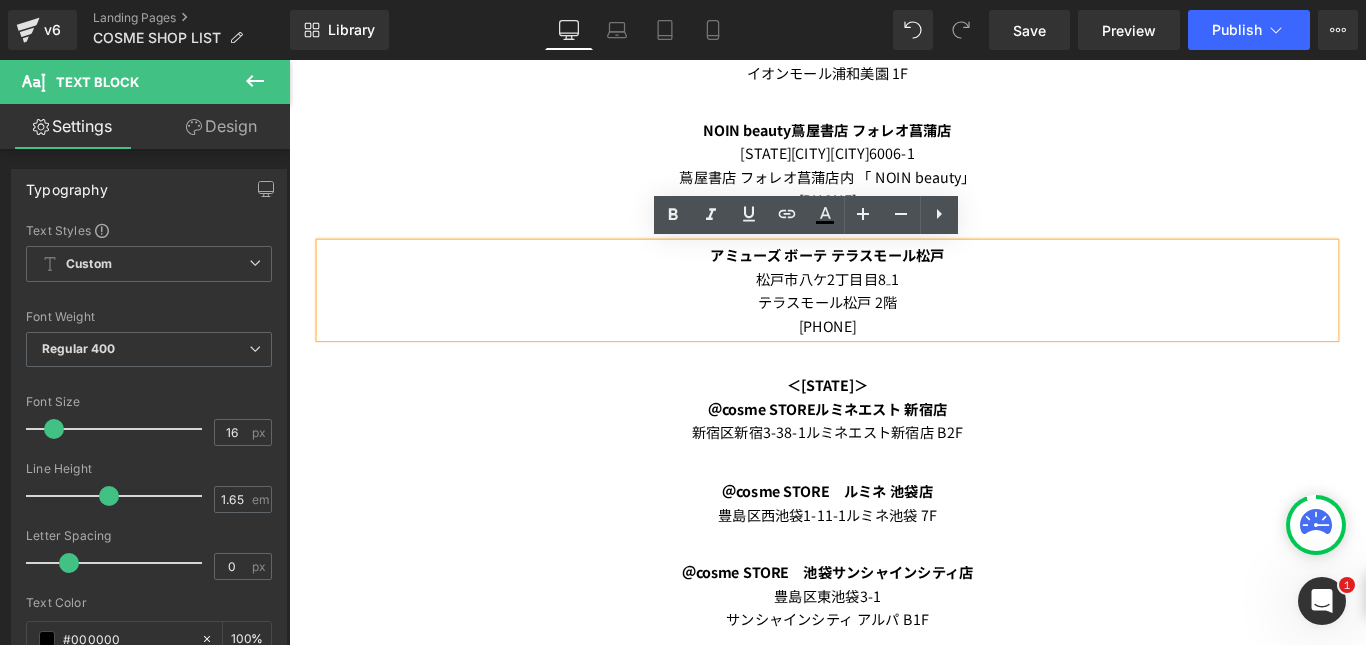 click on "[PHONE]" at bounding box center (894, 359) 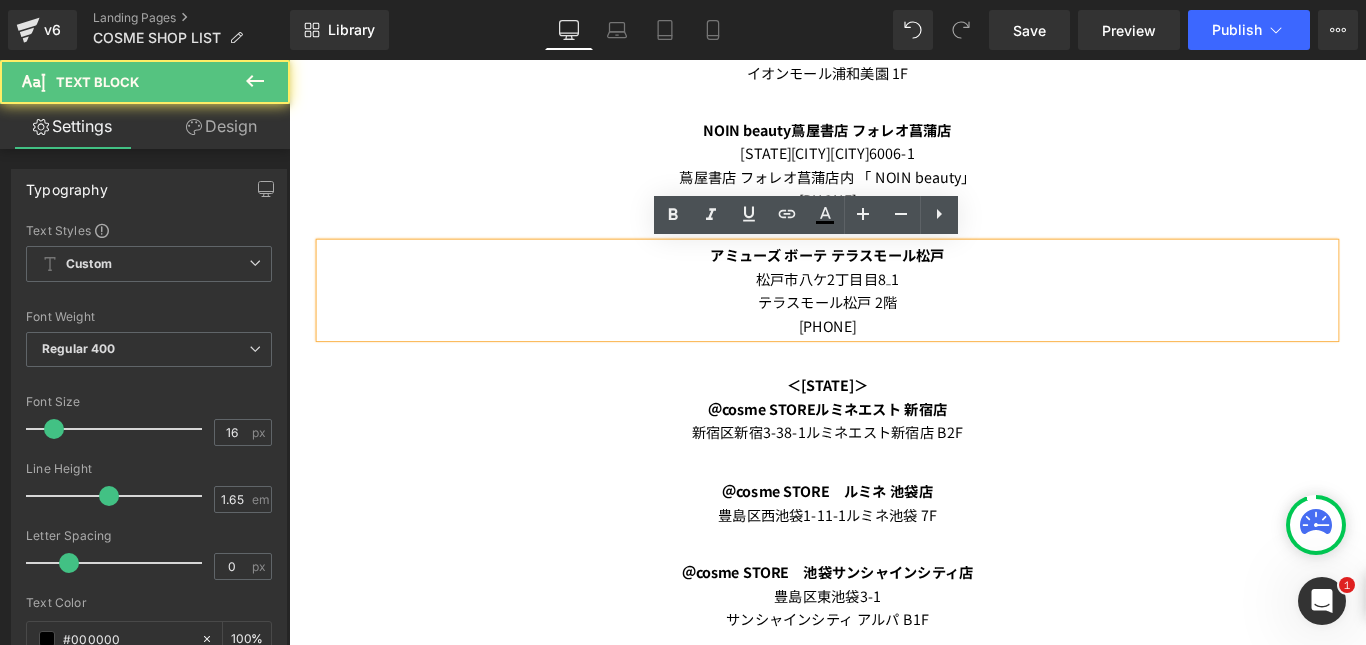 click on "[PHONE]" at bounding box center (894, 359) 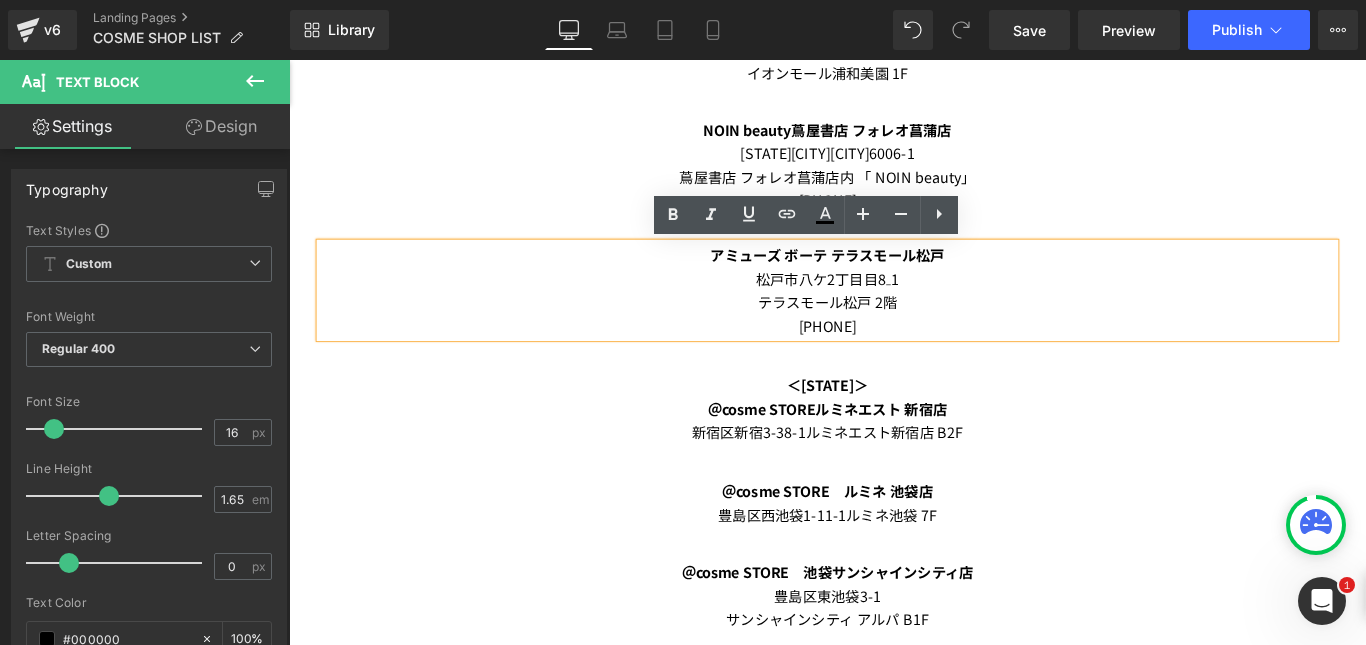 drag, startPoint x: 933, startPoint y: 355, endPoint x: 838, endPoint y: 350, distance: 95.131485 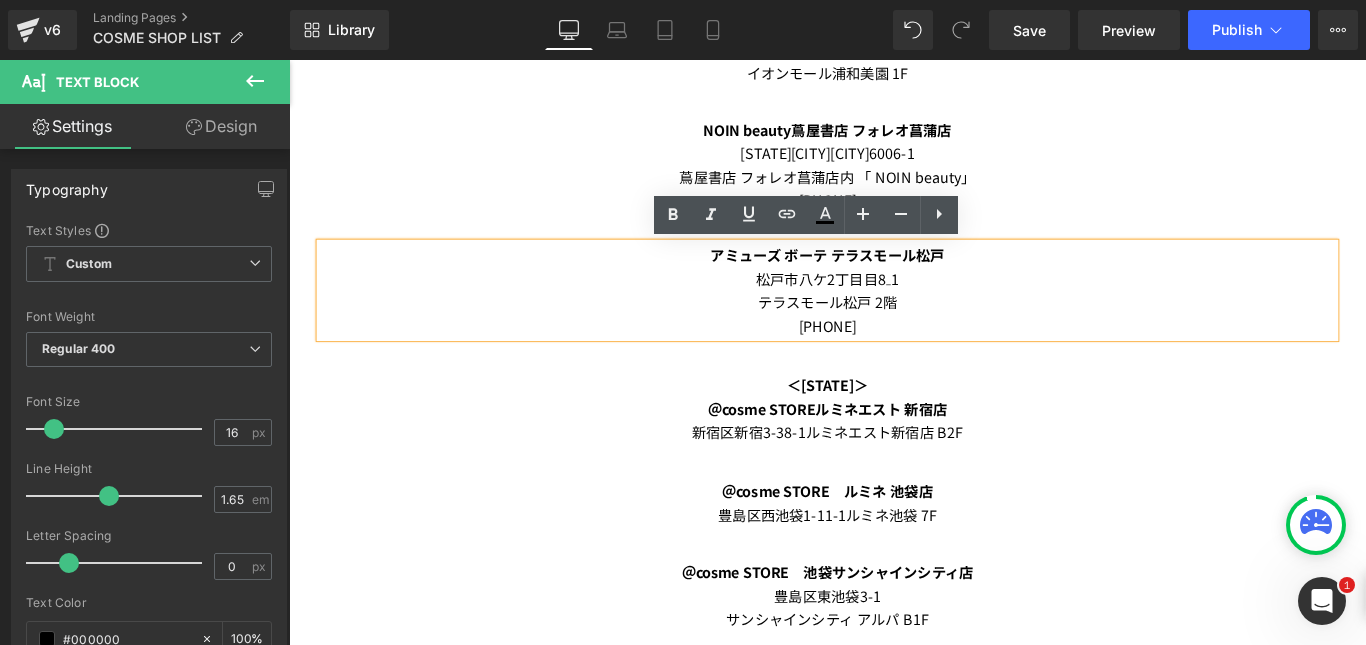 click on "[PHONE]" at bounding box center [894, 359] 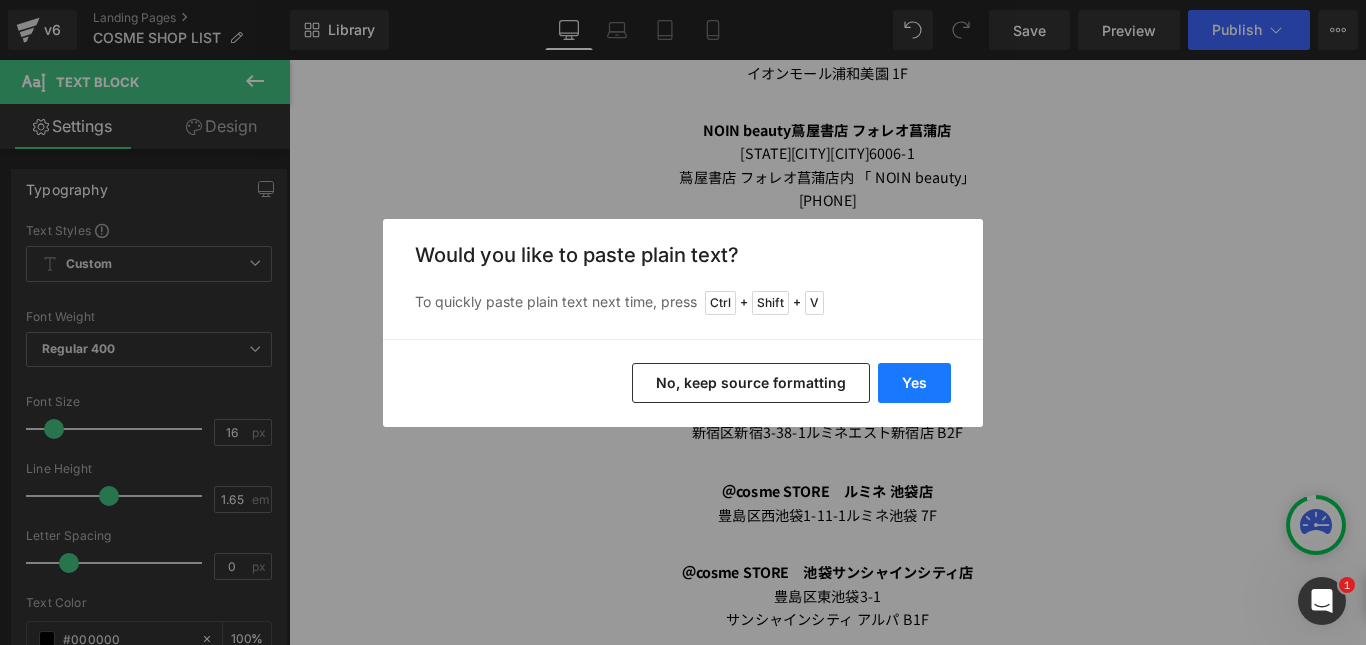click on "Yes" at bounding box center [914, 383] 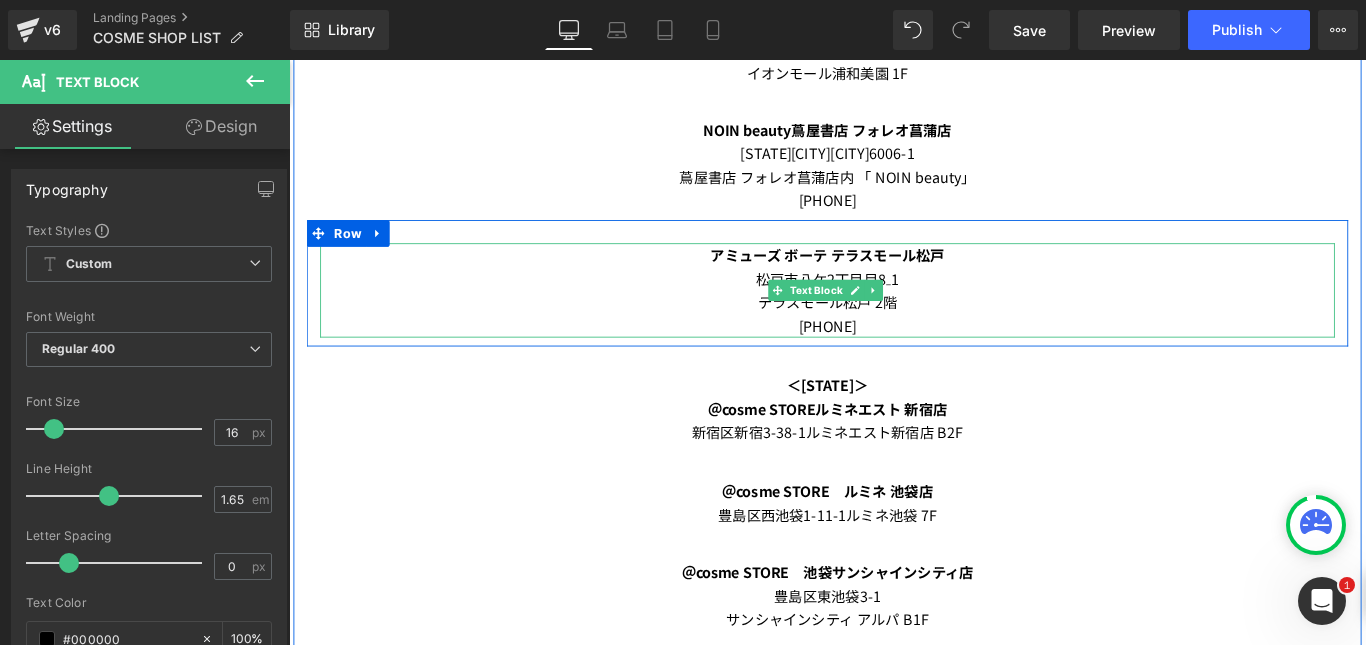 click on "[PHONE]" at bounding box center (894, 359) 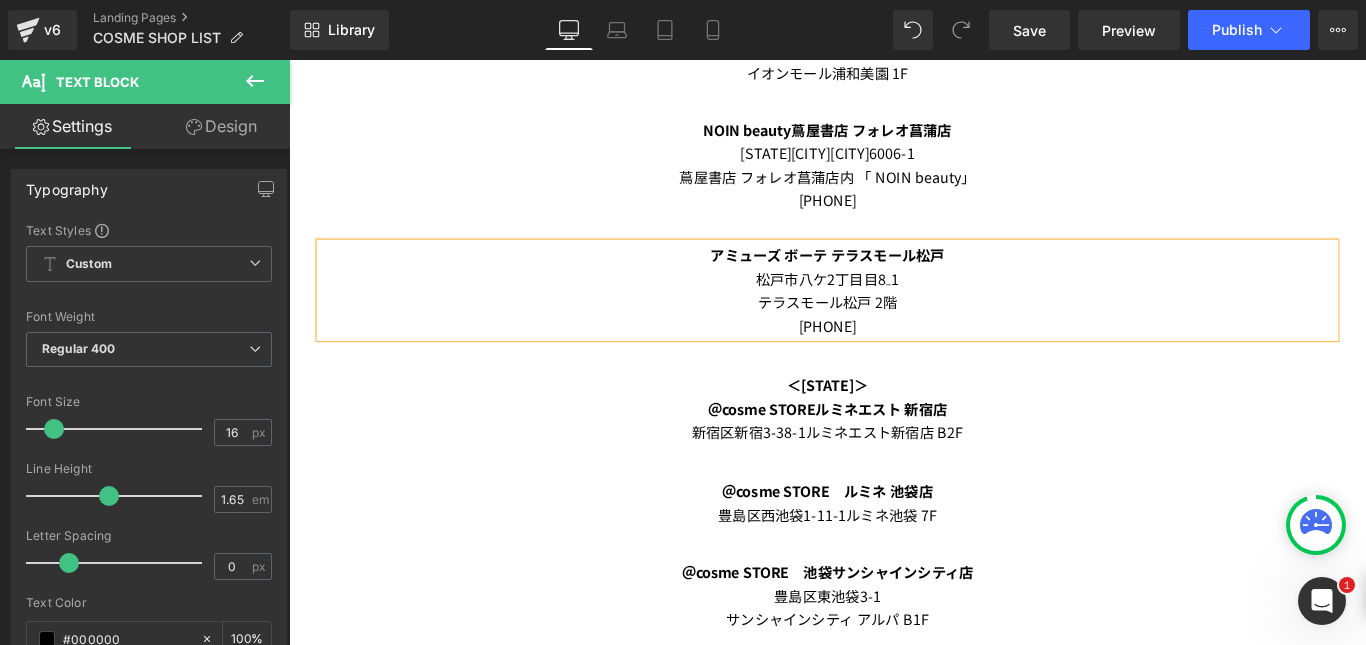click on "[PHONE]" at bounding box center [894, 359] 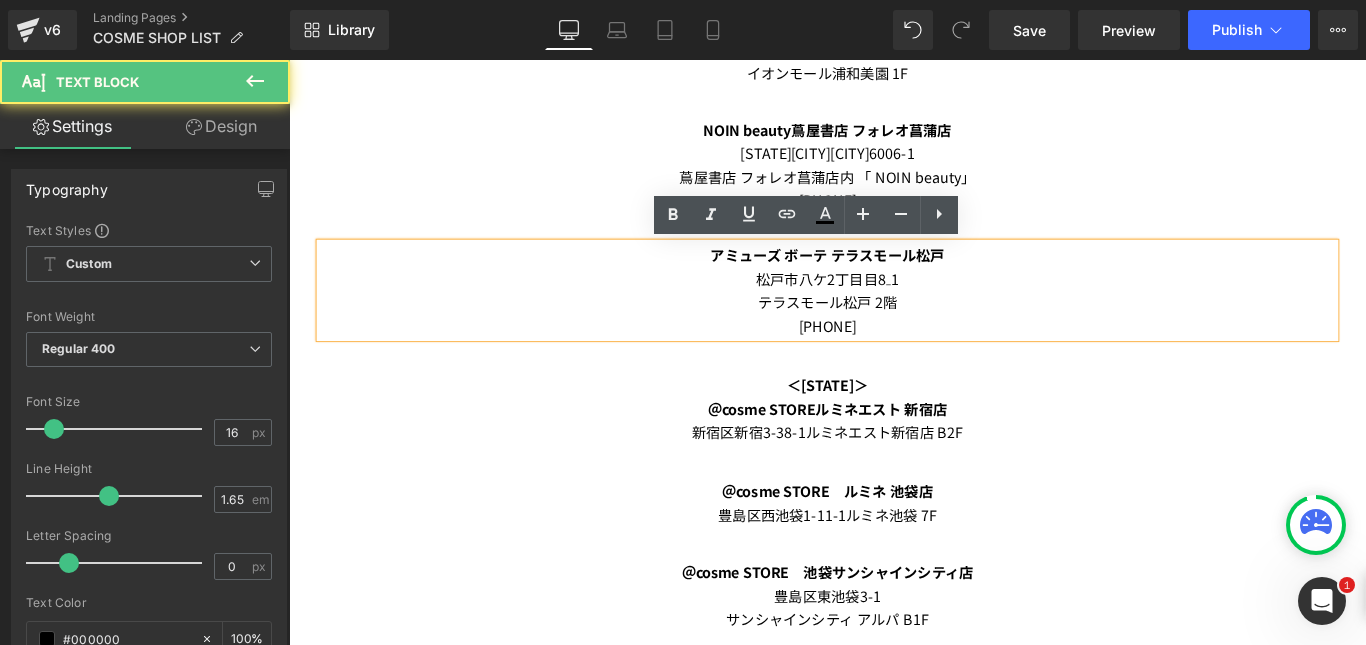 click on "テラスモール松戸 2 階" at bounding box center (894, 332) 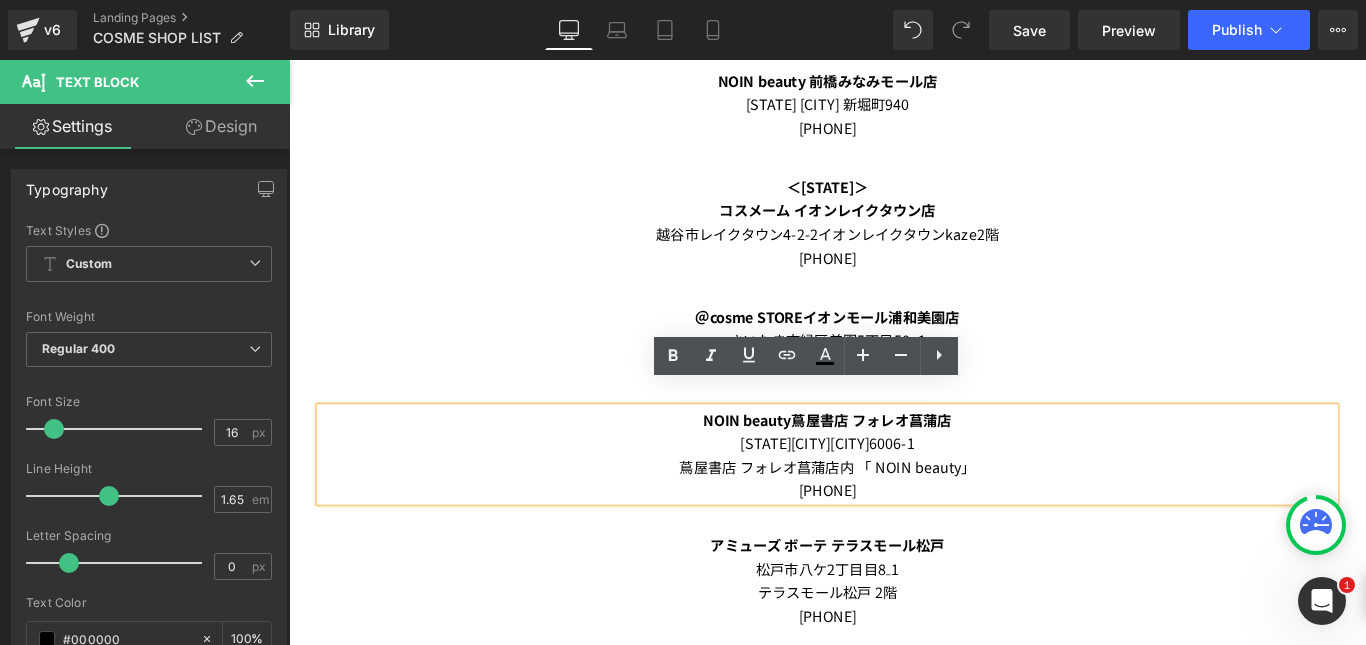 scroll, scrollTop: 3686, scrollLeft: 0, axis: vertical 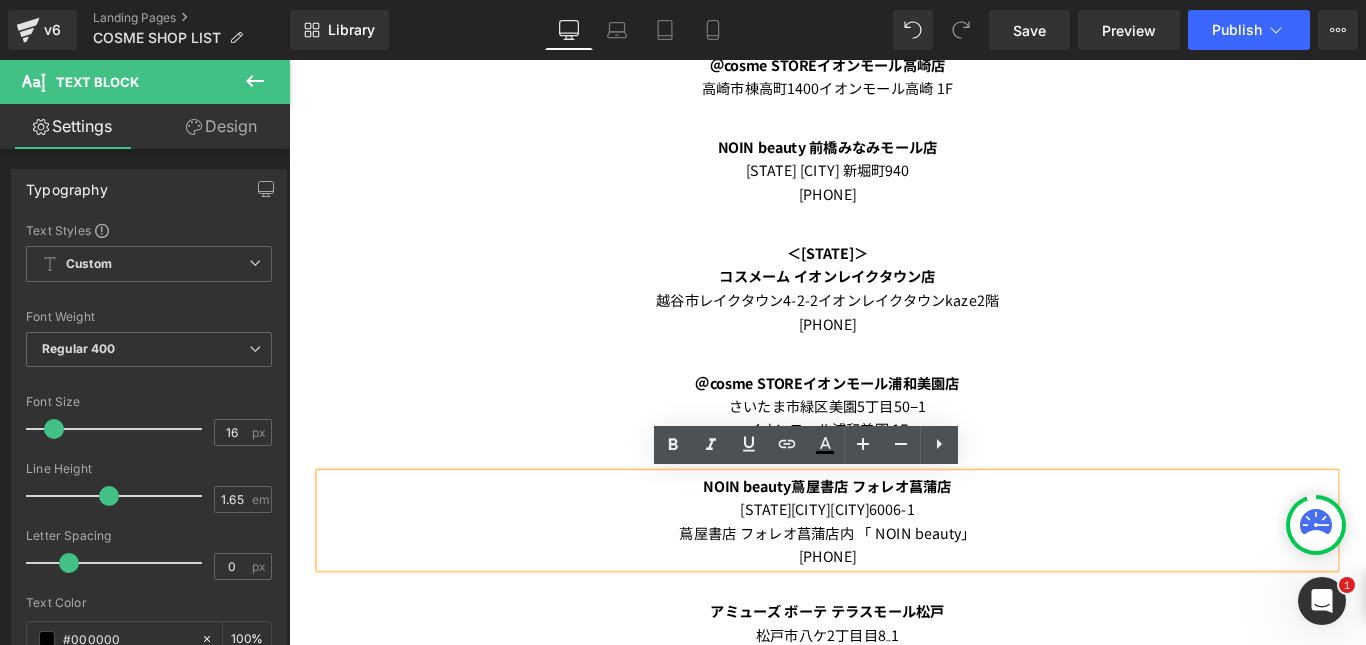 click on "＜[STATE]＞ Text Block" at bounding box center (894, 277) 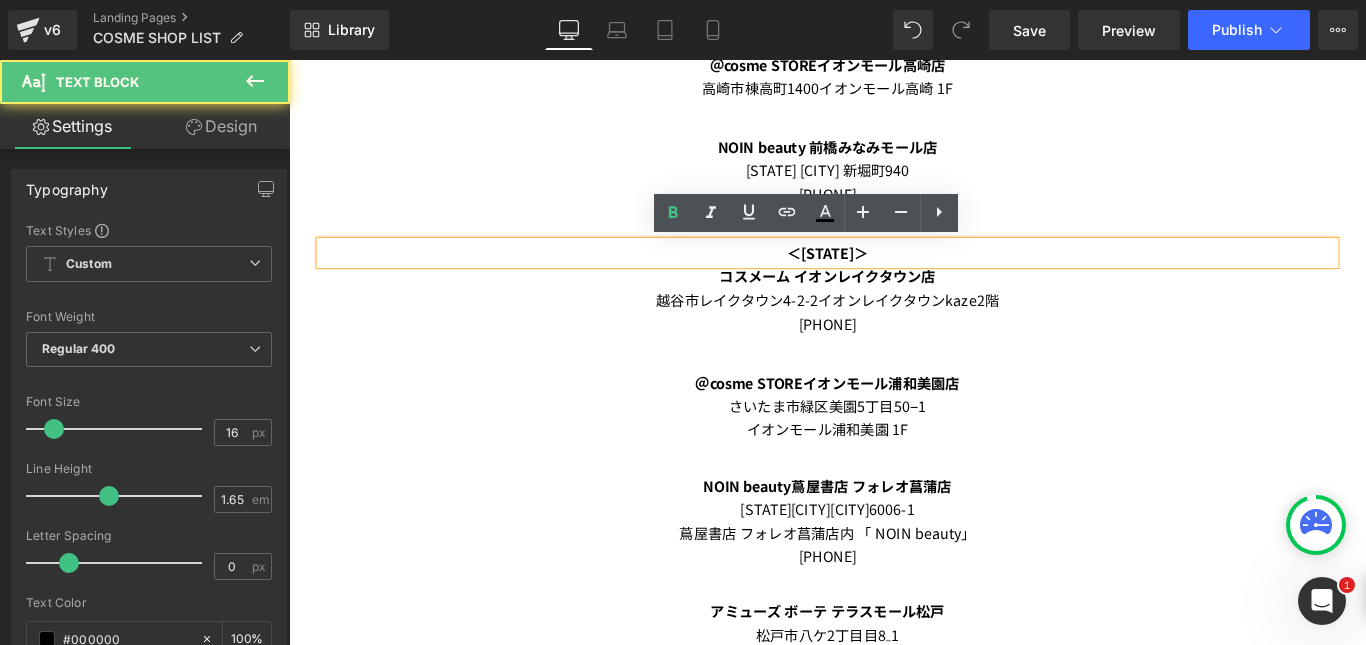 click on "＜[STATE]＞" at bounding box center (894, 277) 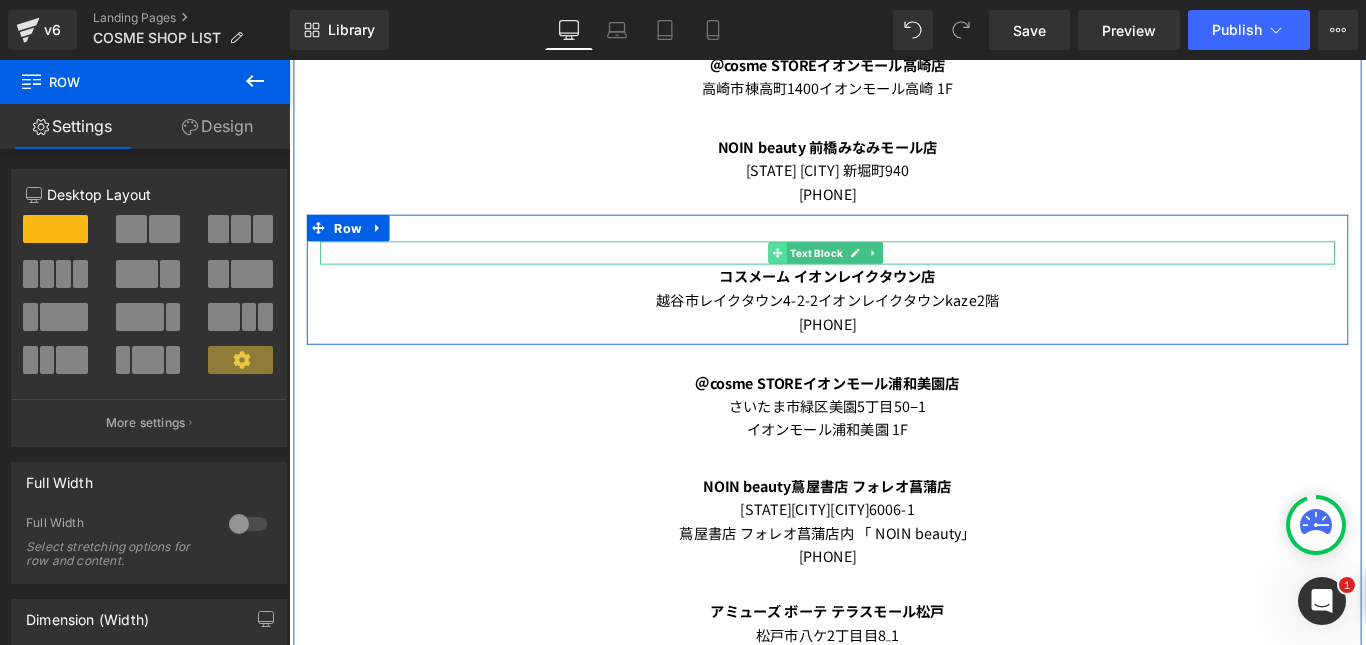 click at bounding box center [837, 277] 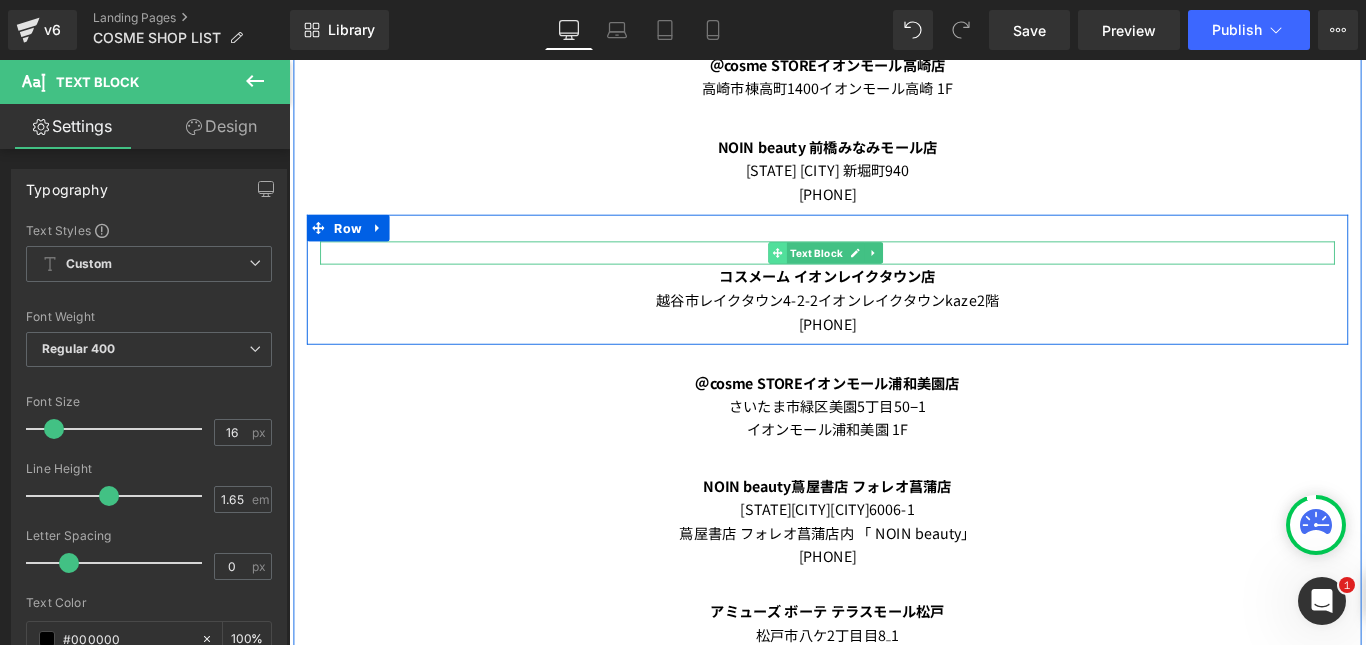 click 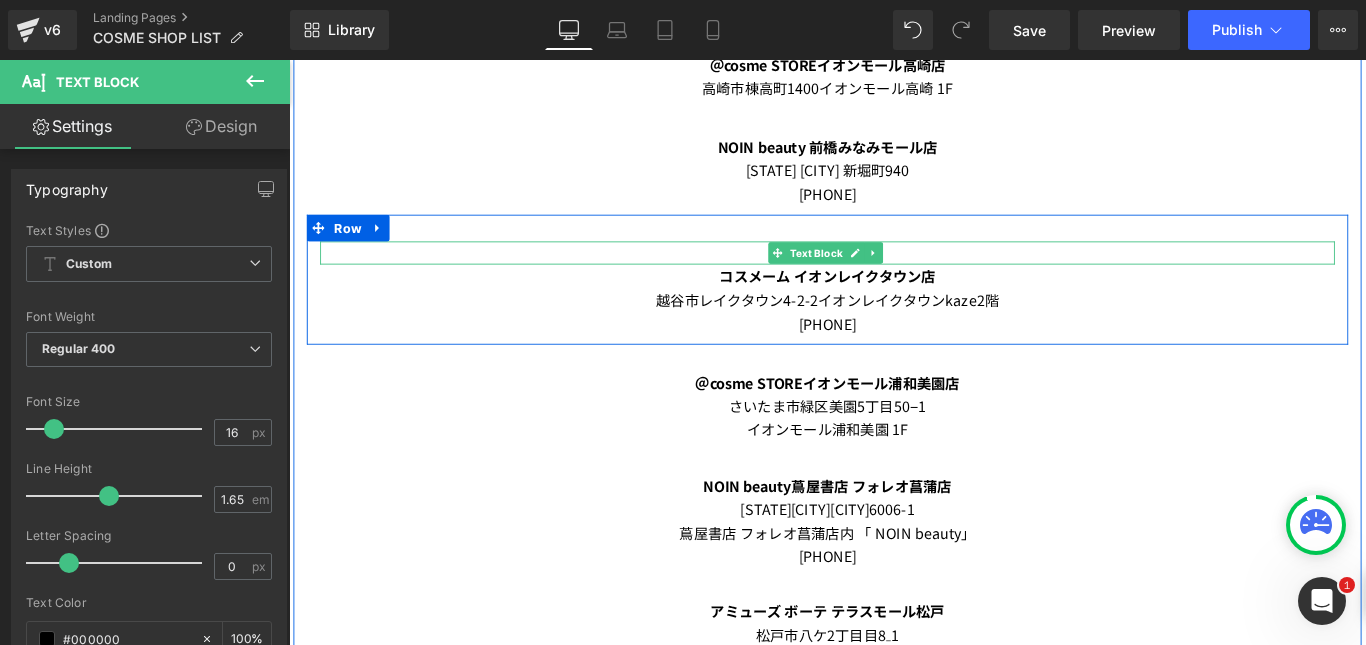 click 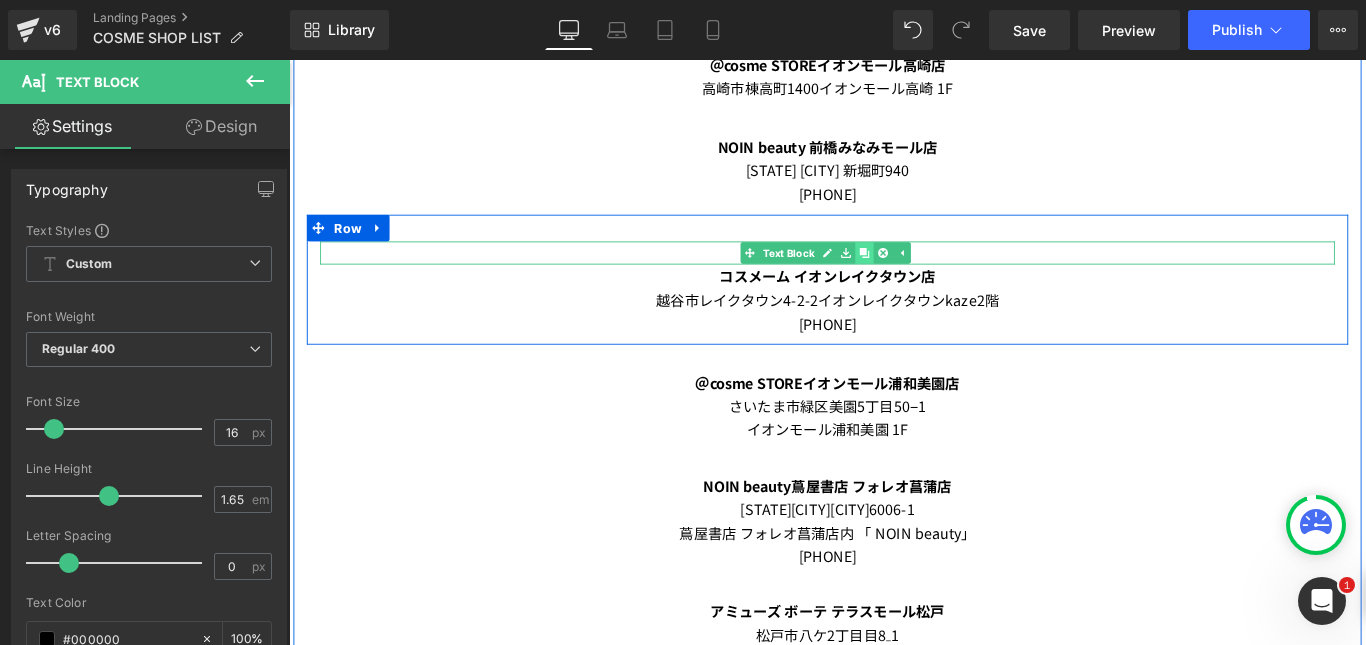 click 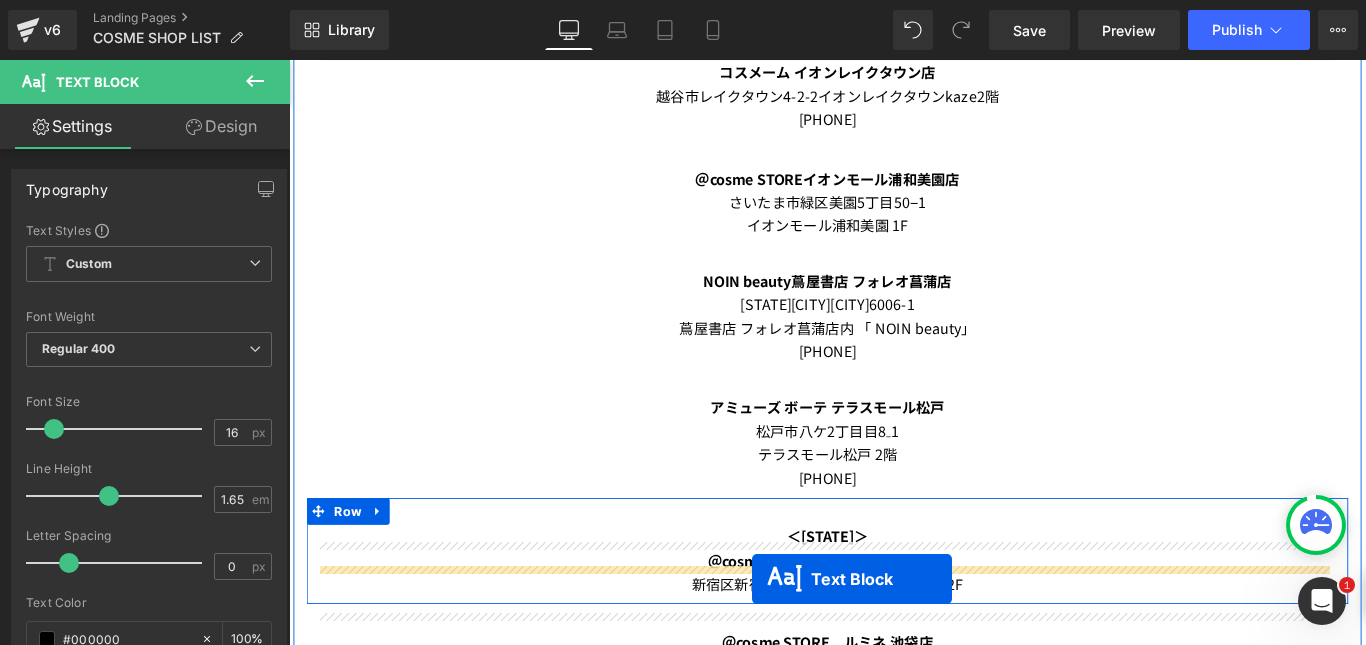scroll, scrollTop: 4026, scrollLeft: 0, axis: vertical 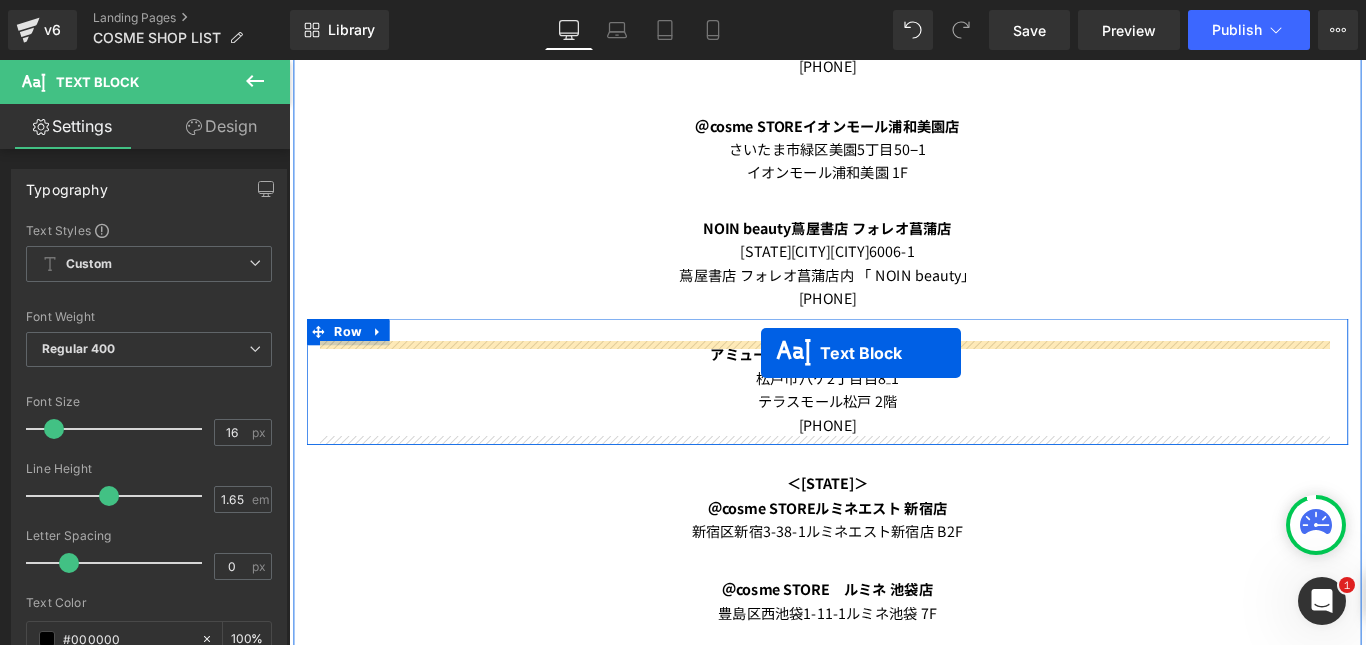 drag, startPoint x: 828, startPoint y: 299, endPoint x: 819, endPoint y: 389, distance: 90.44888 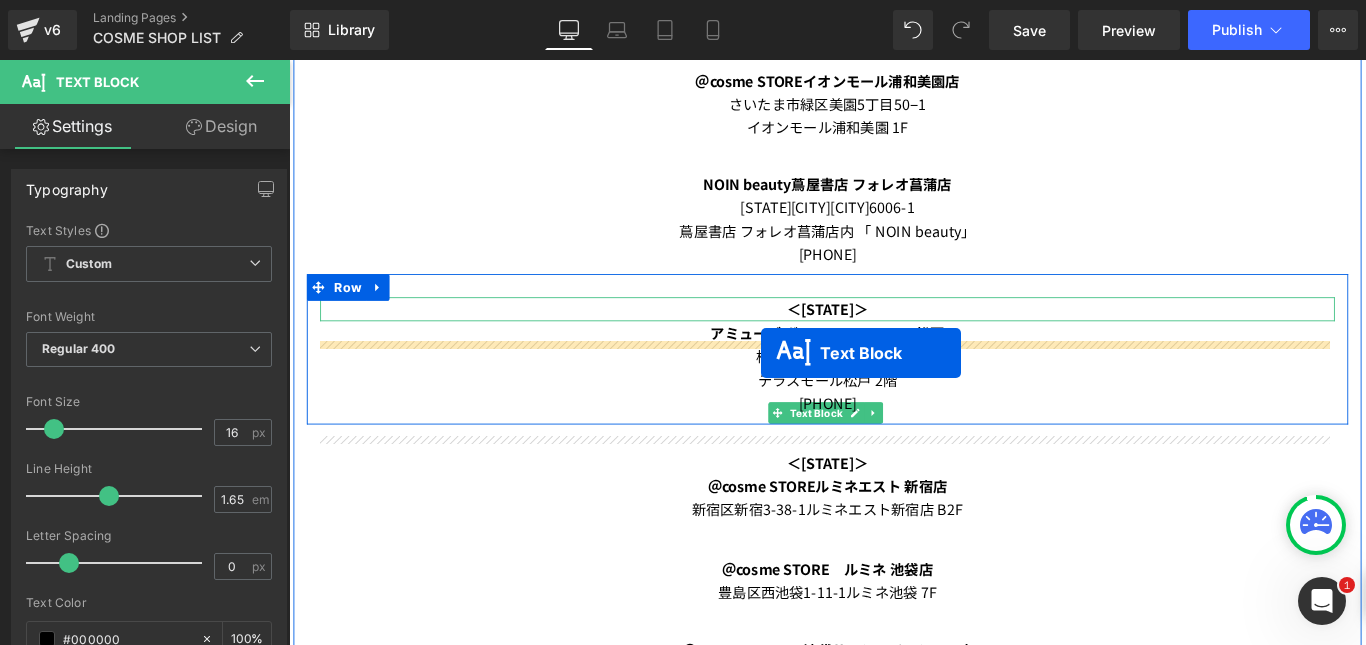 scroll, scrollTop: 3976, scrollLeft: 0, axis: vertical 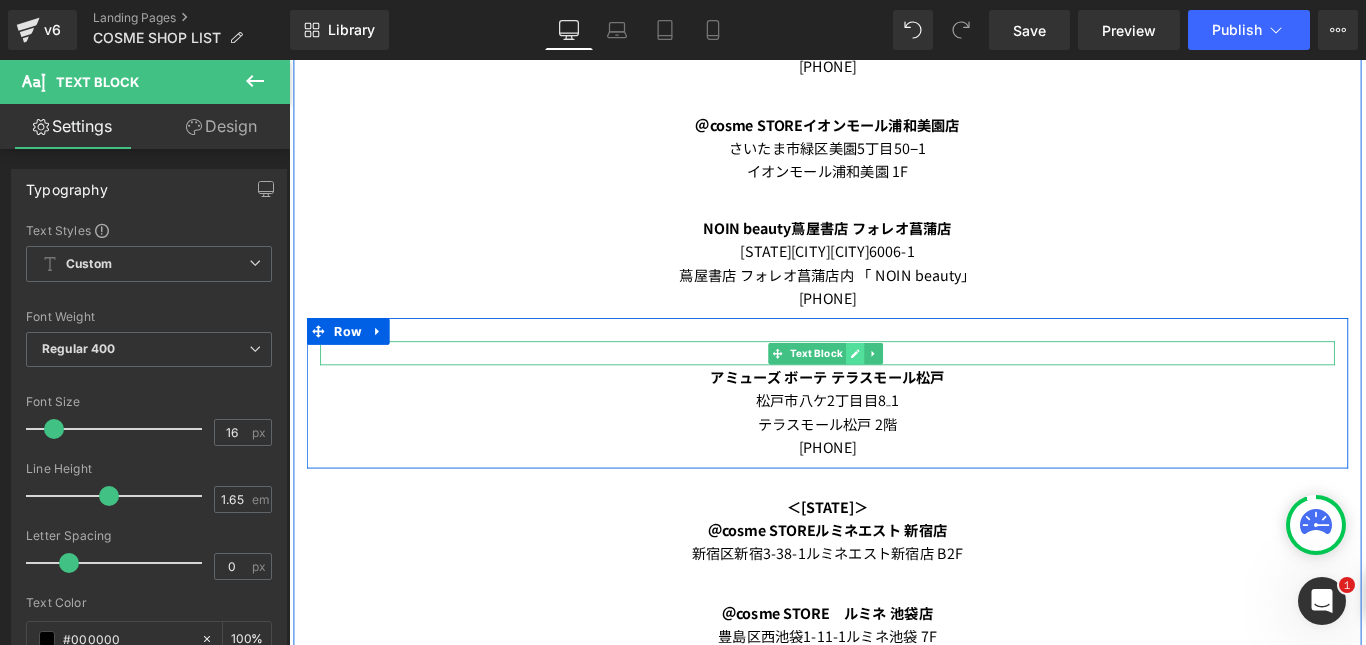 click 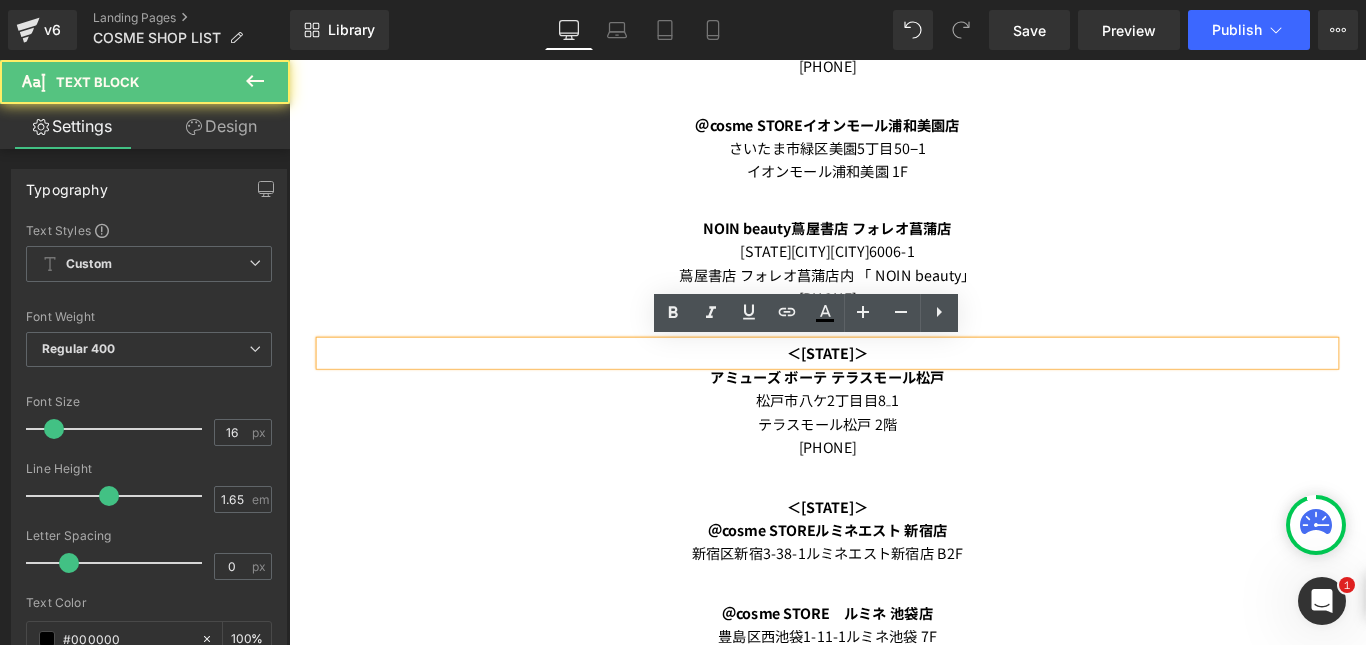 click on "＜[STATE]＞" at bounding box center [894, 389] 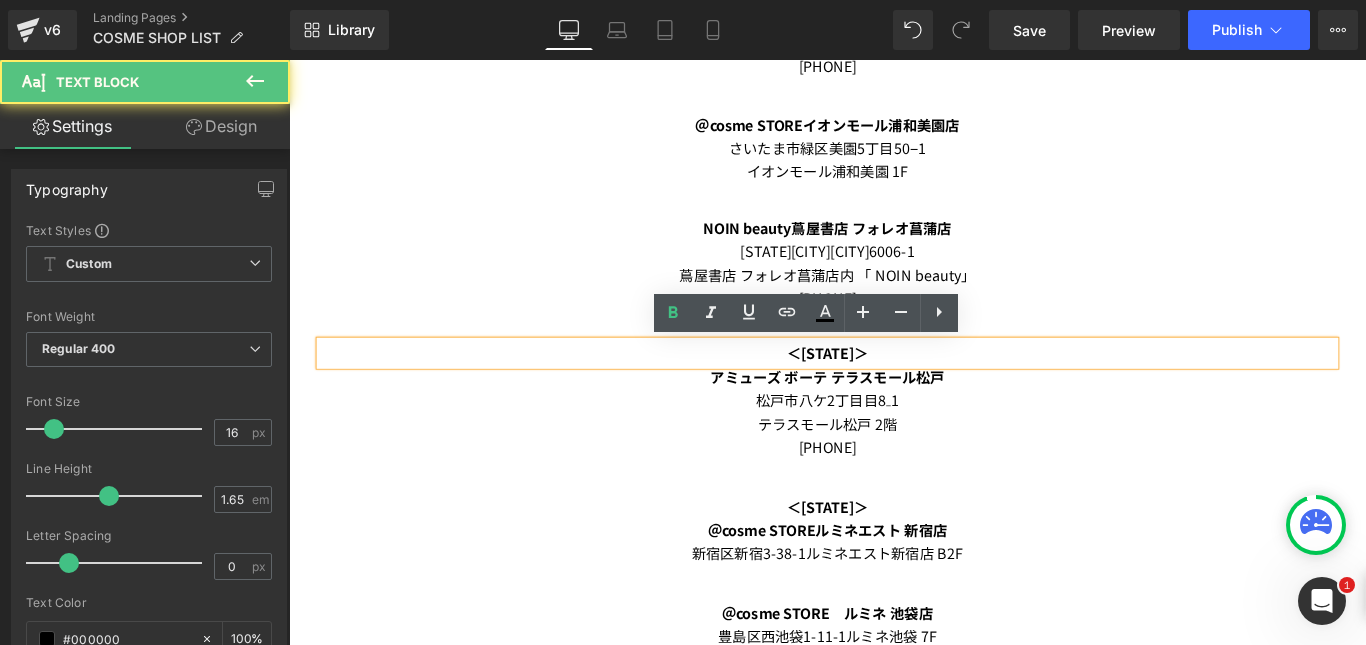 type 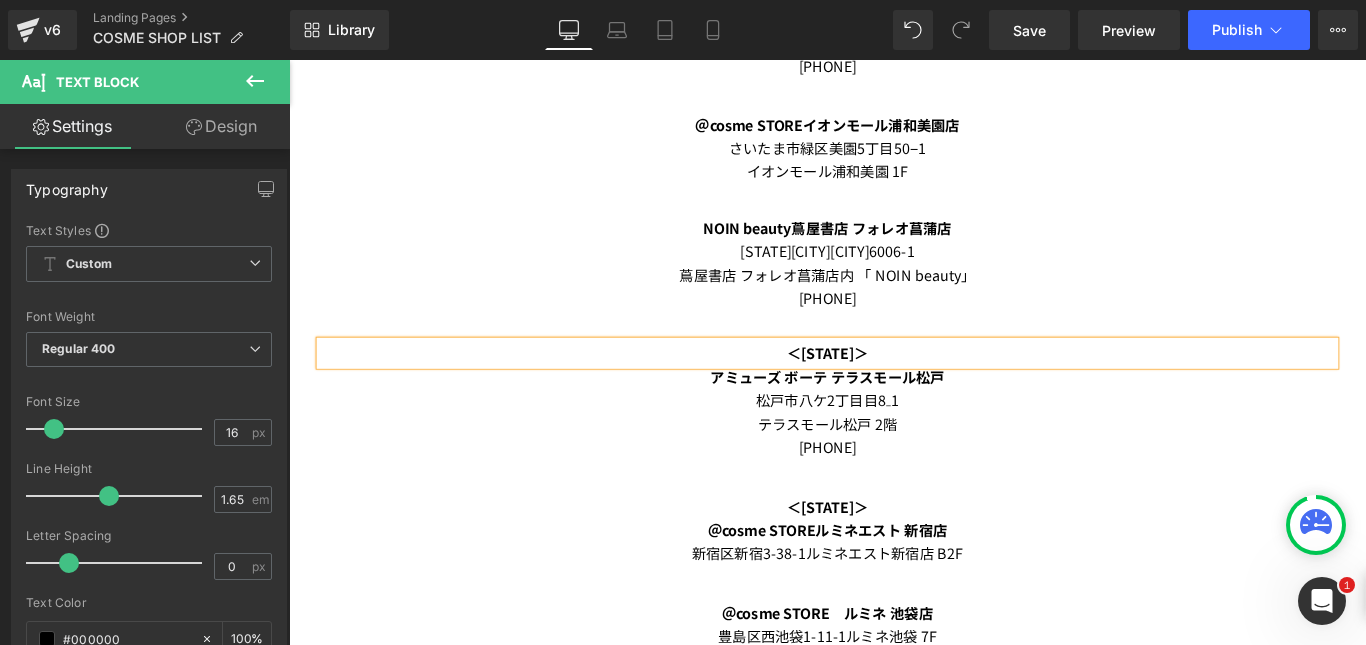 click on "テラスモール松戸 2 階" at bounding box center [894, 469] 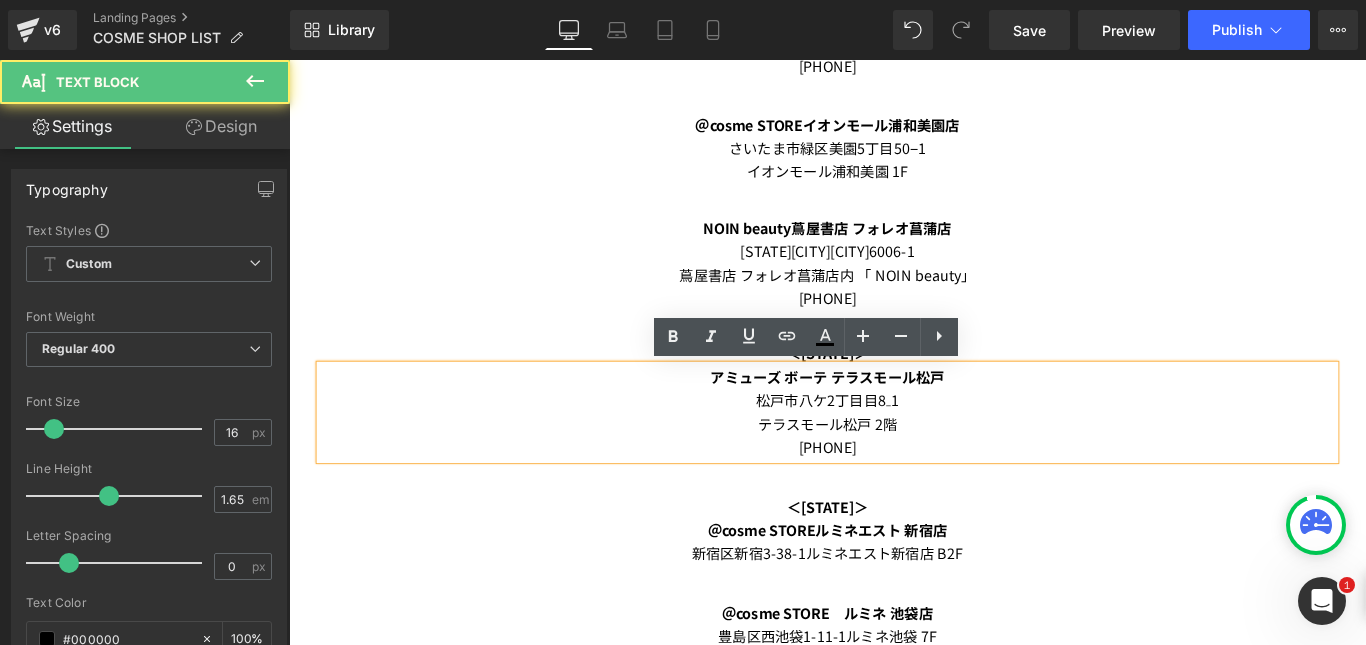 click on "松戸市八ケ2丁目目8₋1" at bounding box center (894, 442) 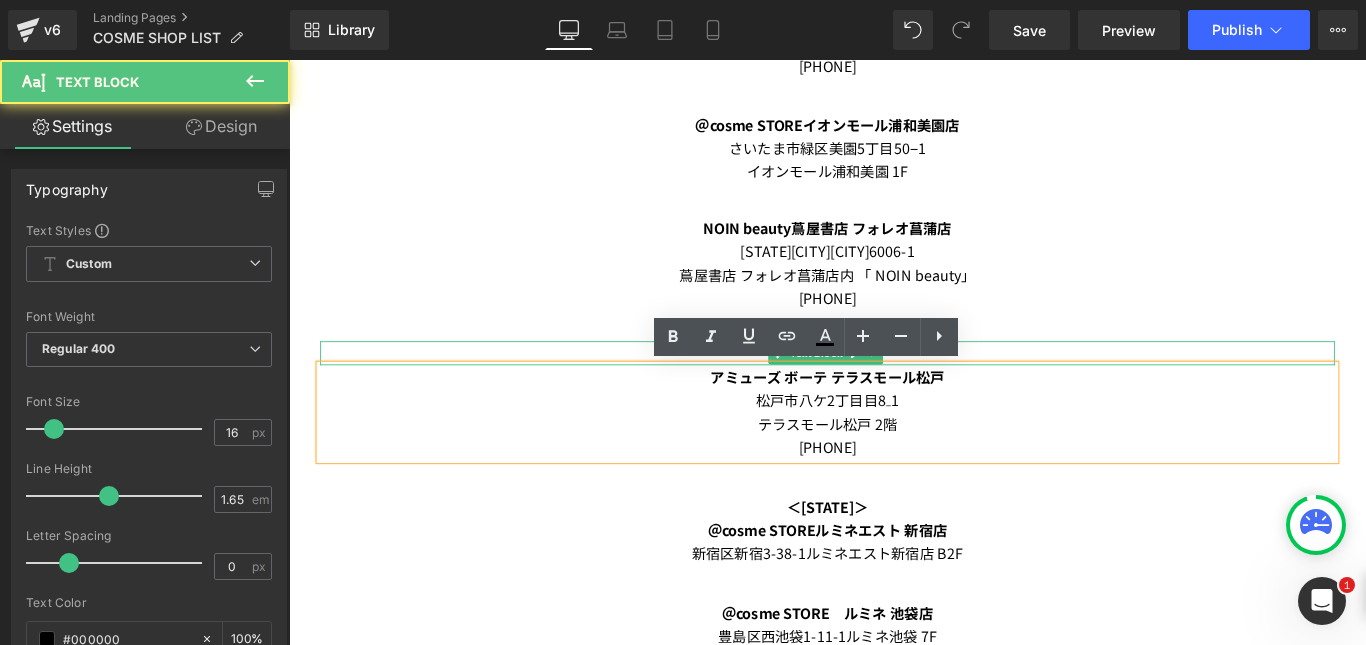 click at bounding box center [894, 378] 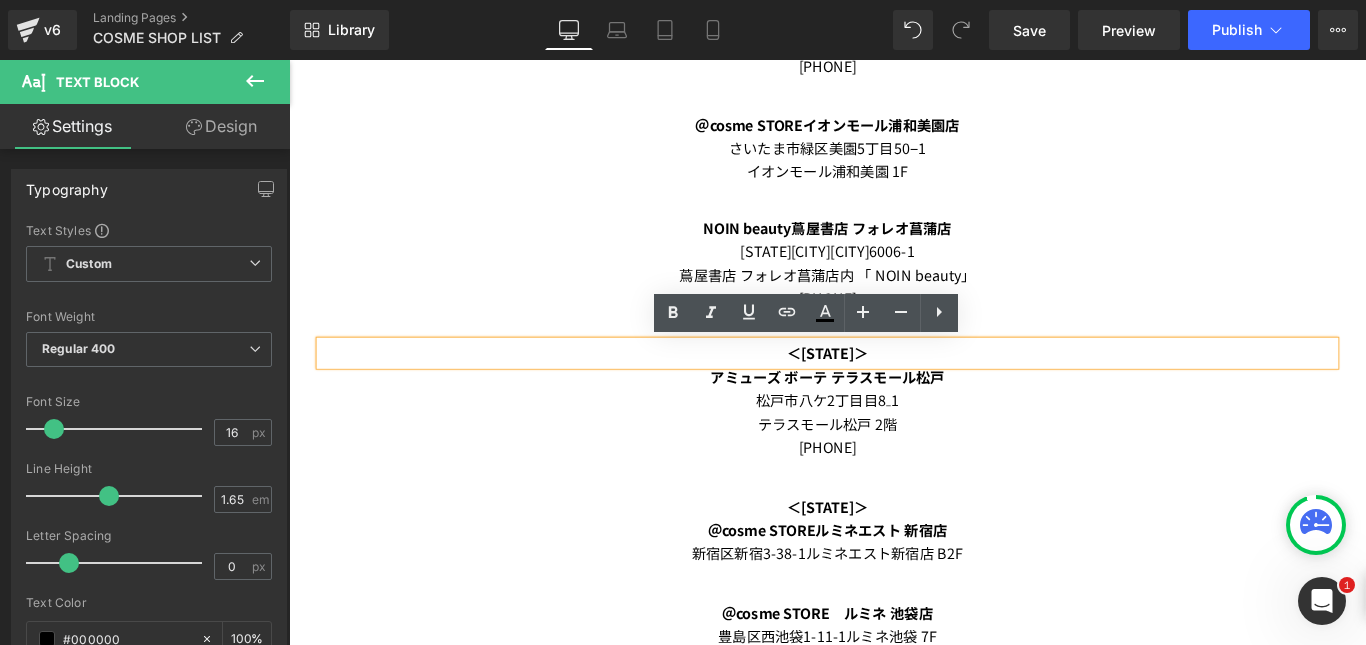 click on "[STATE][CITY][CITY]6006-1" at bounding box center (894, 274) 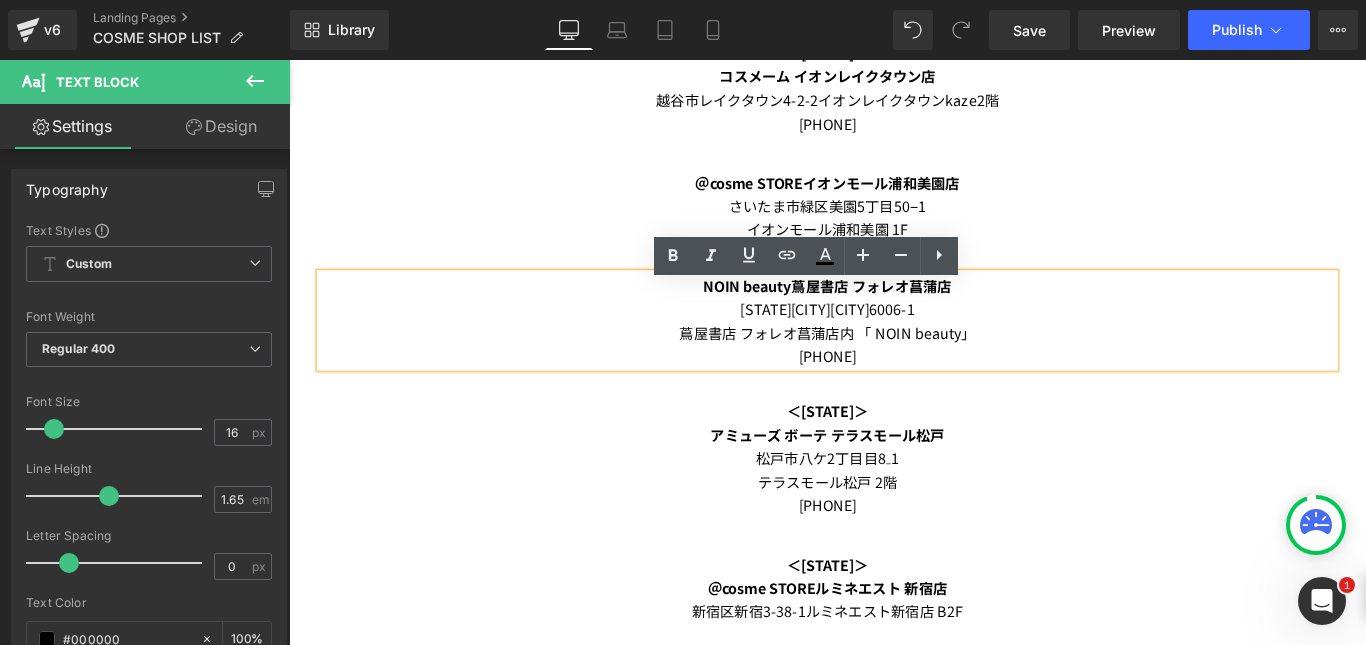 scroll, scrollTop: 3876, scrollLeft: 0, axis: vertical 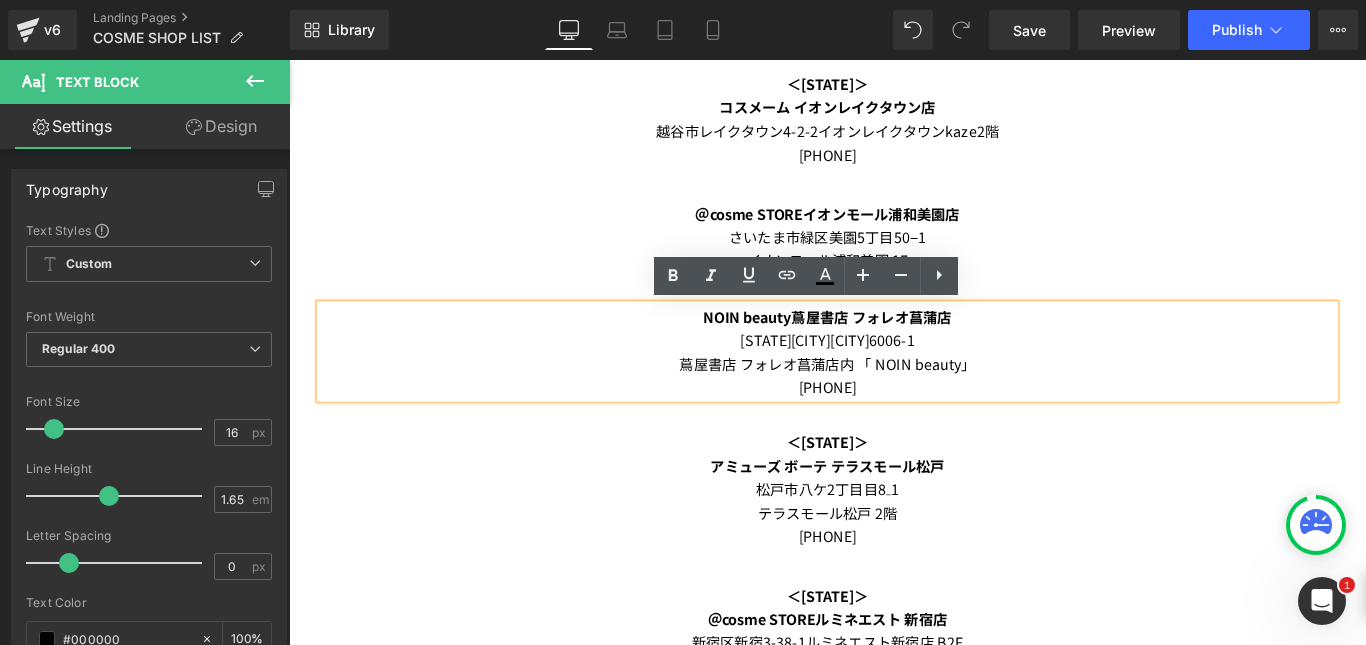click on "[COMPANY] [STORE_NAME] [CITY][POSTAL_CODE] [STORE_NAME] [FLOOR] [PHONE] [TEXT_BLOCK]" at bounding box center [894, 556] 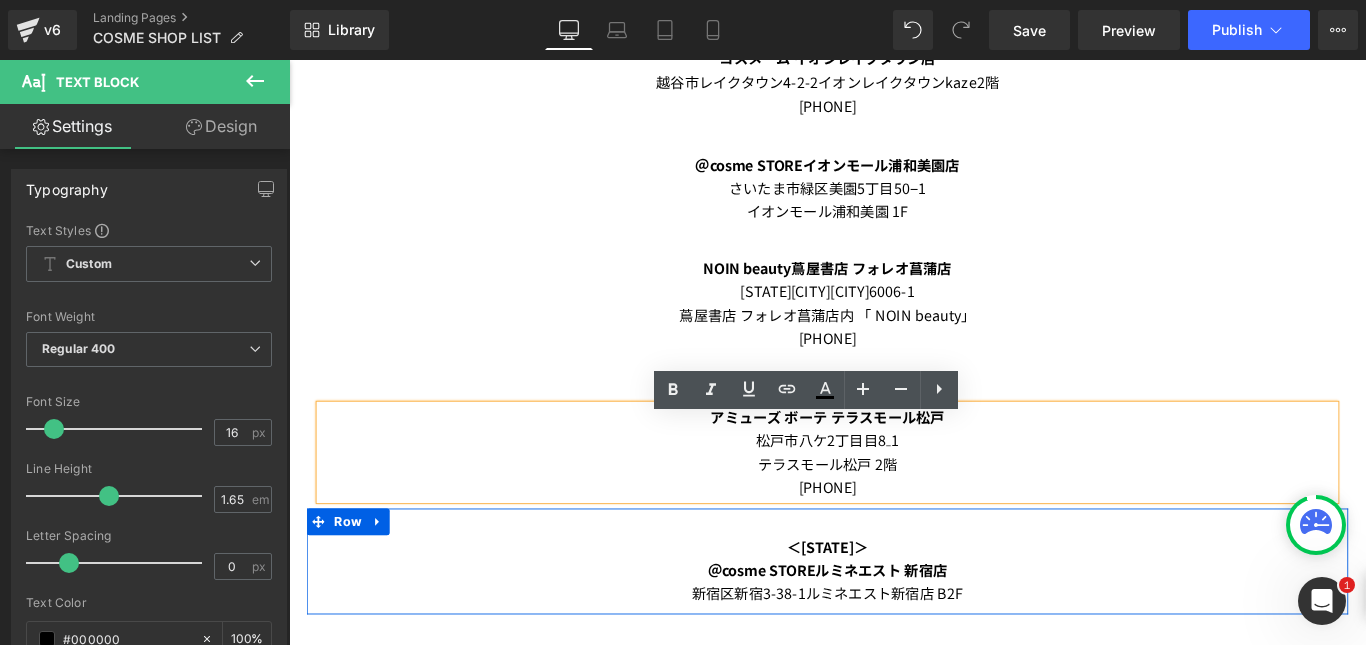 scroll, scrollTop: 3976, scrollLeft: 0, axis: vertical 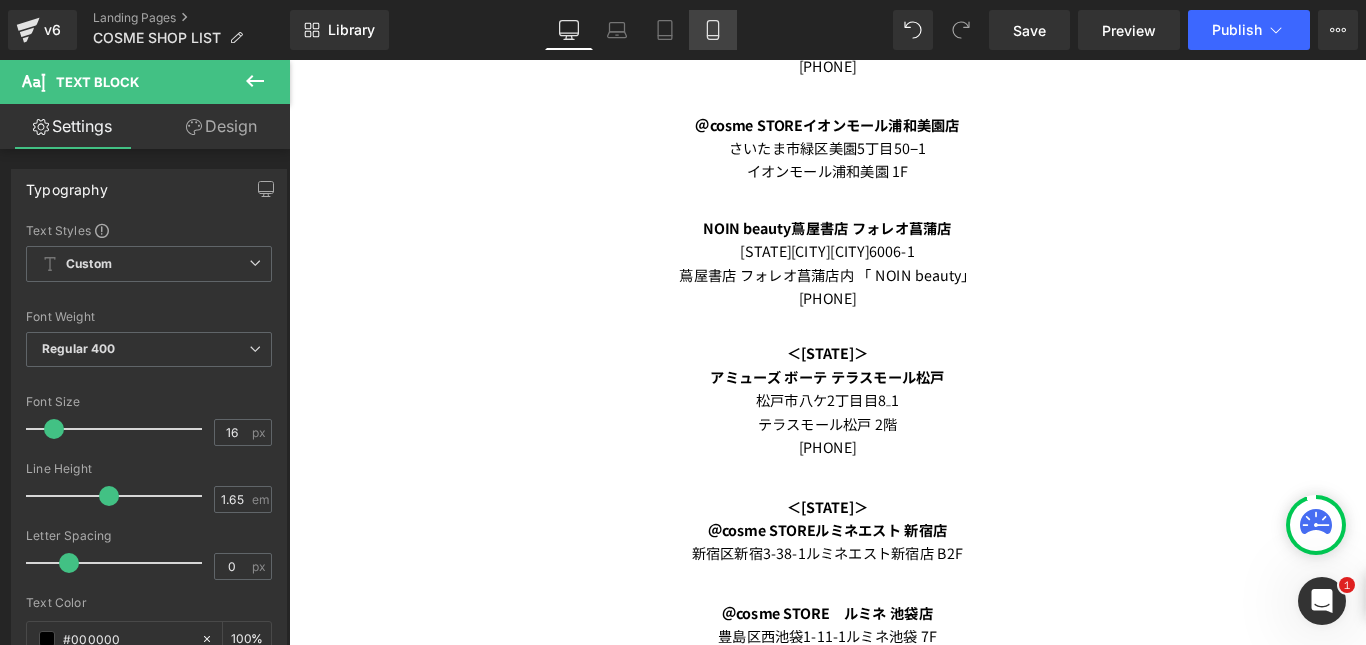 click 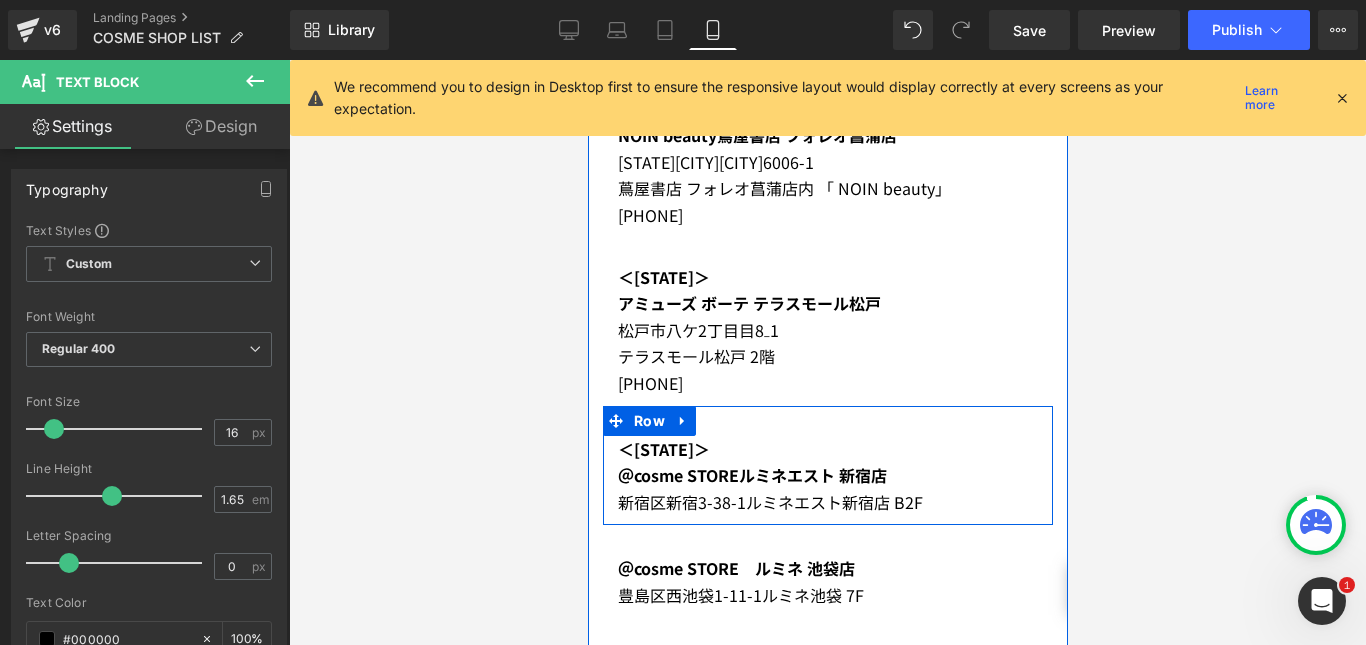 scroll, scrollTop: 4184, scrollLeft: 0, axis: vertical 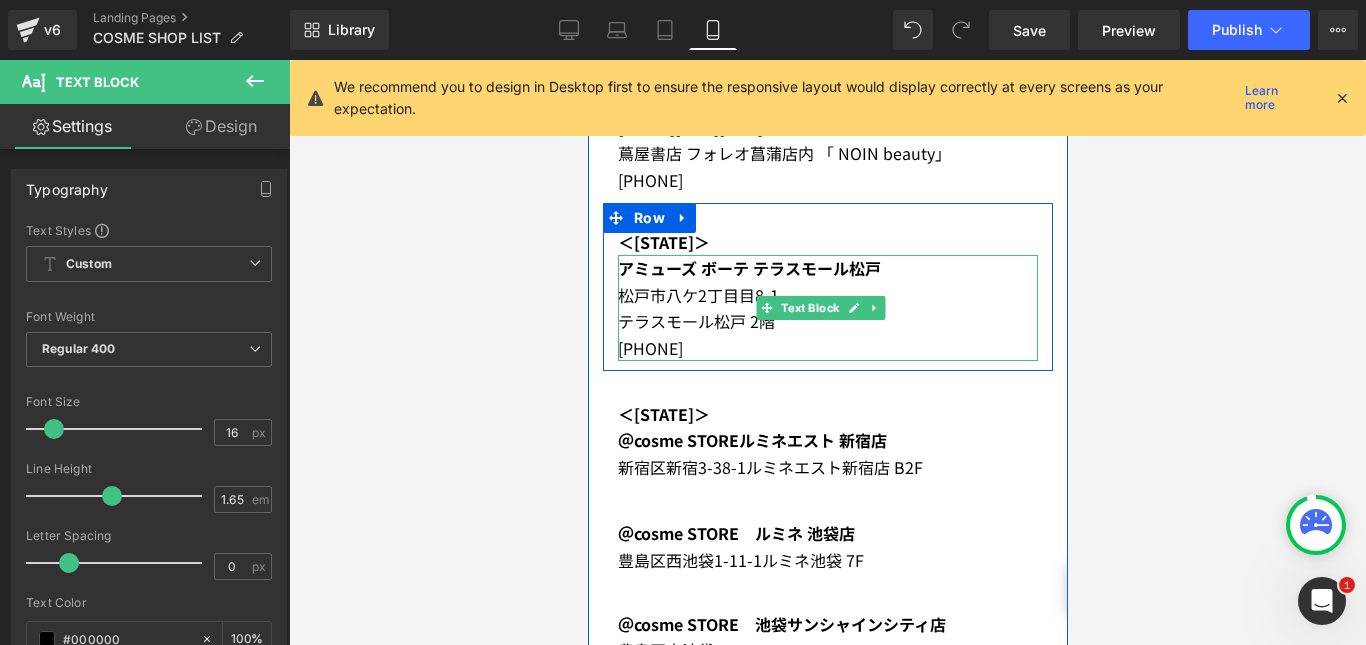 click on "松戸市八ケ2丁目目8₋1" at bounding box center (827, 295) 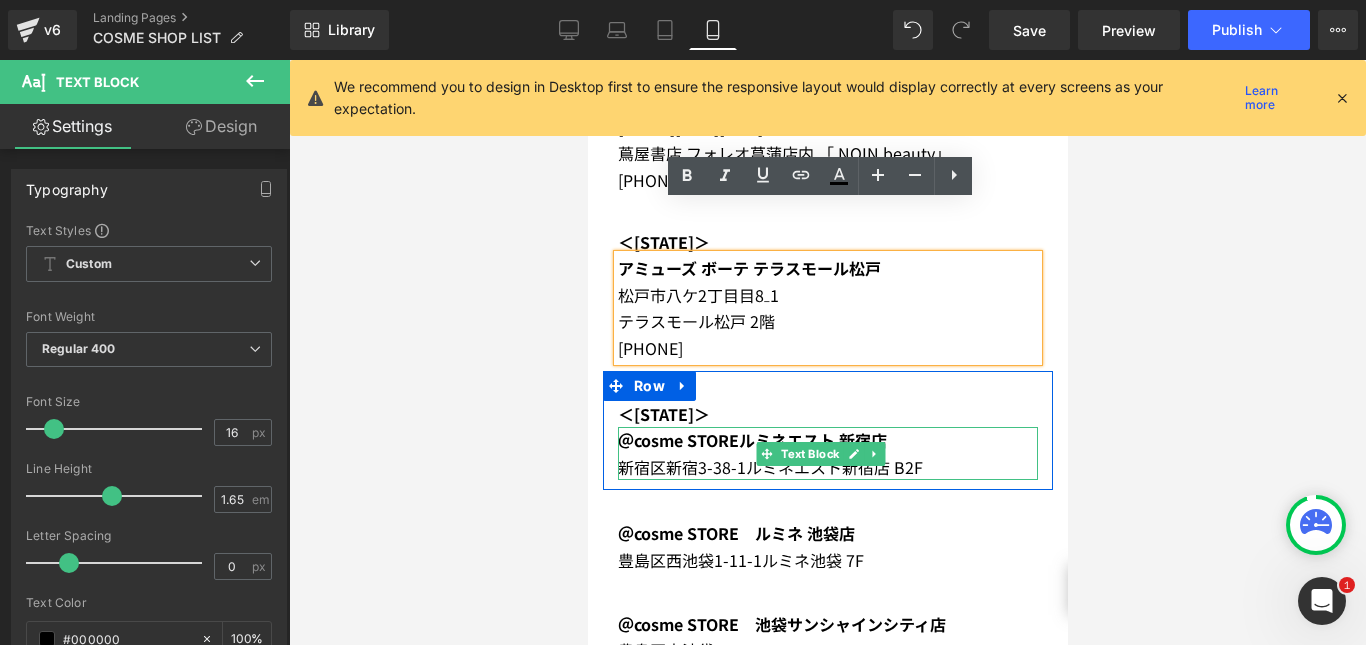 click on "＠cosme STORE　 ルミネエスト 新宿店" at bounding box center [751, 440] 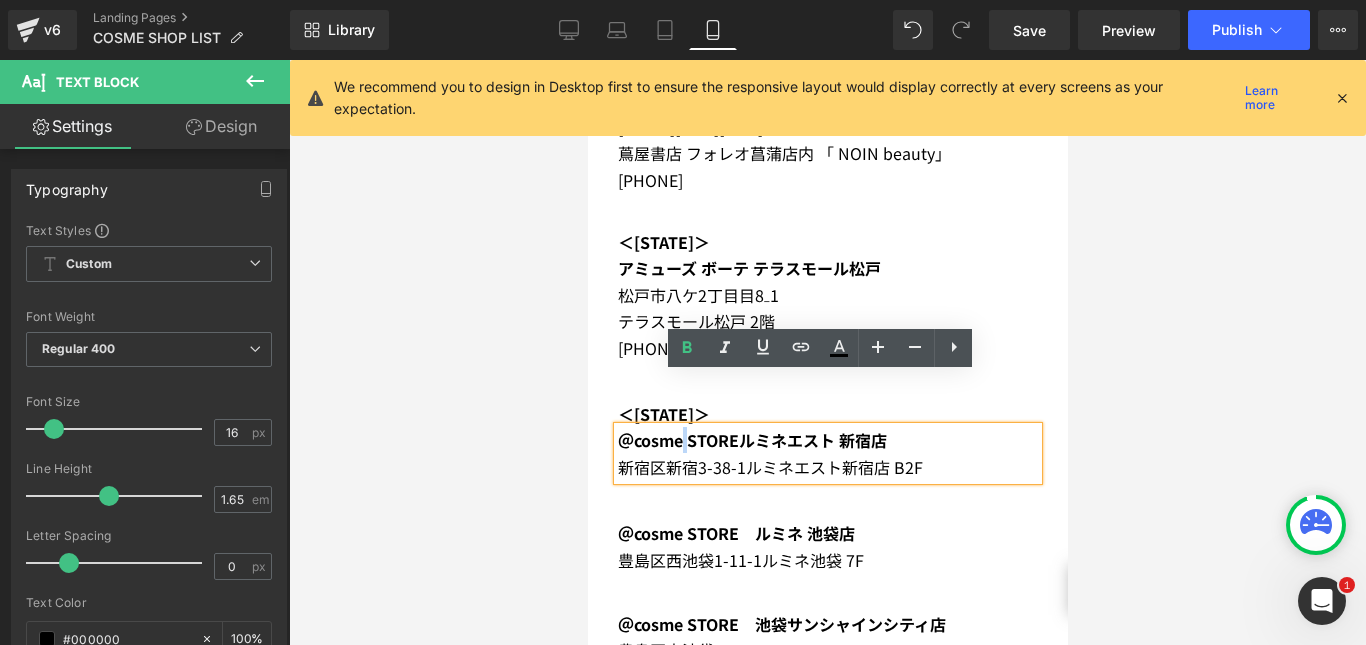 click on "松戸市八ケ2丁目目8₋1" at bounding box center (827, 295) 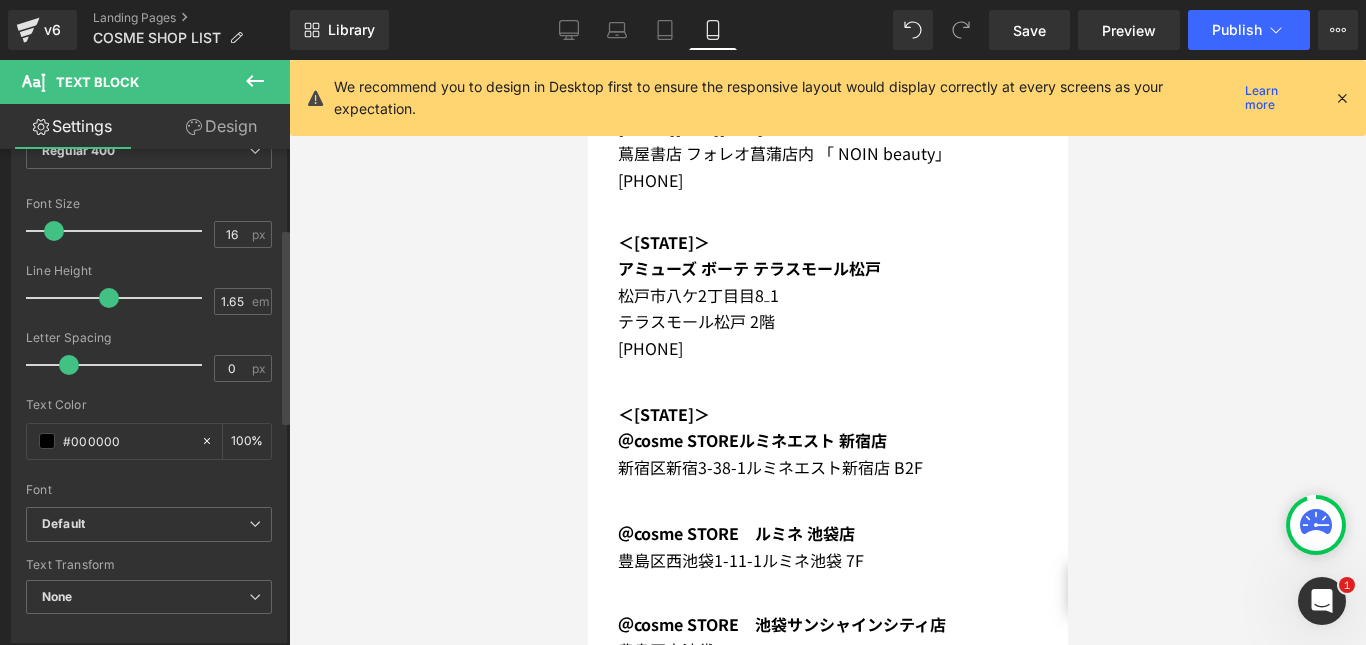 scroll, scrollTop: 200, scrollLeft: 0, axis: vertical 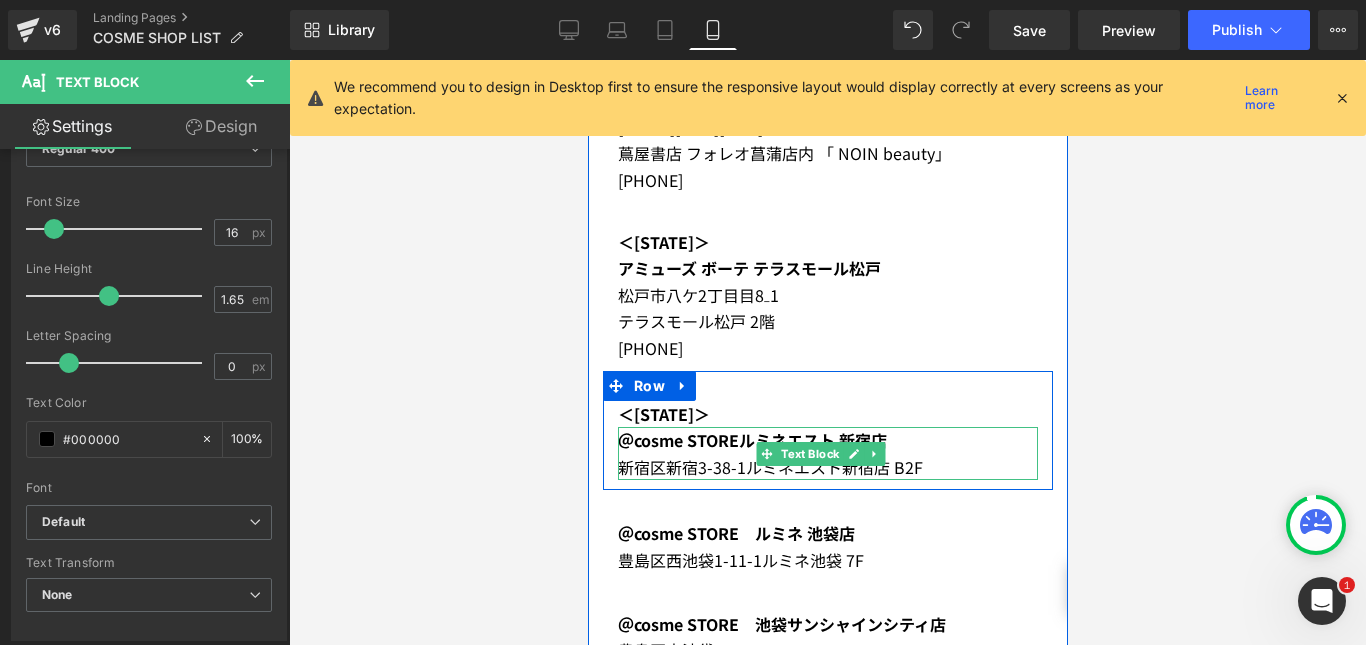 click on "新宿区新宿3-38-1  ルミネエスト新宿店 B2F" at bounding box center (827, 467) 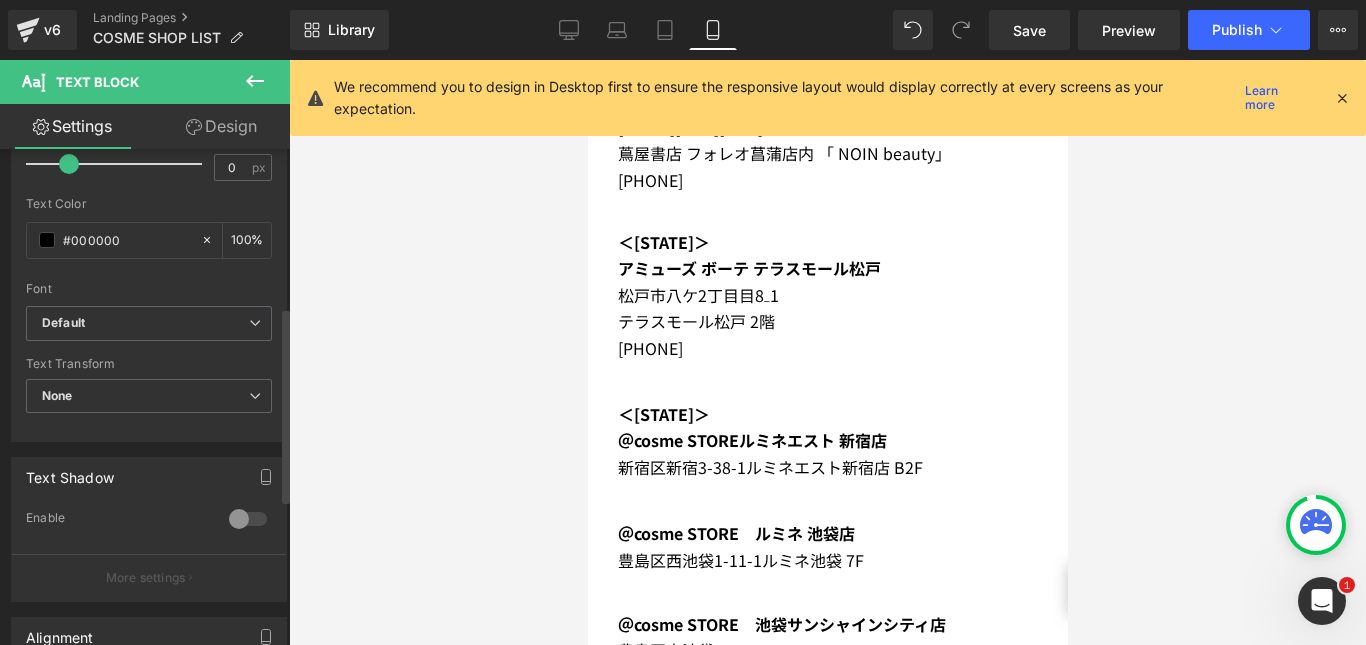 scroll, scrollTop: 400, scrollLeft: 0, axis: vertical 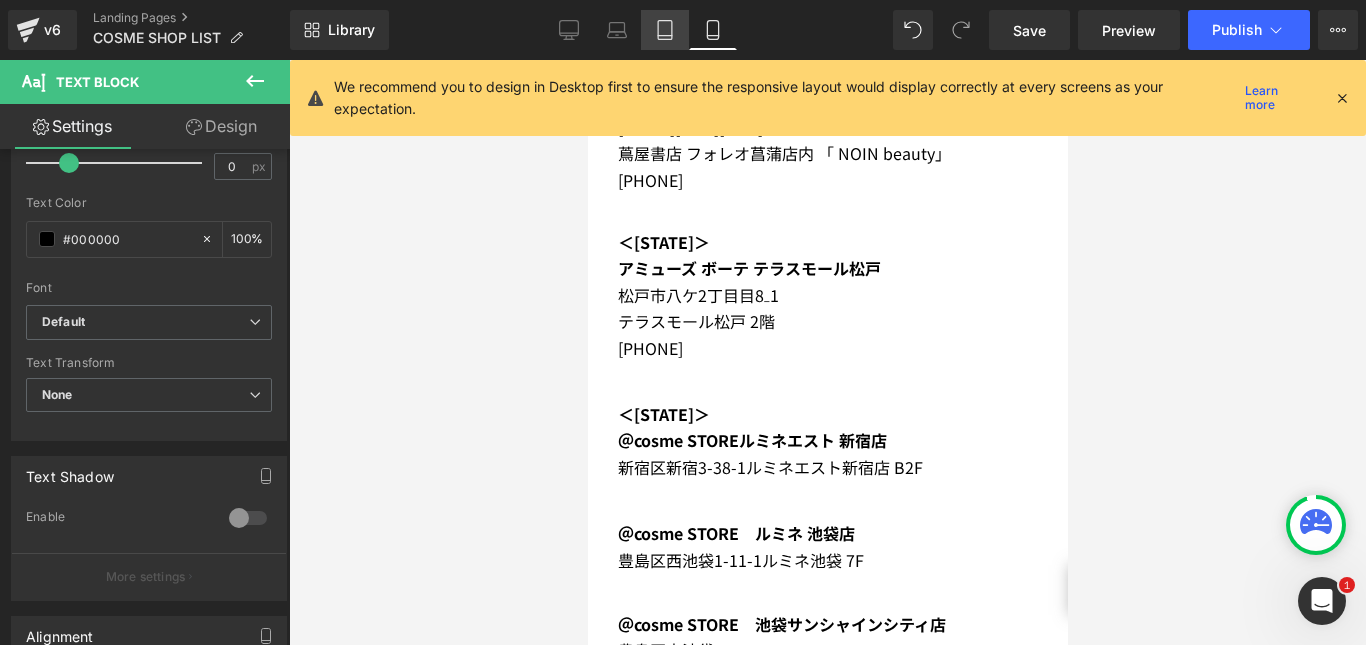 click 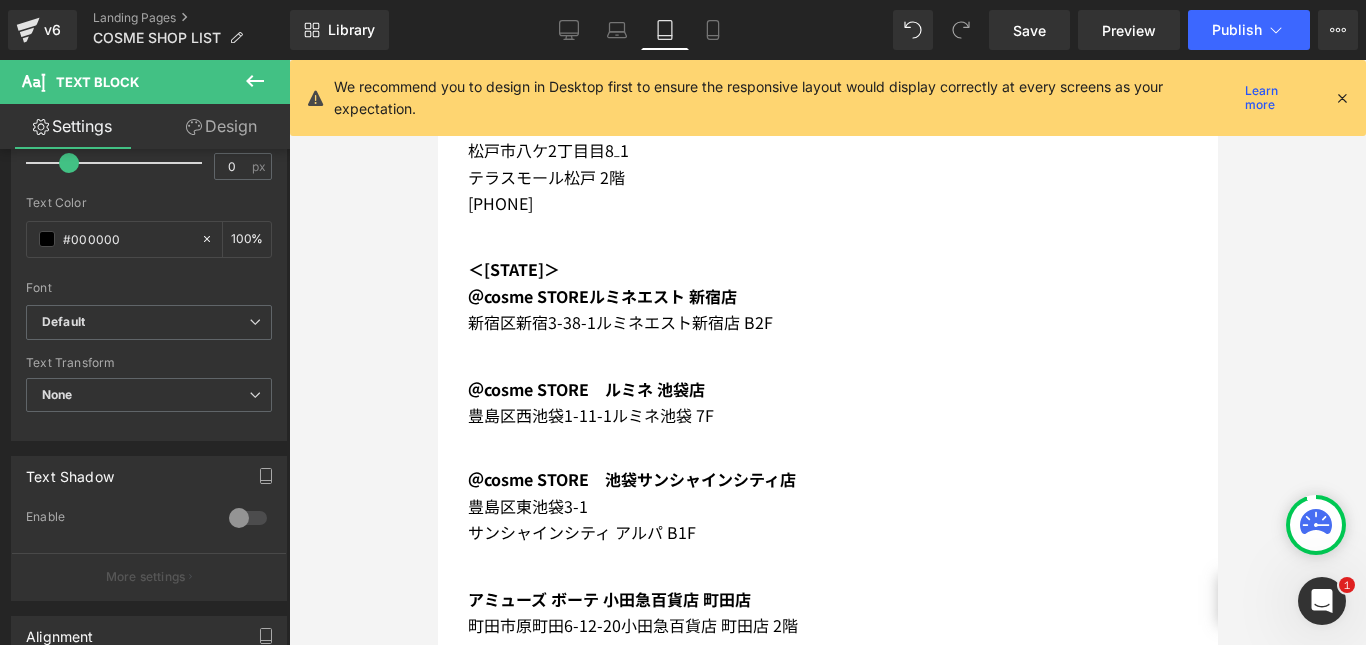 scroll, scrollTop: 4092, scrollLeft: 0, axis: vertical 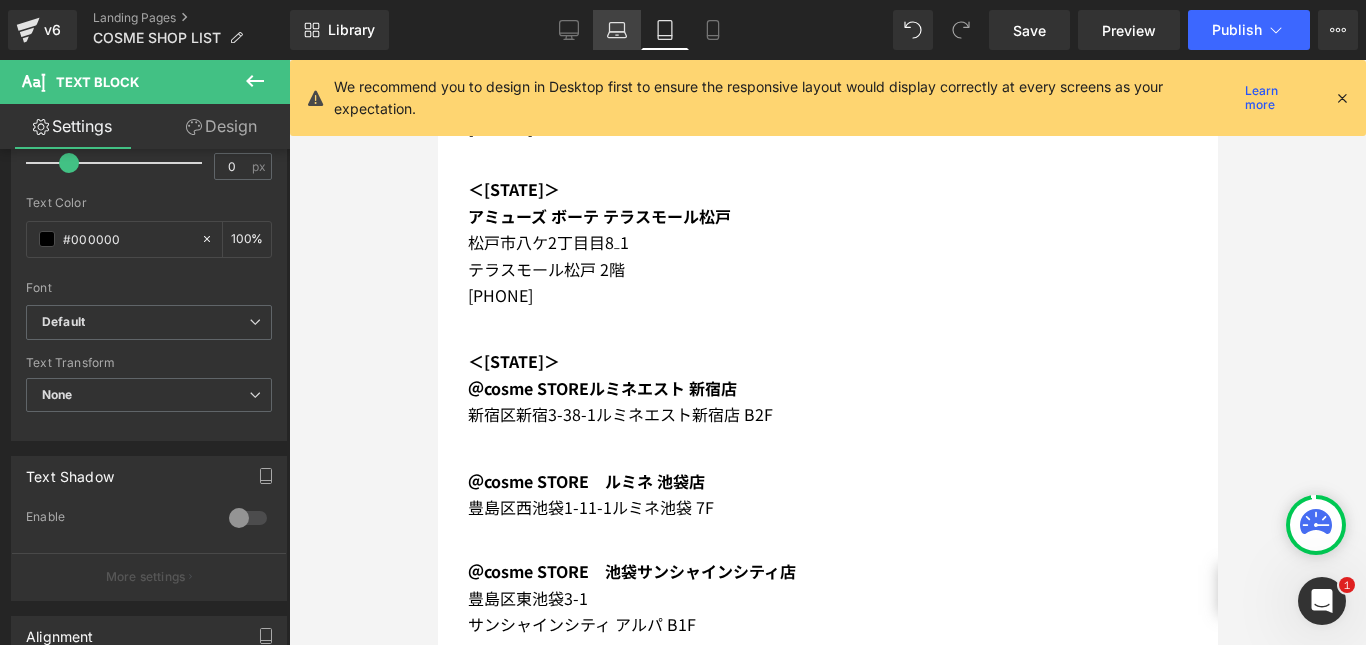 click 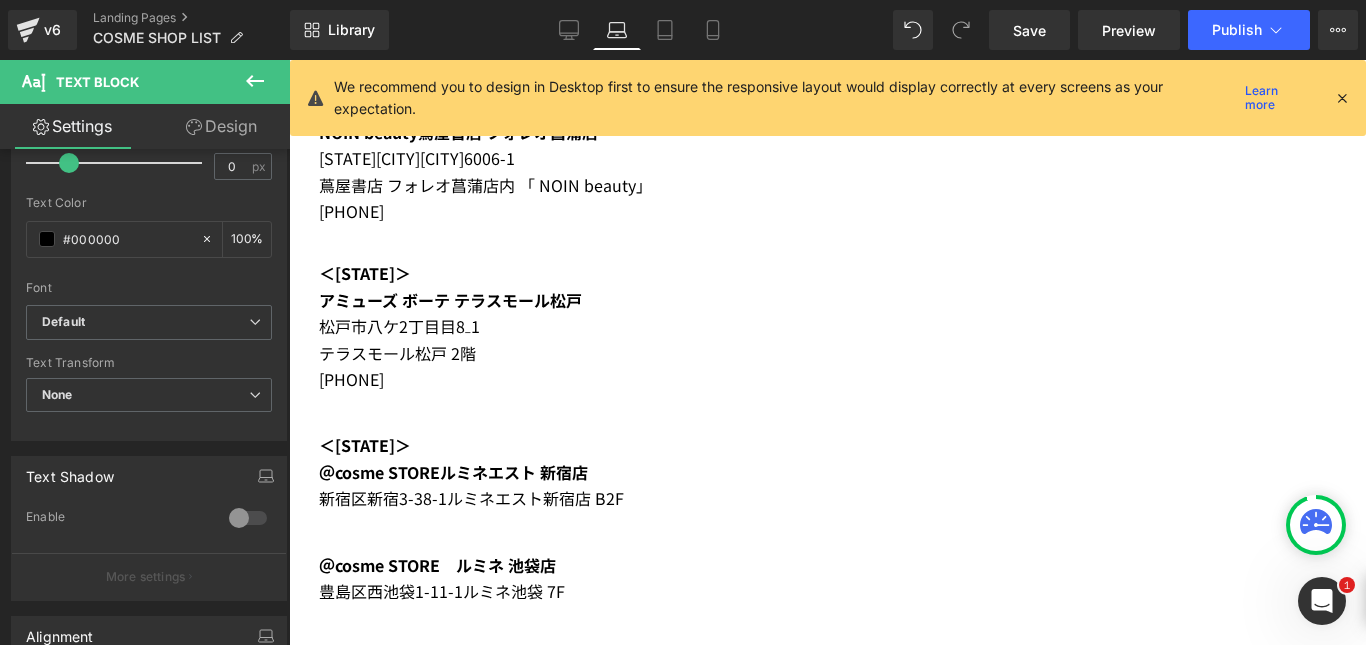 scroll, scrollTop: 4176, scrollLeft: 0, axis: vertical 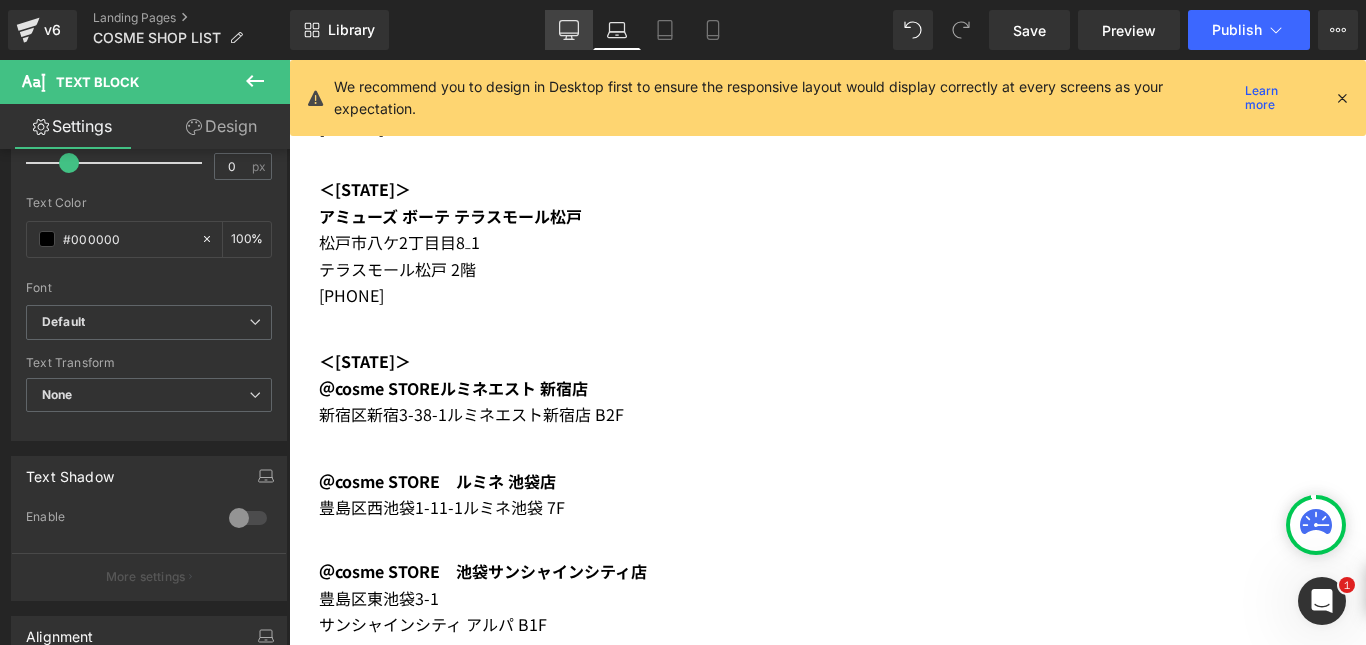 click 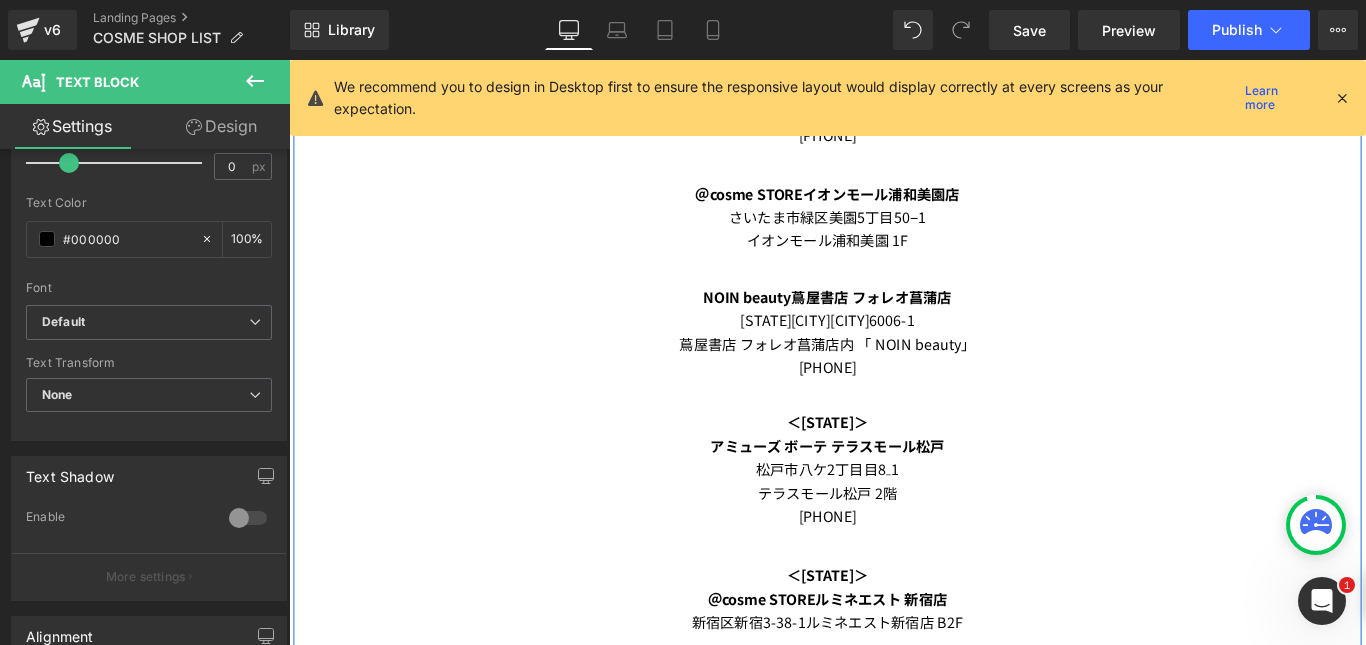 scroll, scrollTop: 3876, scrollLeft: 0, axis: vertical 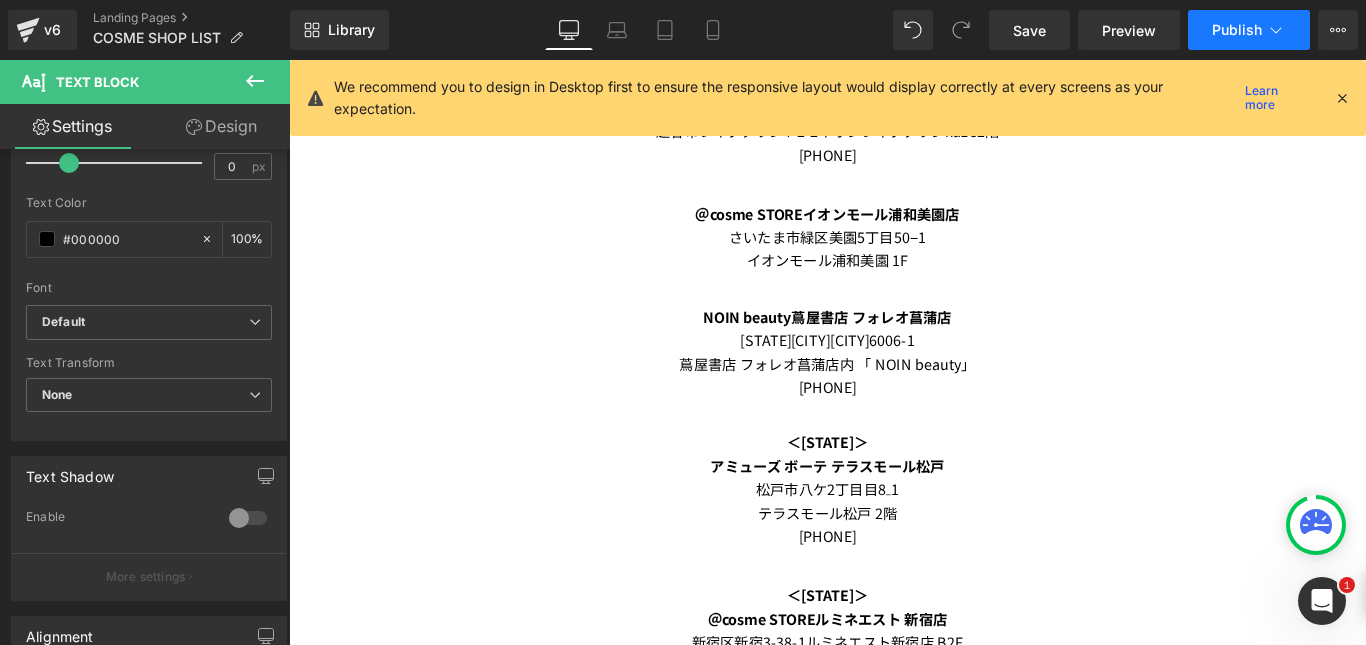 click on "Publish" at bounding box center [1237, 30] 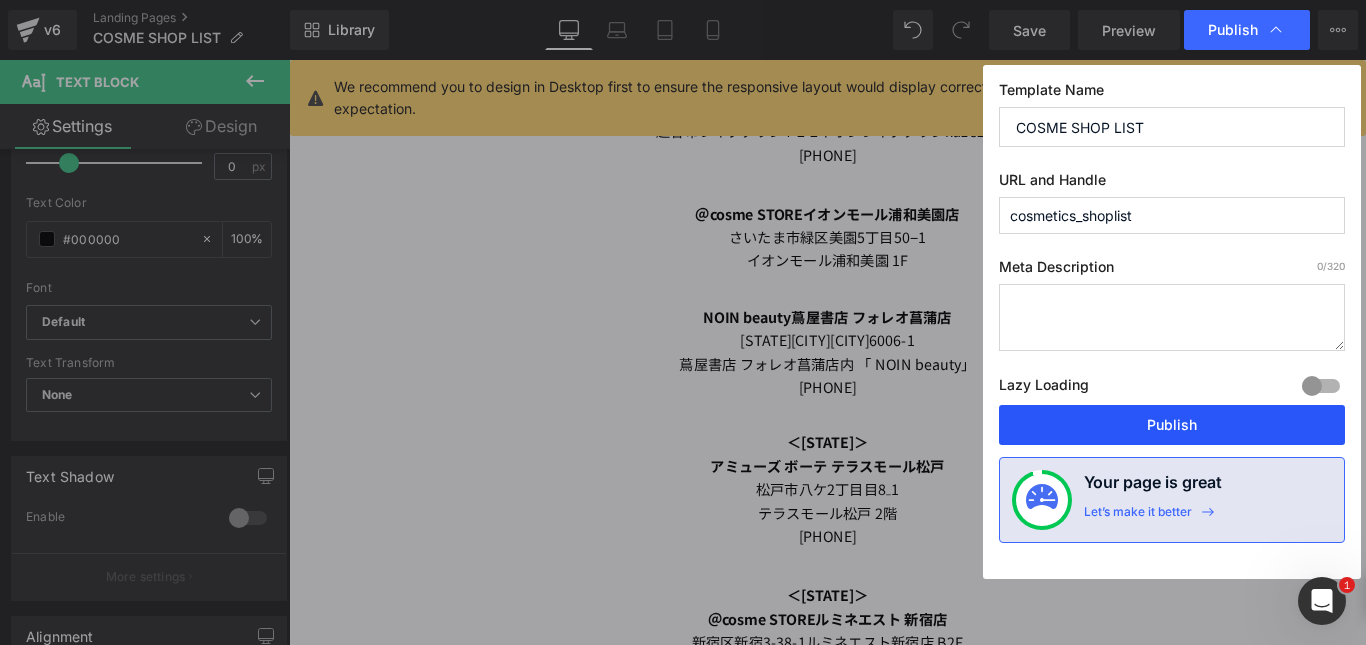 click on "Publish" at bounding box center [1172, 425] 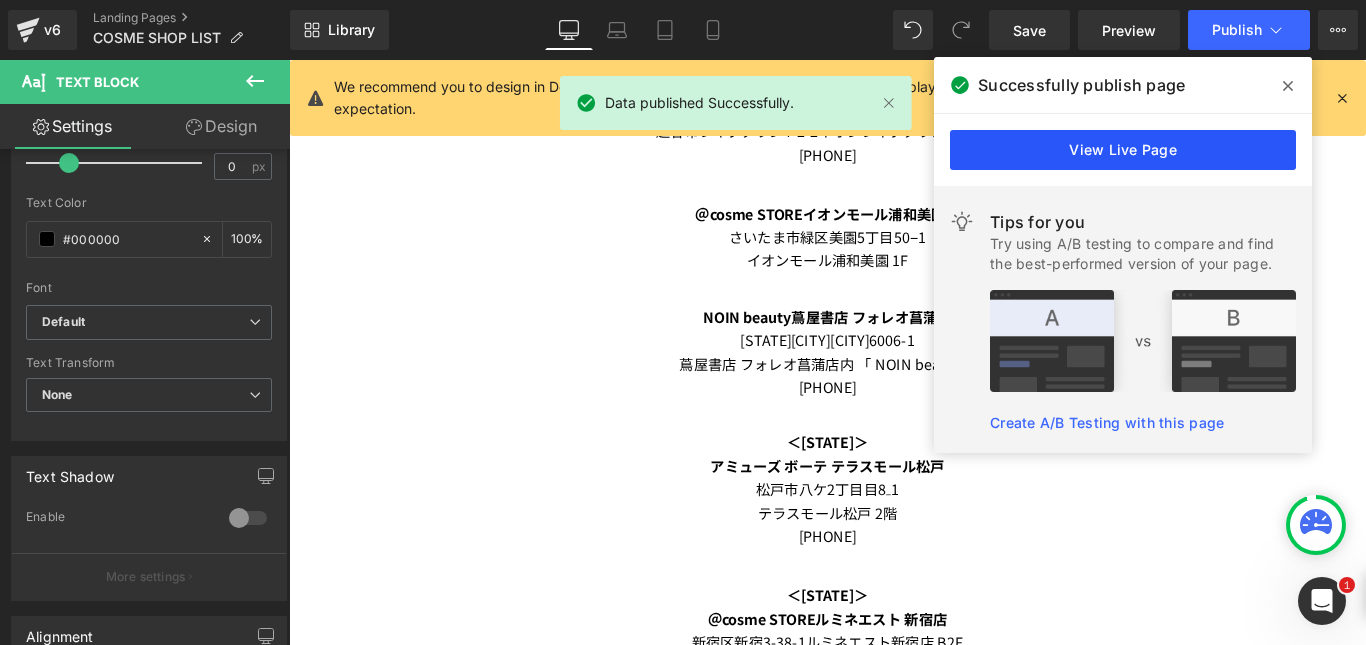 click on "View Live Page" at bounding box center (1123, 150) 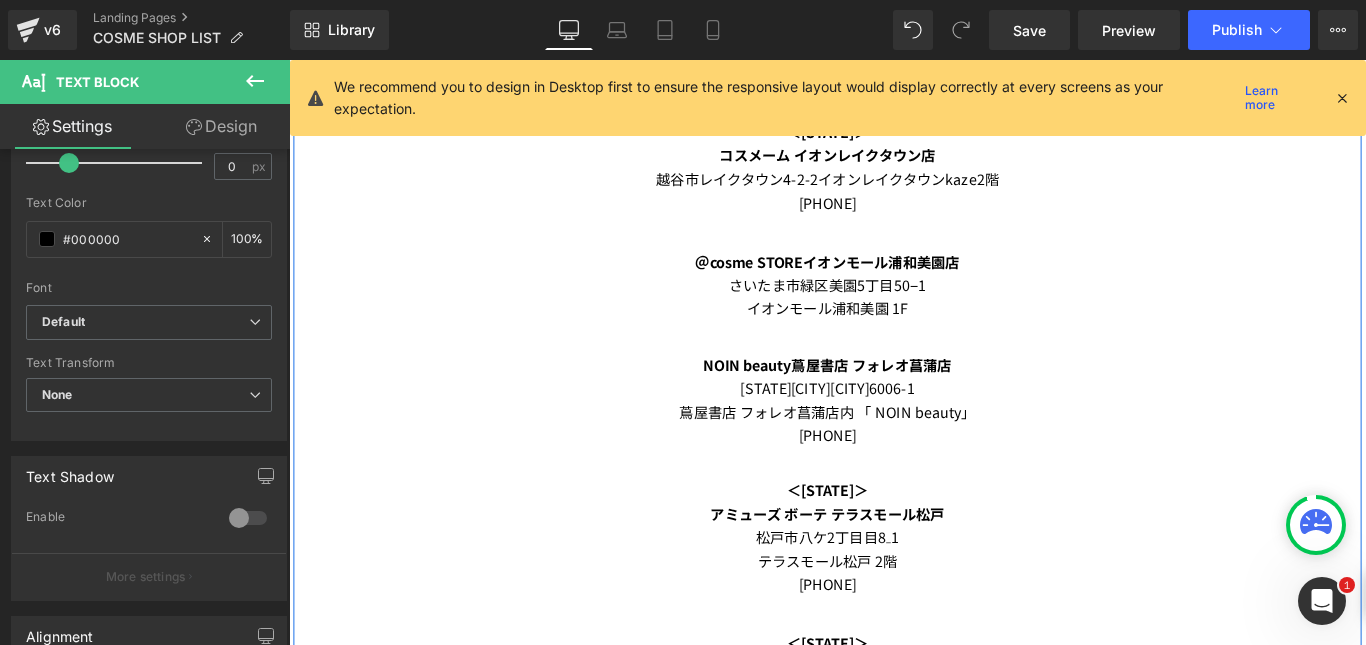 scroll, scrollTop: 3776, scrollLeft: 0, axis: vertical 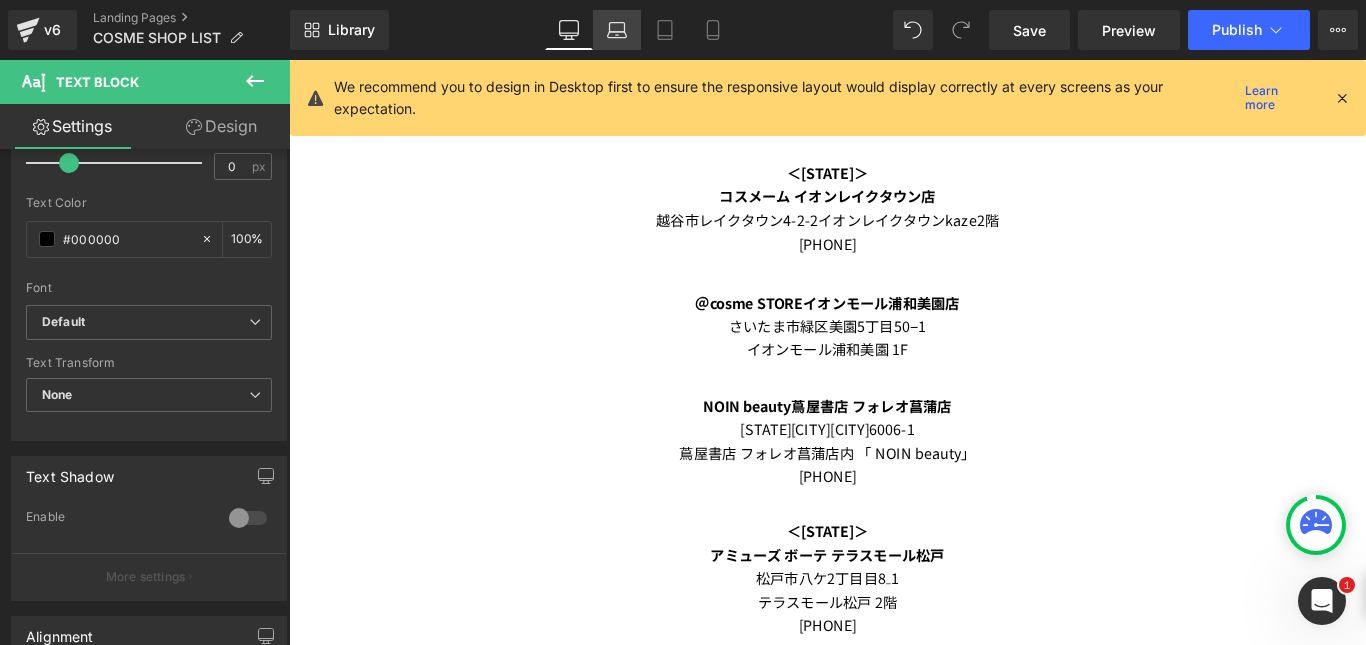 click 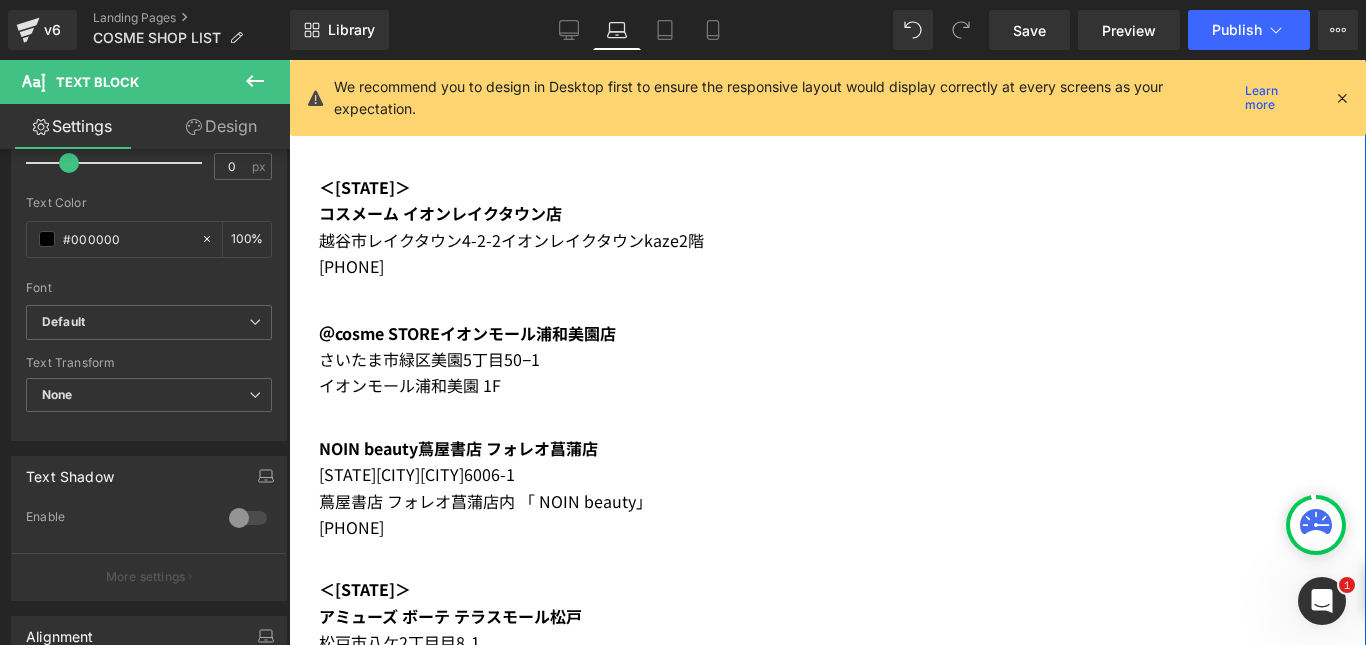 scroll, scrollTop: 3976, scrollLeft: 0, axis: vertical 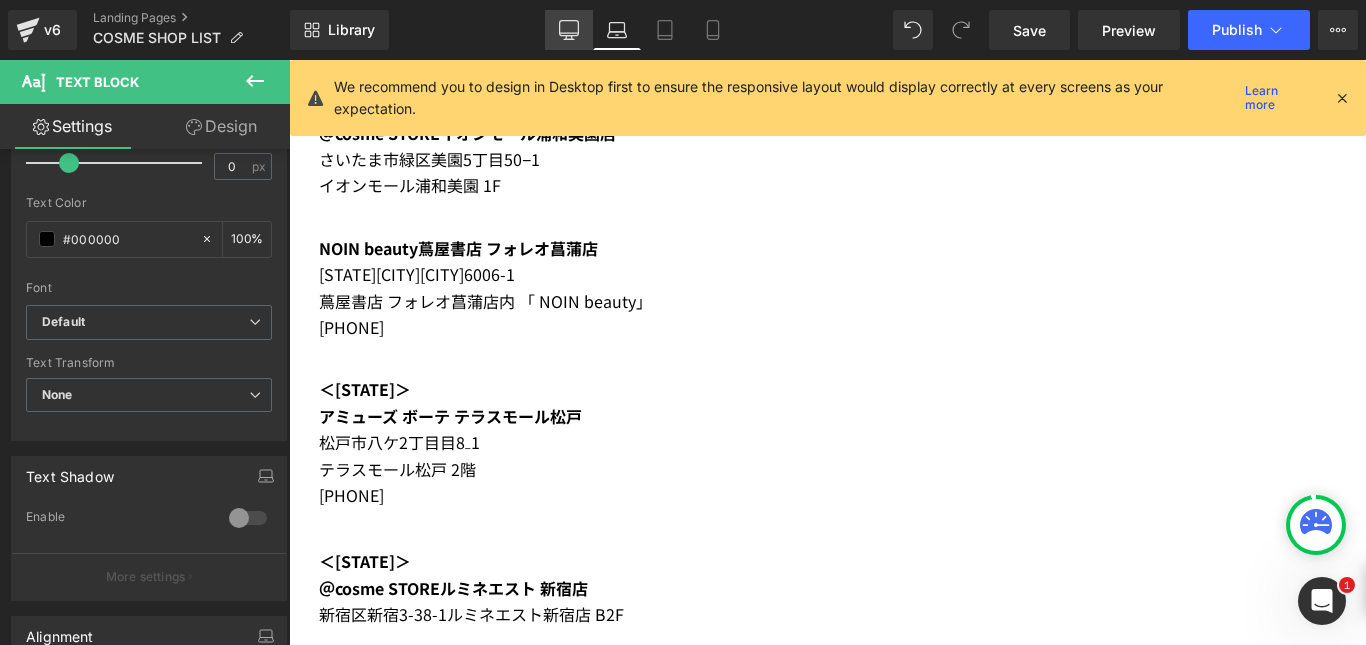 click 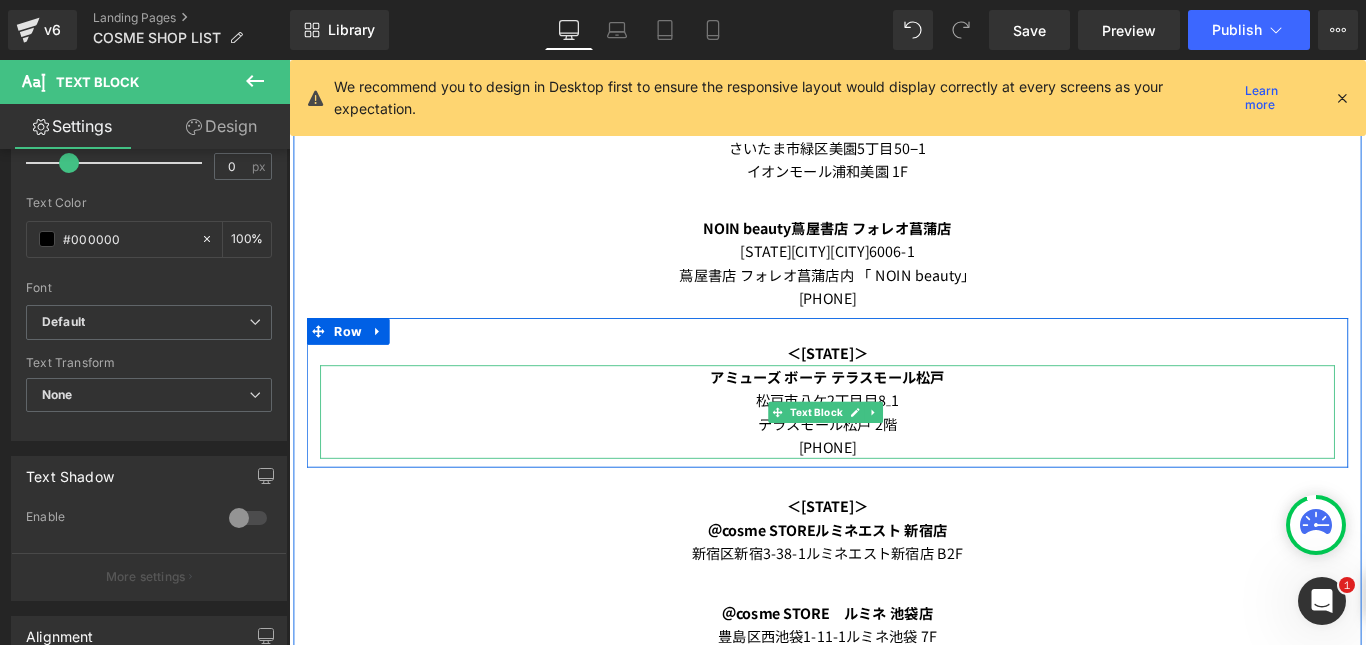 click on "松戸市八ケ2丁目目8₋1" at bounding box center (894, 442) 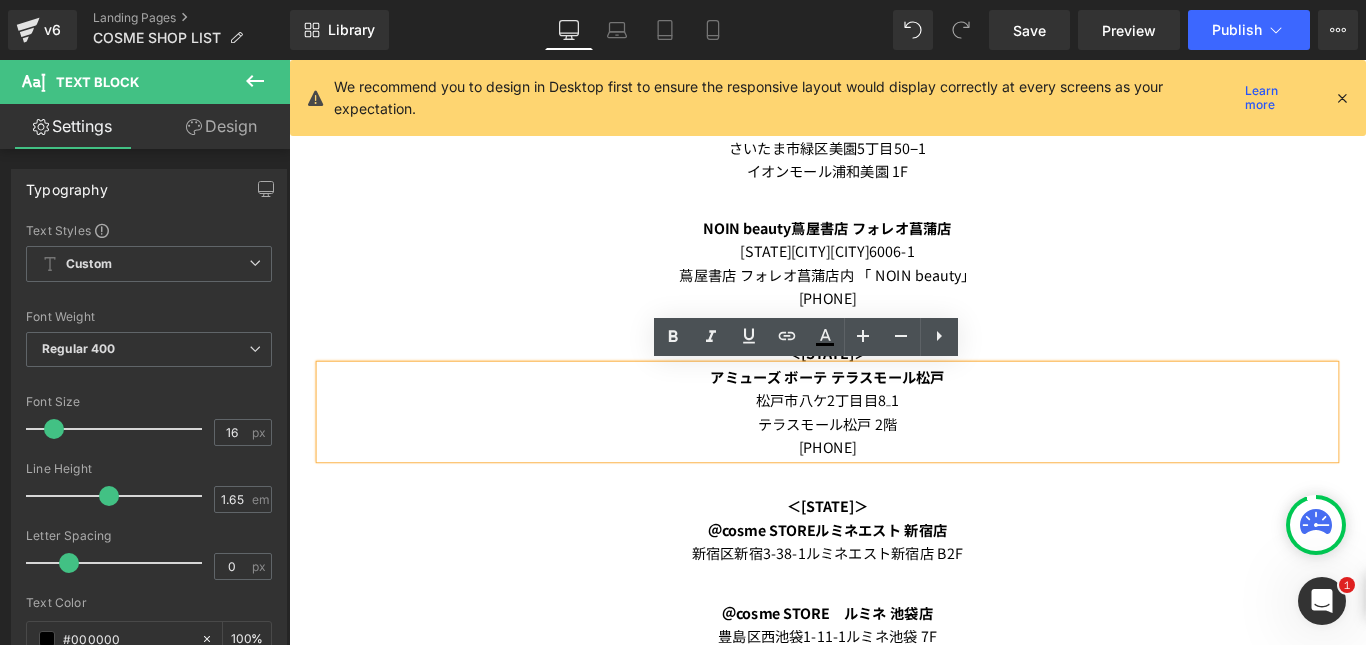 click on "アミューズ ボーテ テラスモール松戸" at bounding box center (894, 416) 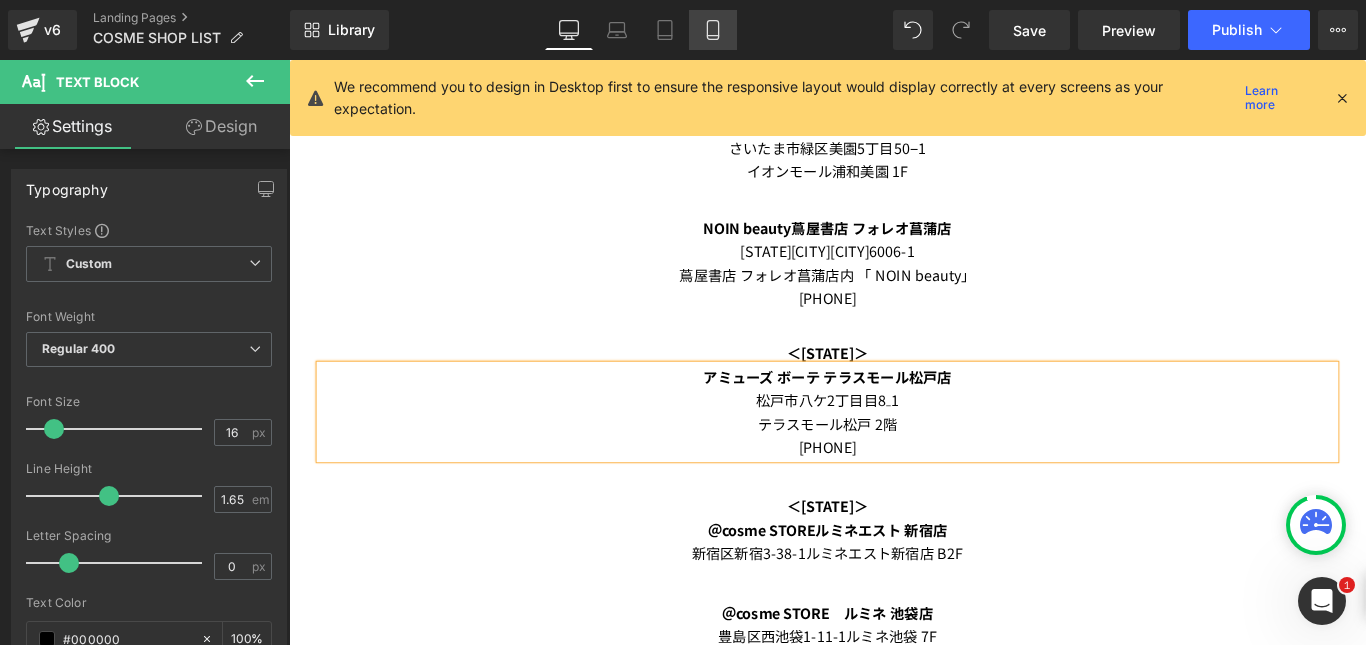 click 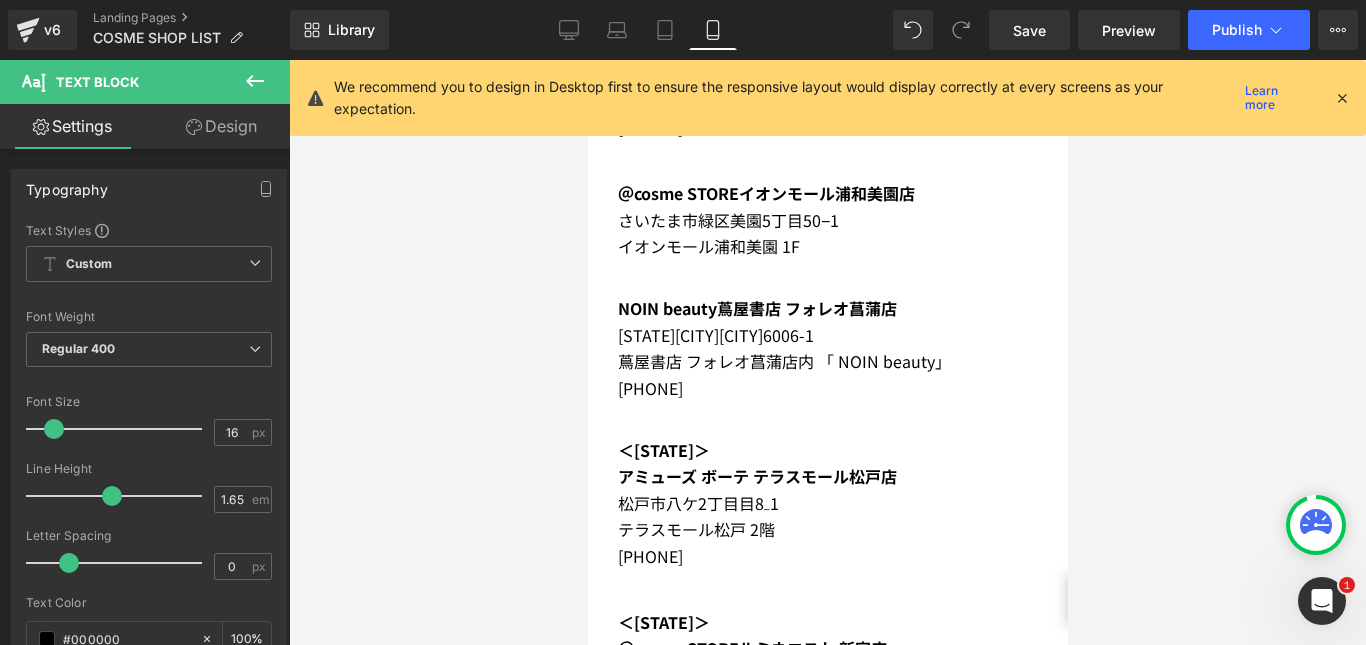 scroll, scrollTop: 3984, scrollLeft: 0, axis: vertical 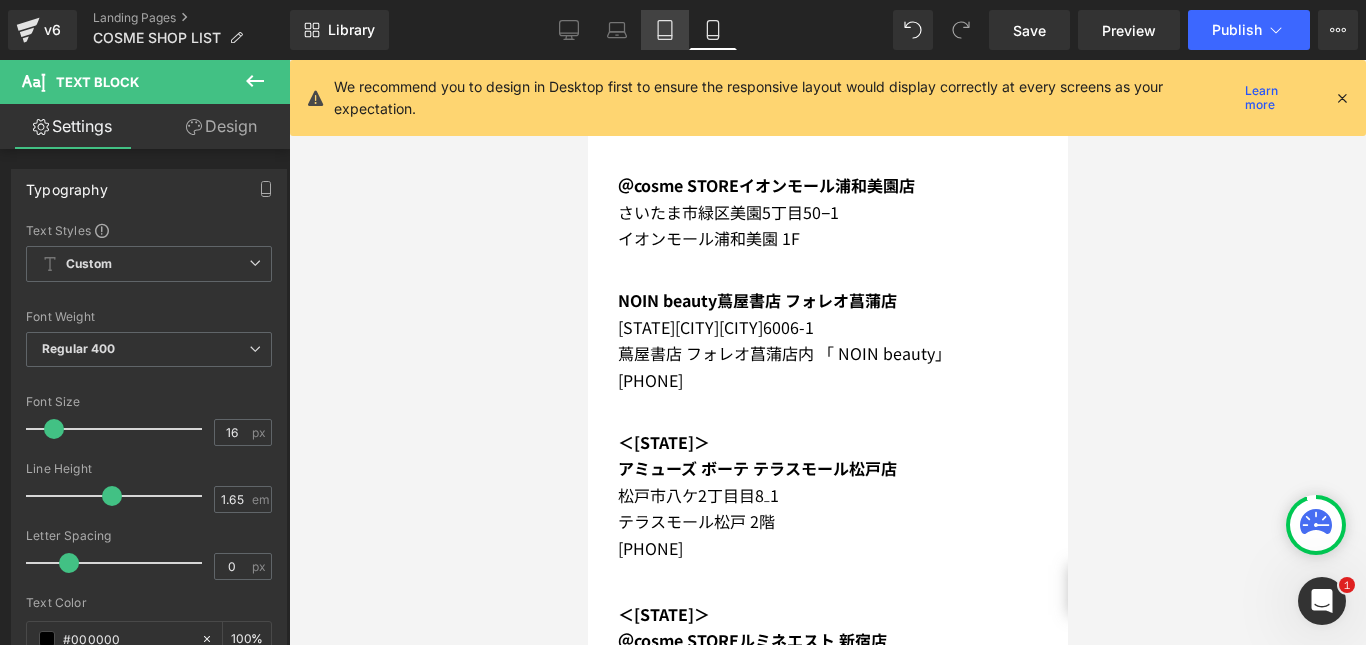 click on "Tablet" at bounding box center (665, 30) 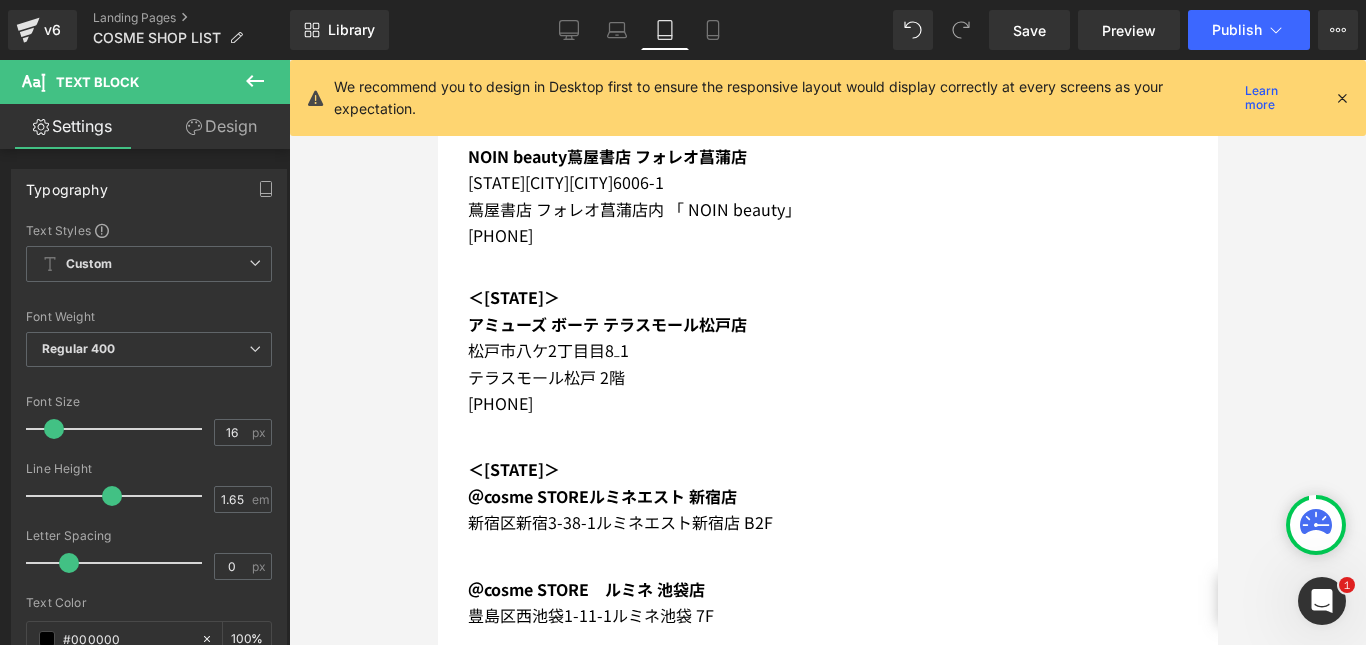 scroll, scrollTop: 3892, scrollLeft: 0, axis: vertical 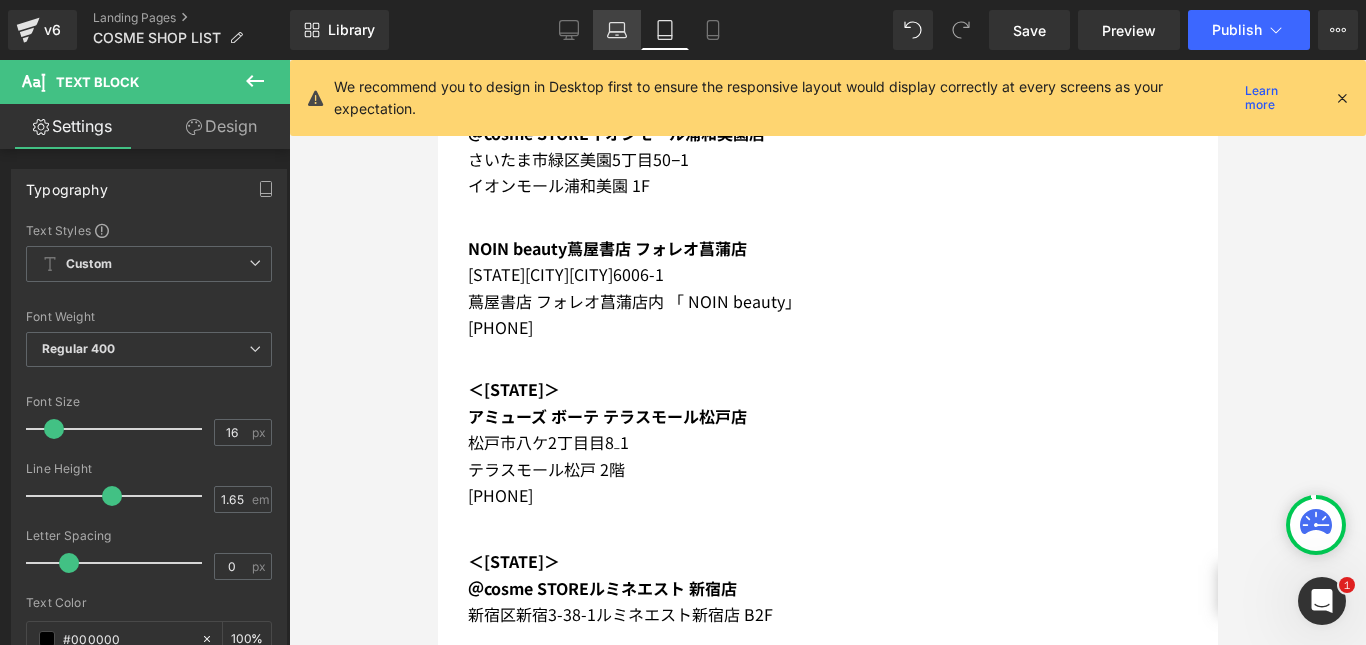 click 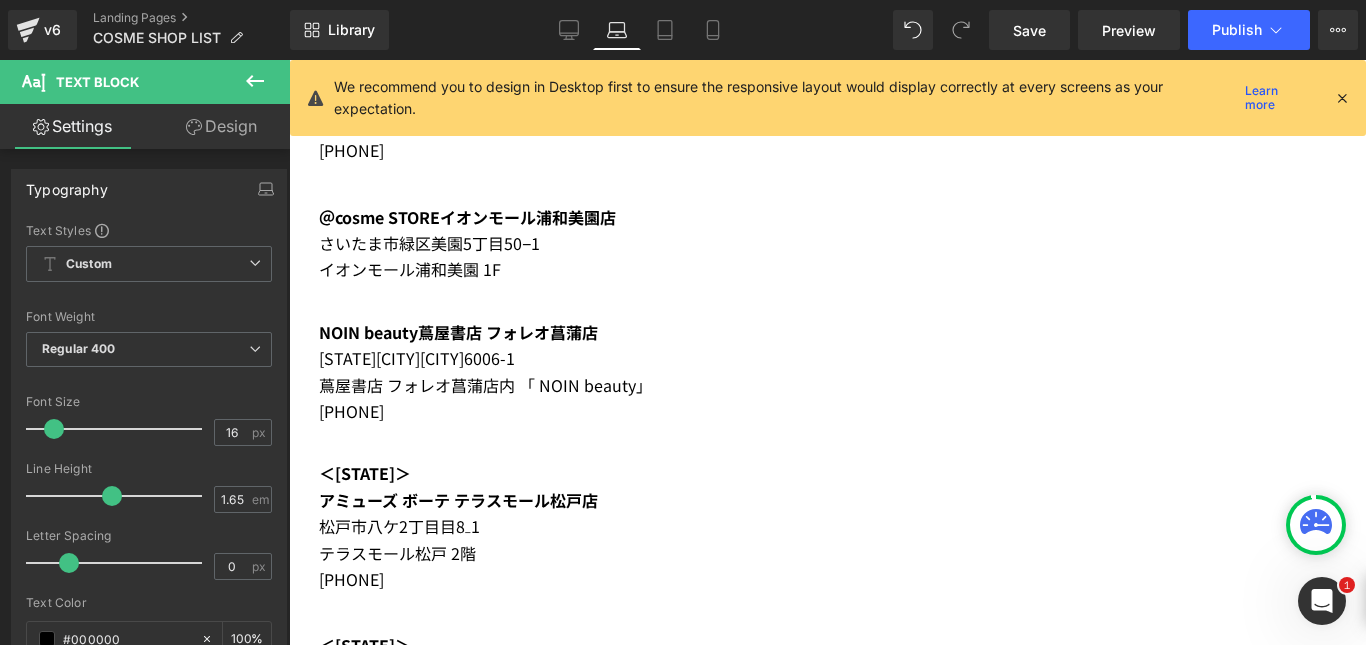 scroll, scrollTop: 3976, scrollLeft: 0, axis: vertical 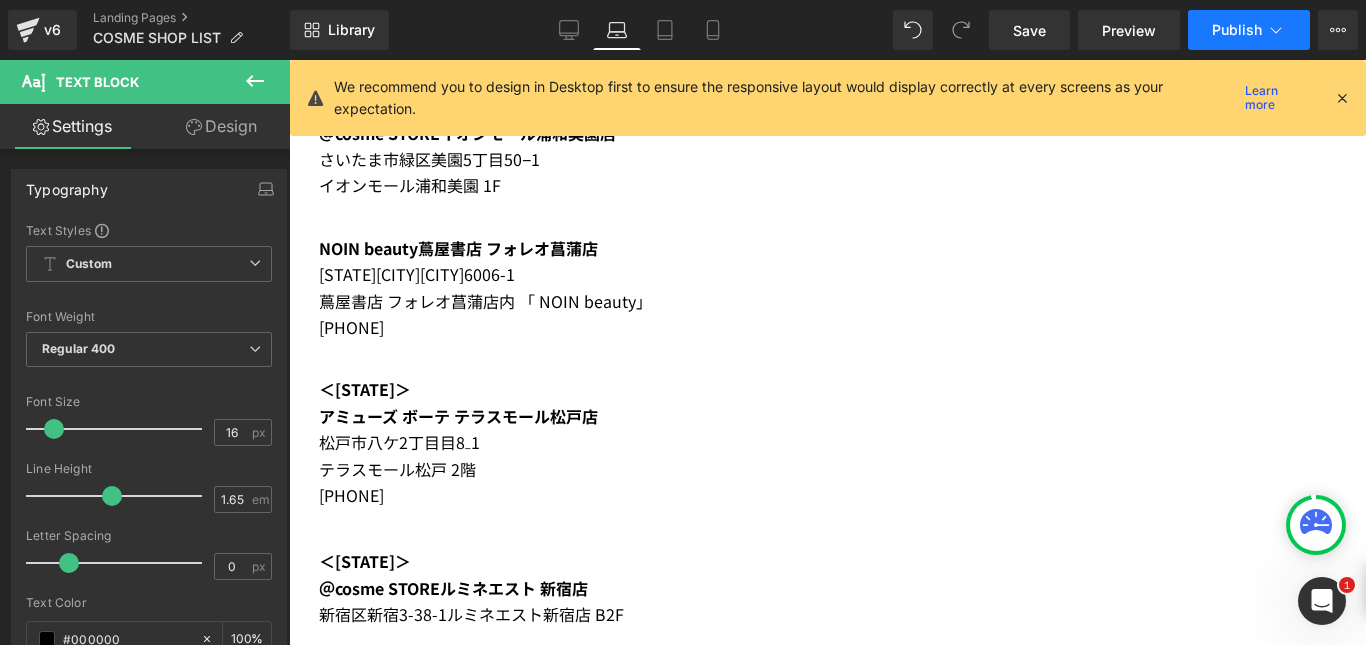 click on "Publish" at bounding box center (1237, 30) 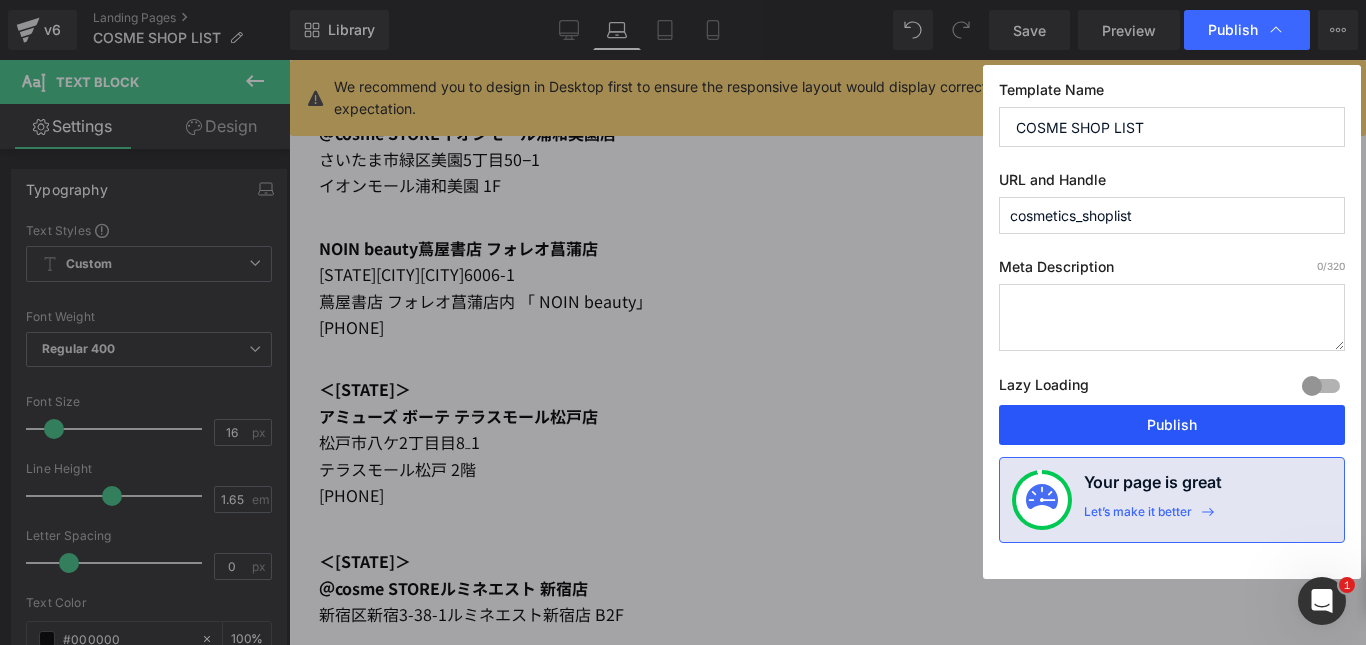 drag, startPoint x: 1186, startPoint y: 430, endPoint x: 876, endPoint y: 382, distance: 313.69412 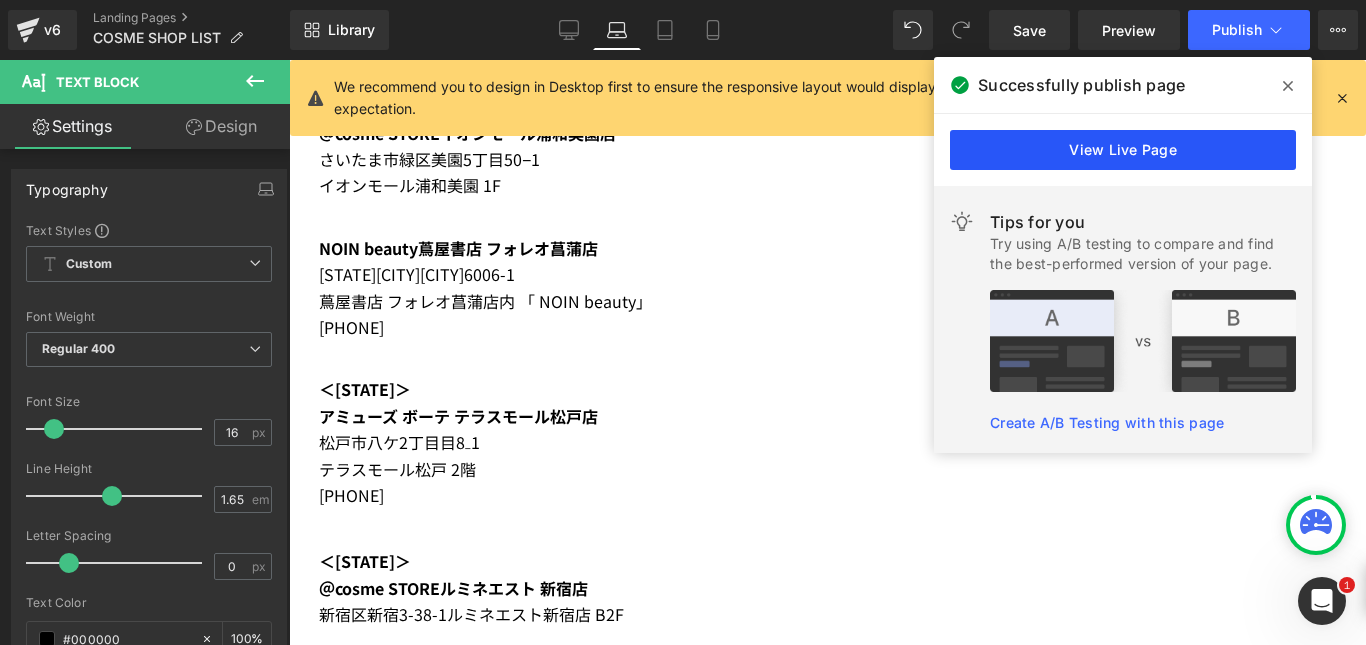click on "View Live Page" at bounding box center (1123, 150) 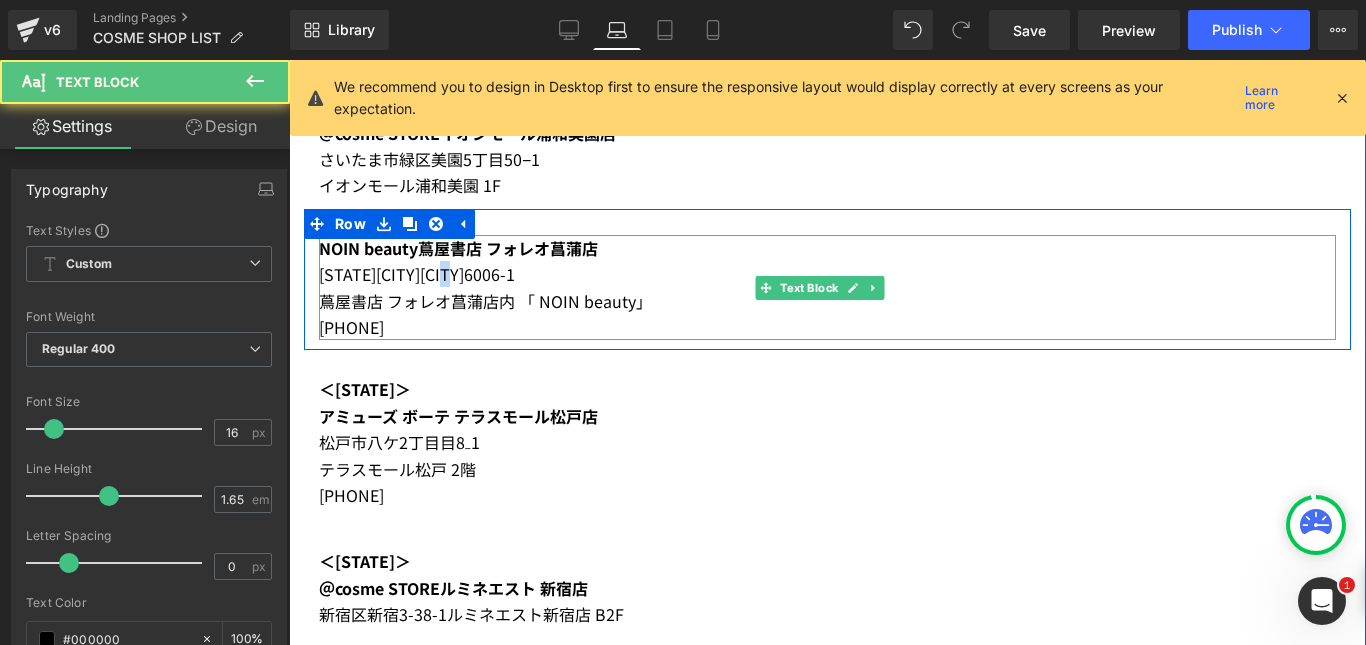 click on "[STATE][CITY][CITY]6006-1" at bounding box center [417, 274] 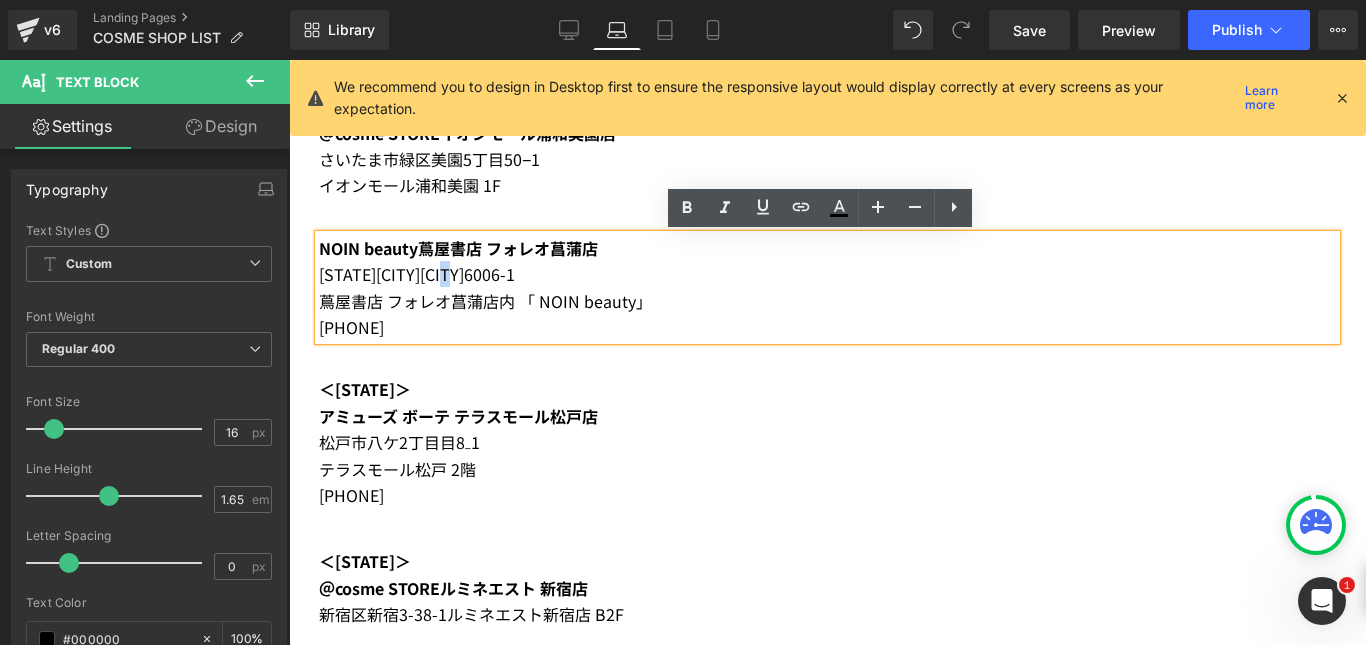 copy on "-" 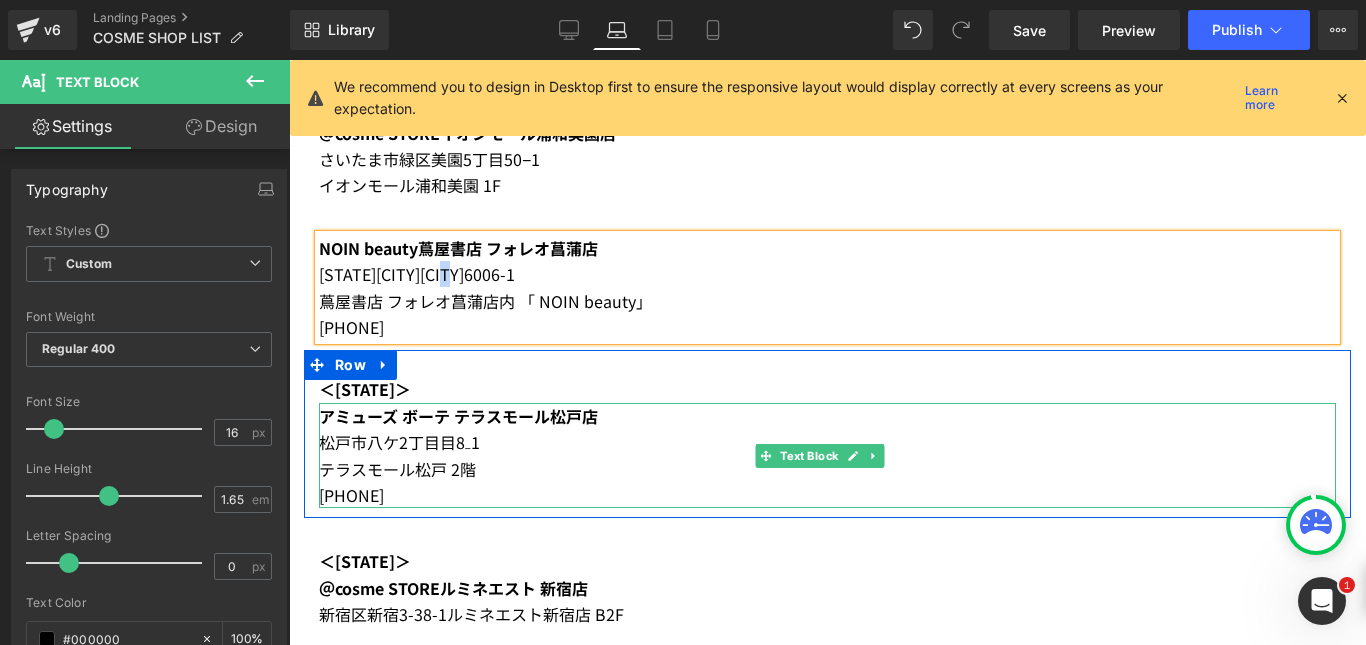 click on "松戸市八ケ2丁目目8₋1" at bounding box center (827, 442) 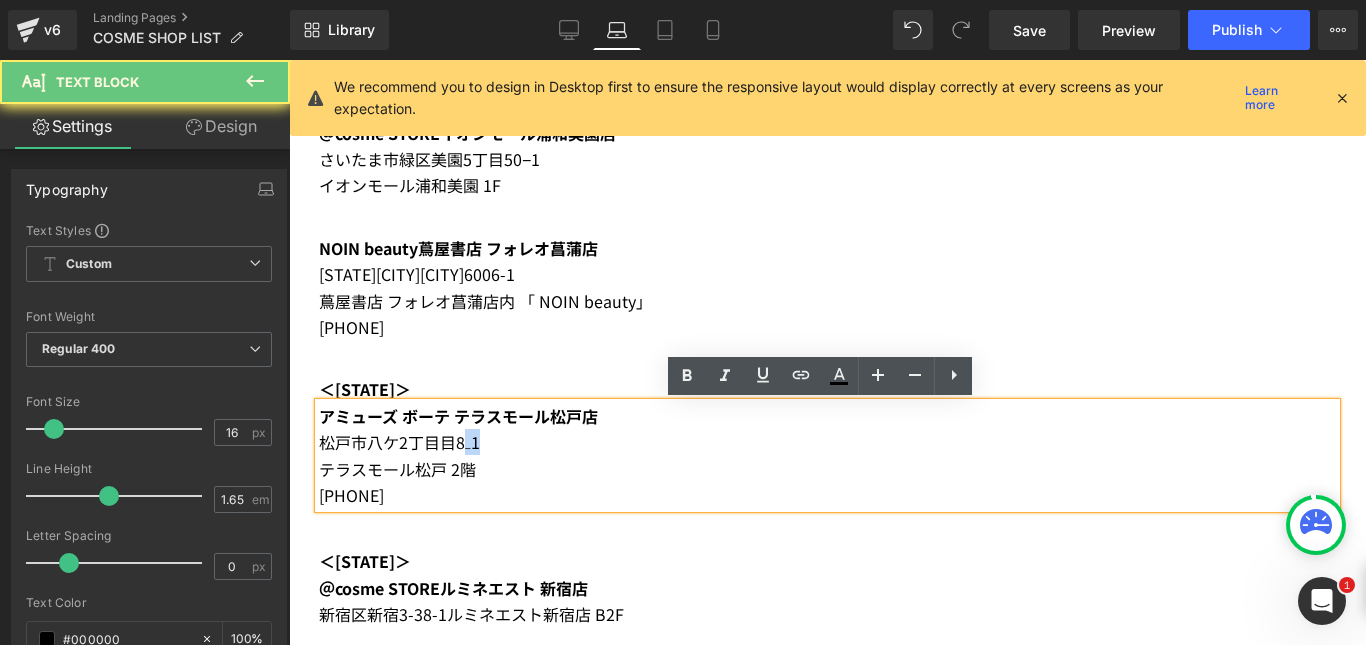click on "松戸市八ケ2丁目目8₋1" at bounding box center [827, 442] 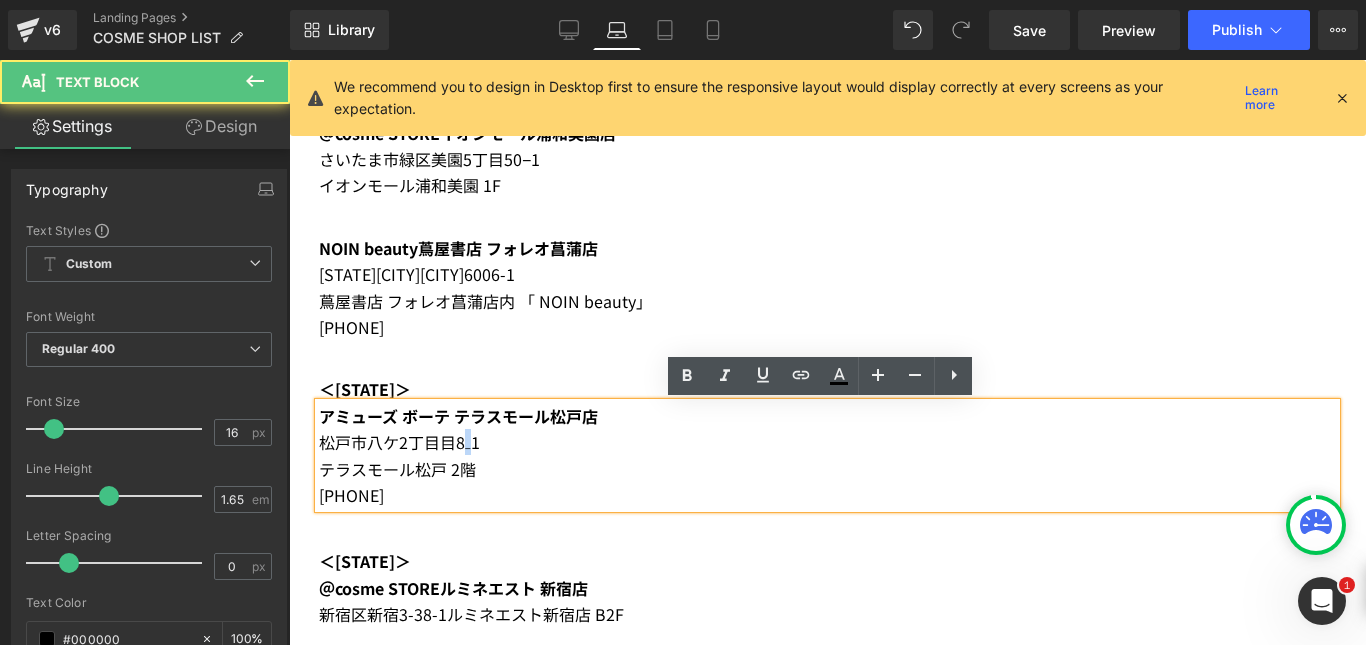 drag, startPoint x: 474, startPoint y: 442, endPoint x: 462, endPoint y: 442, distance: 12 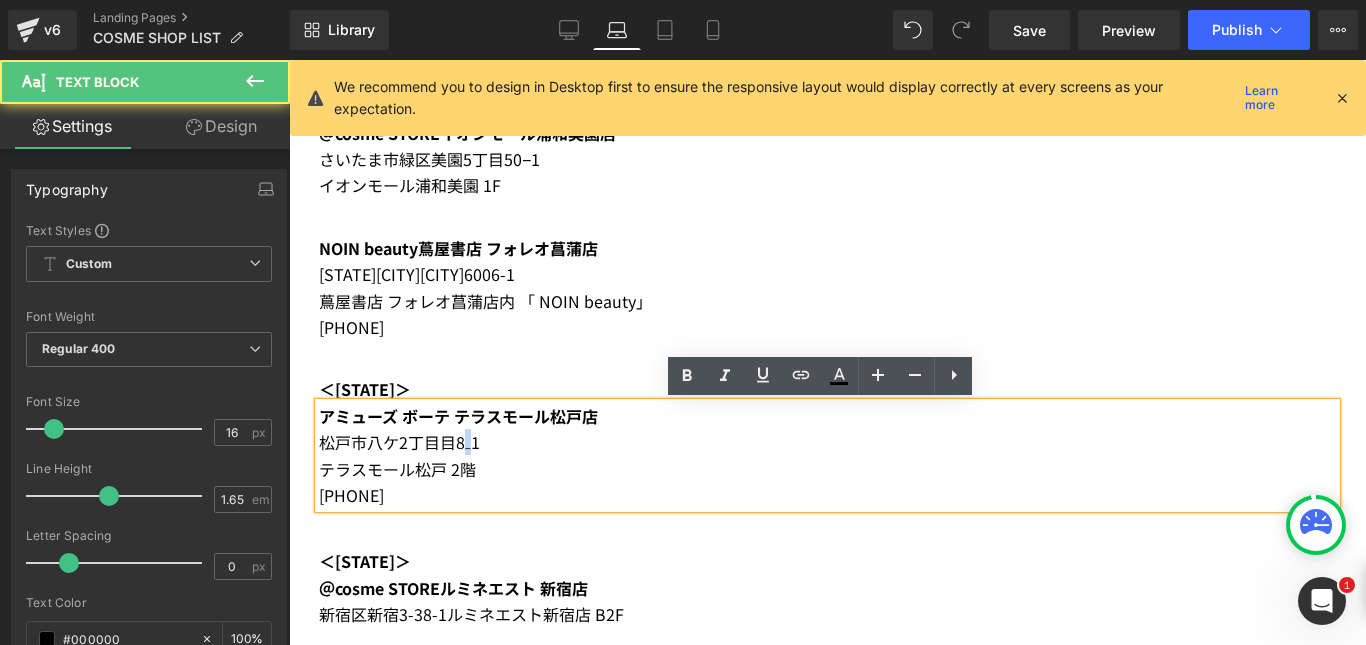 click on "松戸市八ケ2丁目目8₋1" at bounding box center (827, 442) 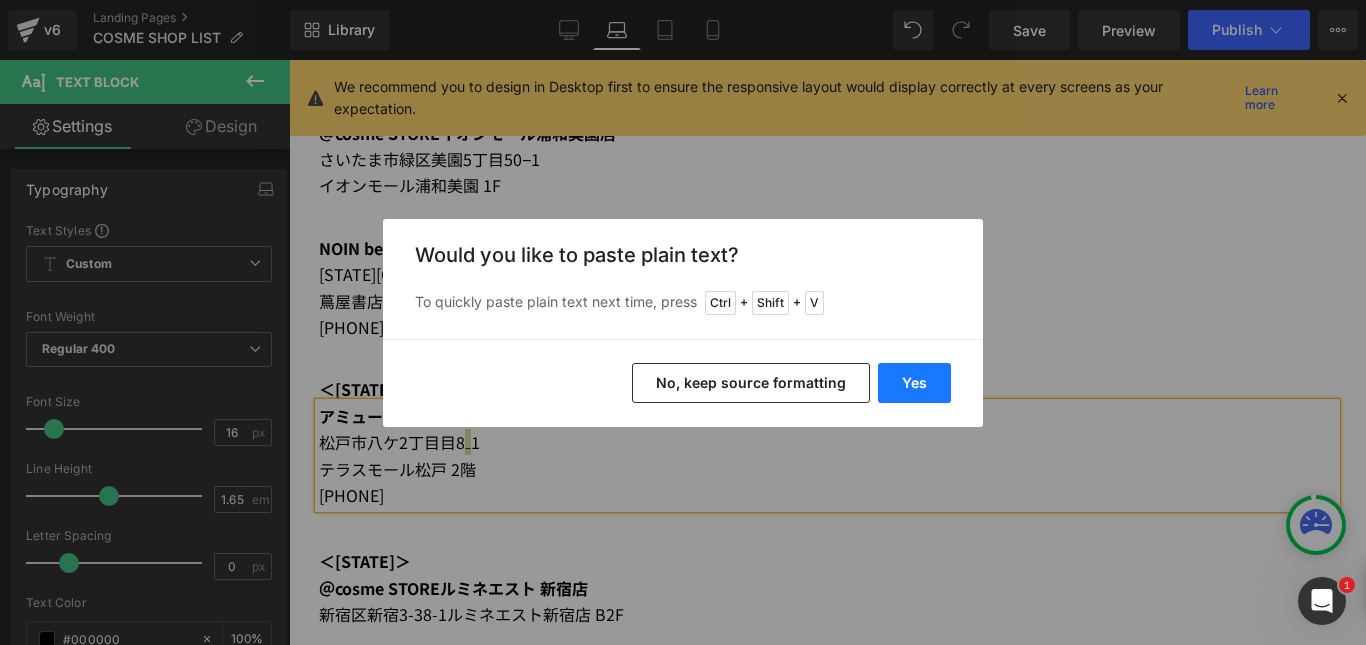 click on "Yes" at bounding box center [914, 383] 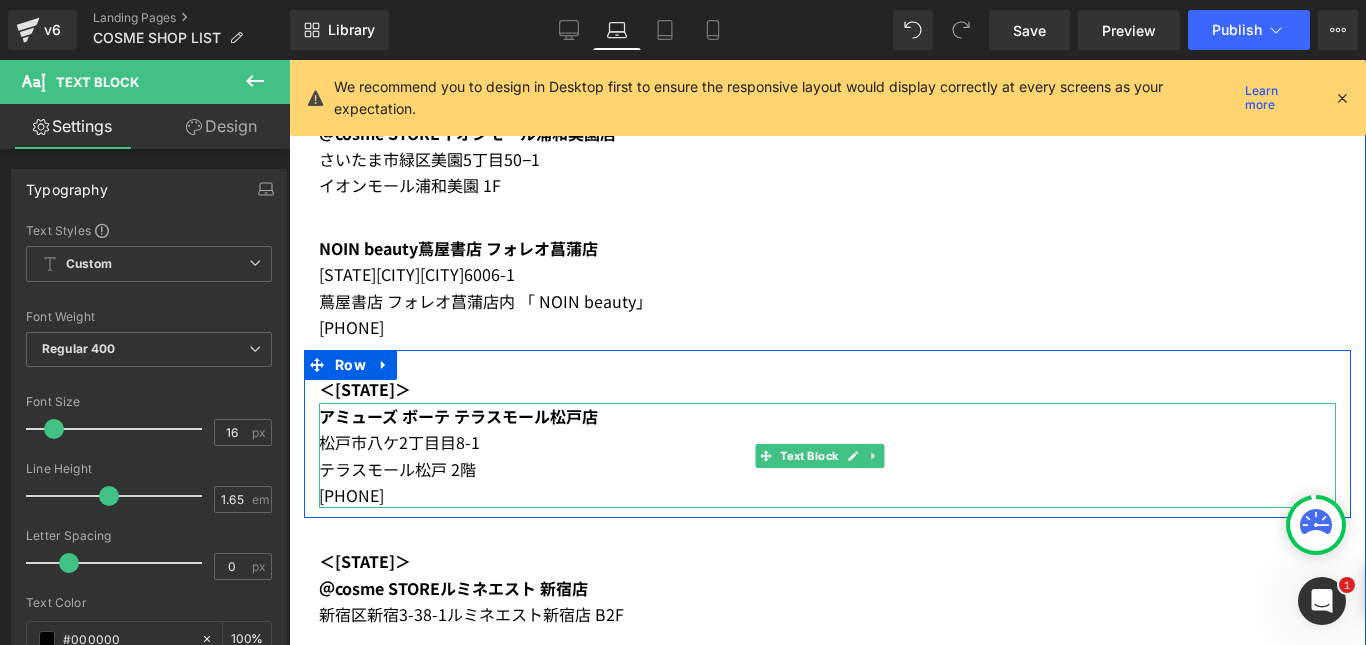 click on "アミューズ ボーテ テラスモール松戸店" at bounding box center (827, 416) 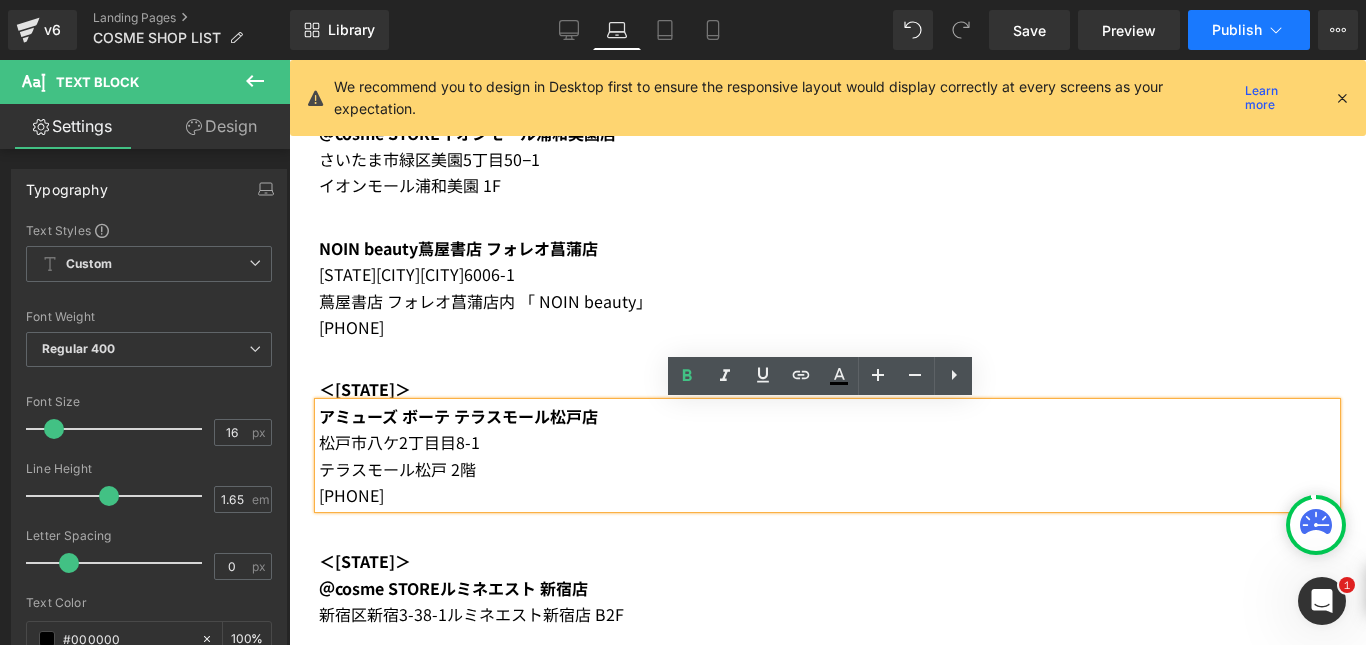 click on "Publish" at bounding box center (1237, 30) 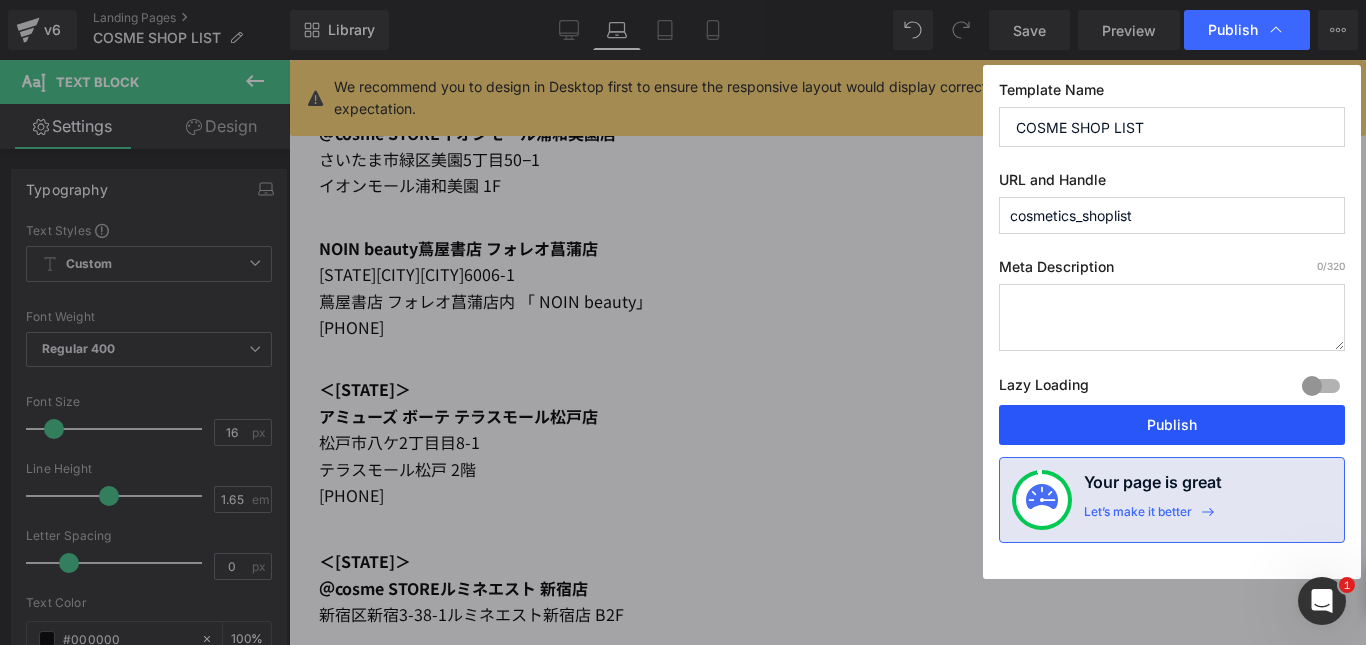 click on "Publish" at bounding box center [1172, 425] 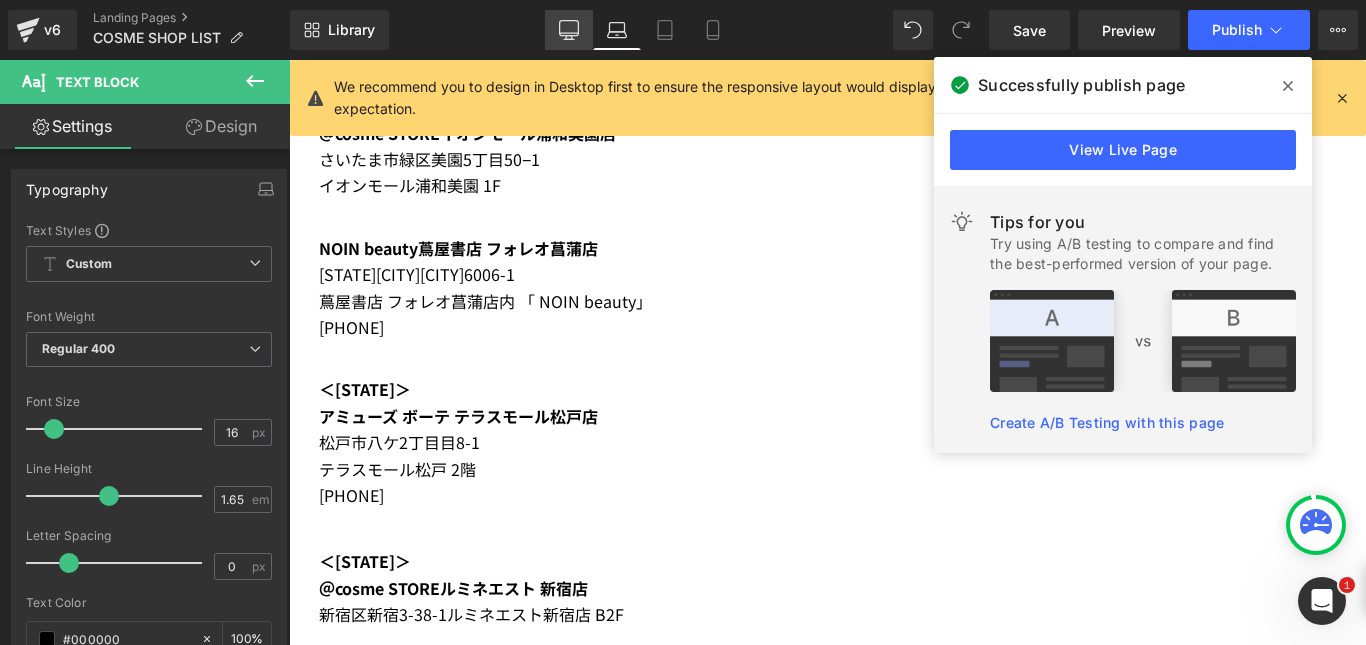 click 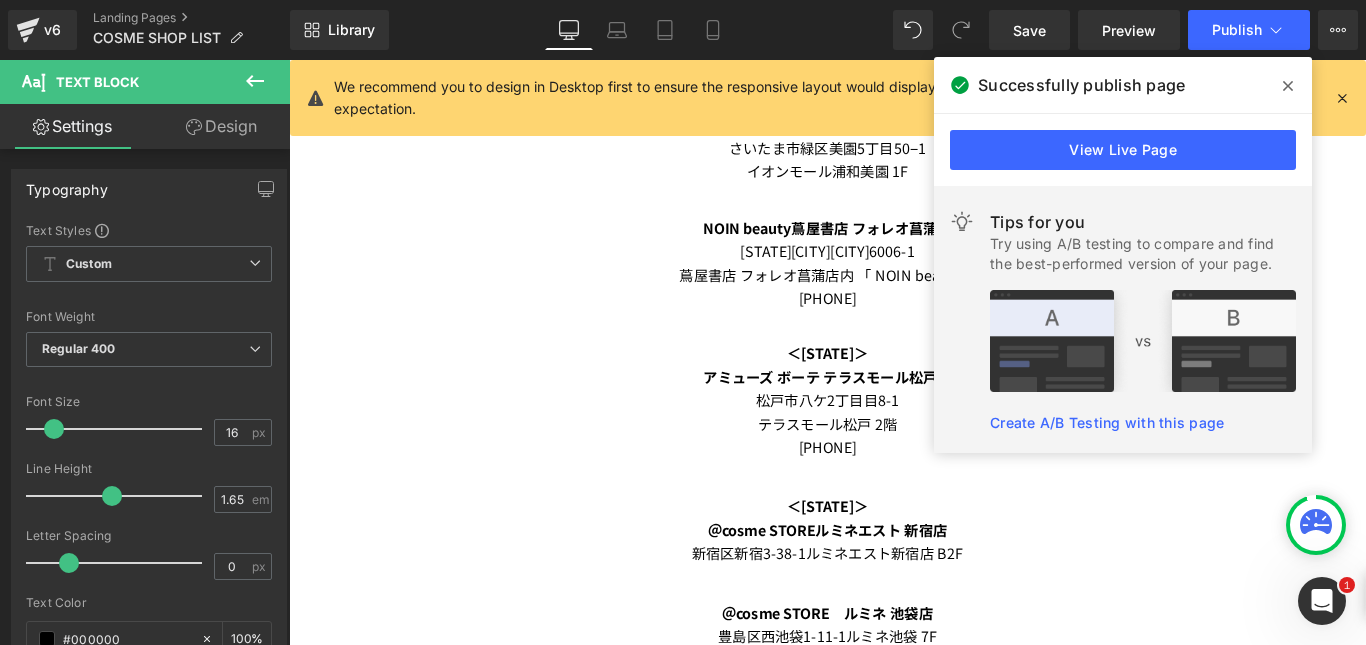 click 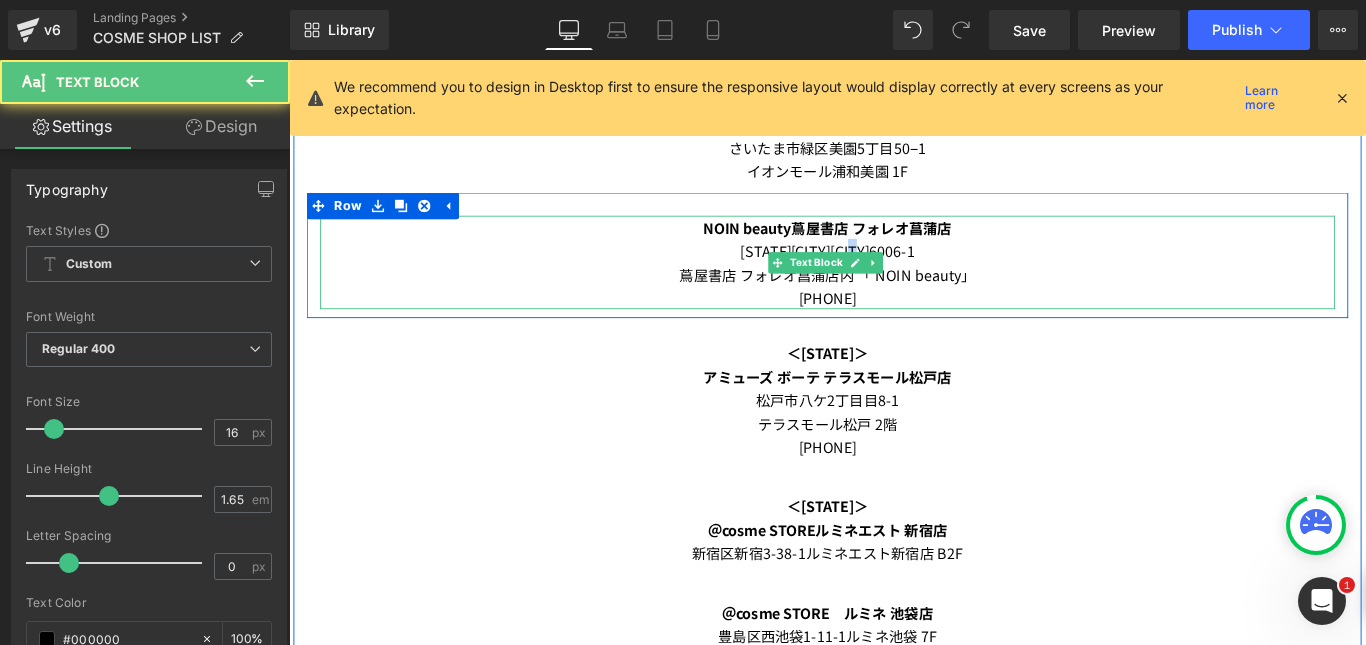 click on "[STATE][CITY][CITY]6006-1" at bounding box center (894, 274) 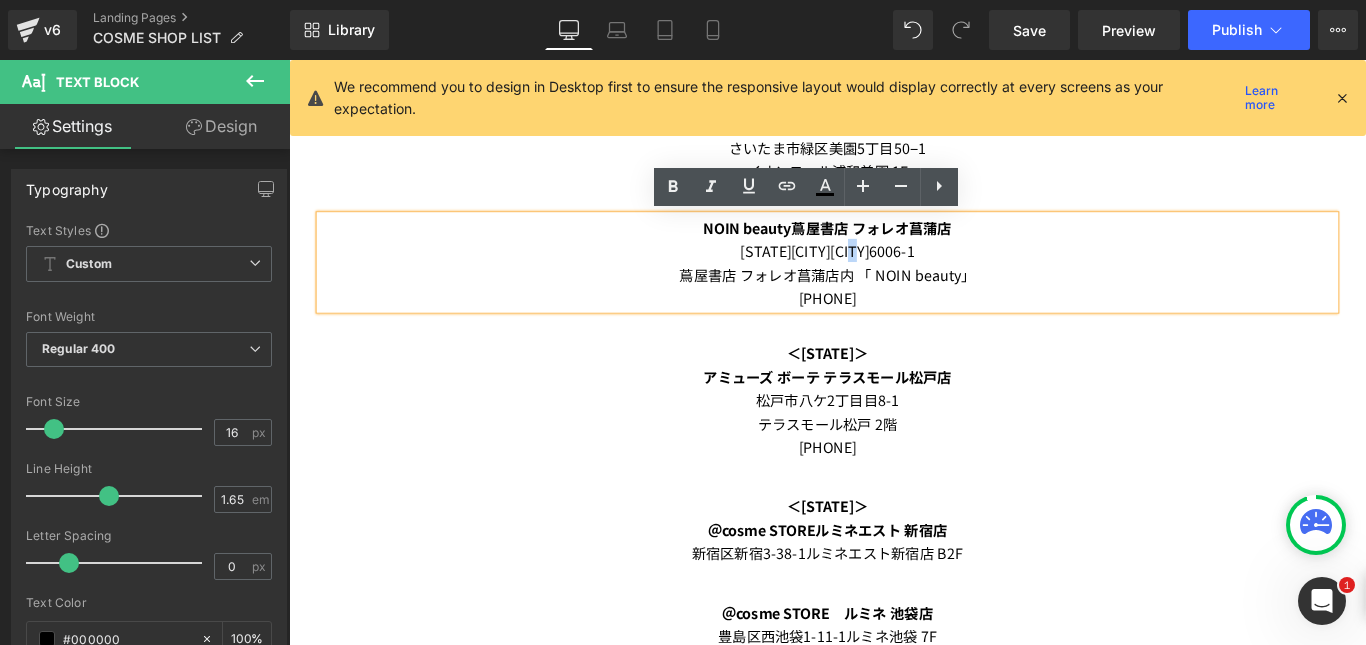 copy on "-" 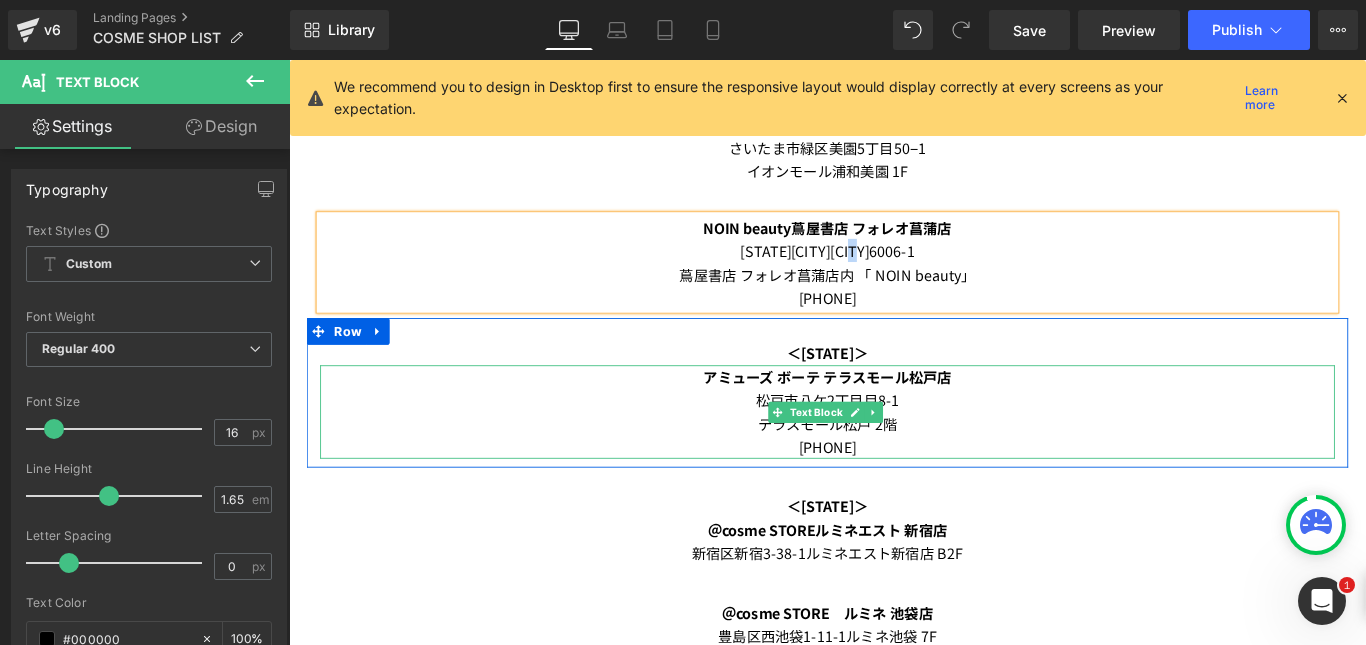 click on "松戸市八ケ2丁目目8-1" at bounding box center [894, 442] 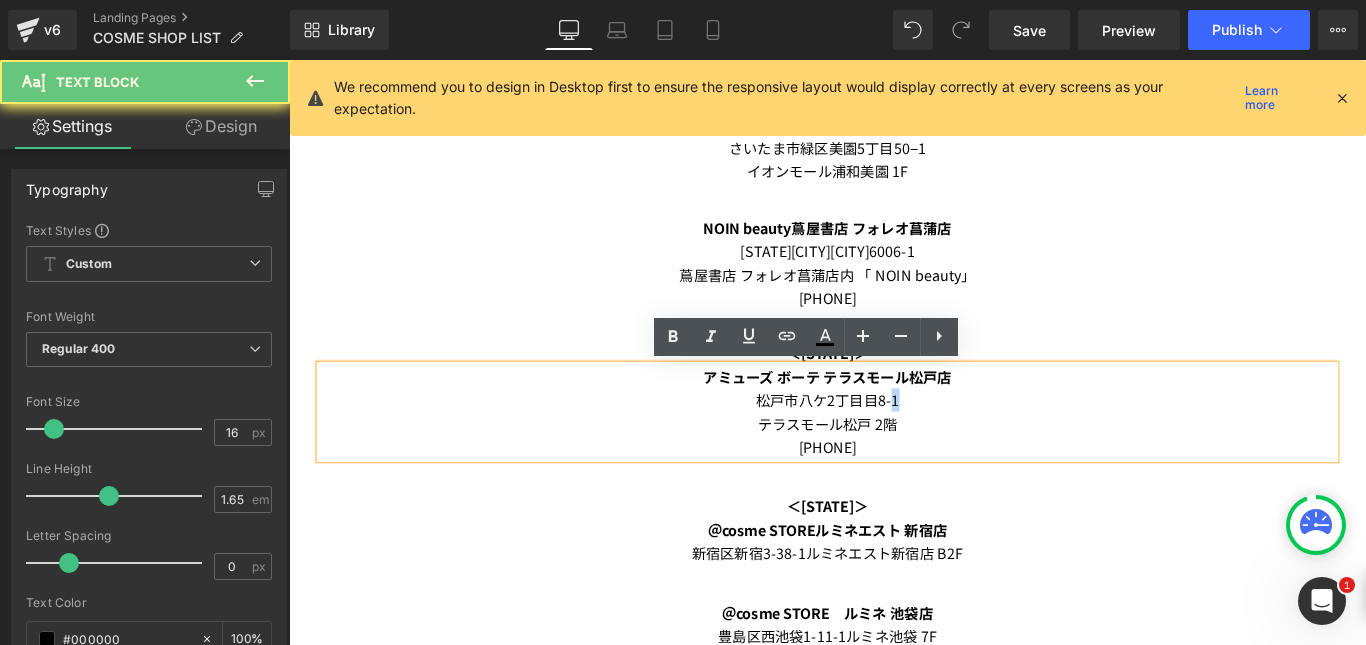 click on "松戸市八ケ2丁目目8-1" at bounding box center (894, 442) 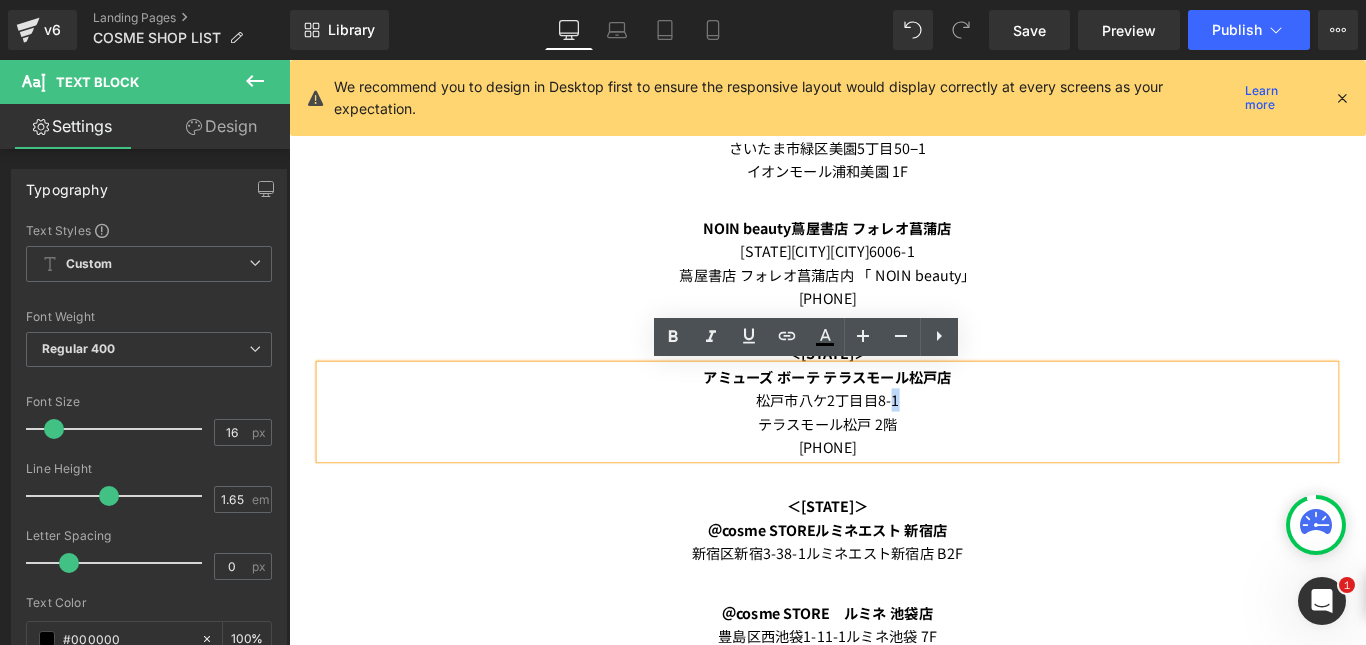 click on "松戸市八ケ2丁目目8-1" at bounding box center [894, 442] 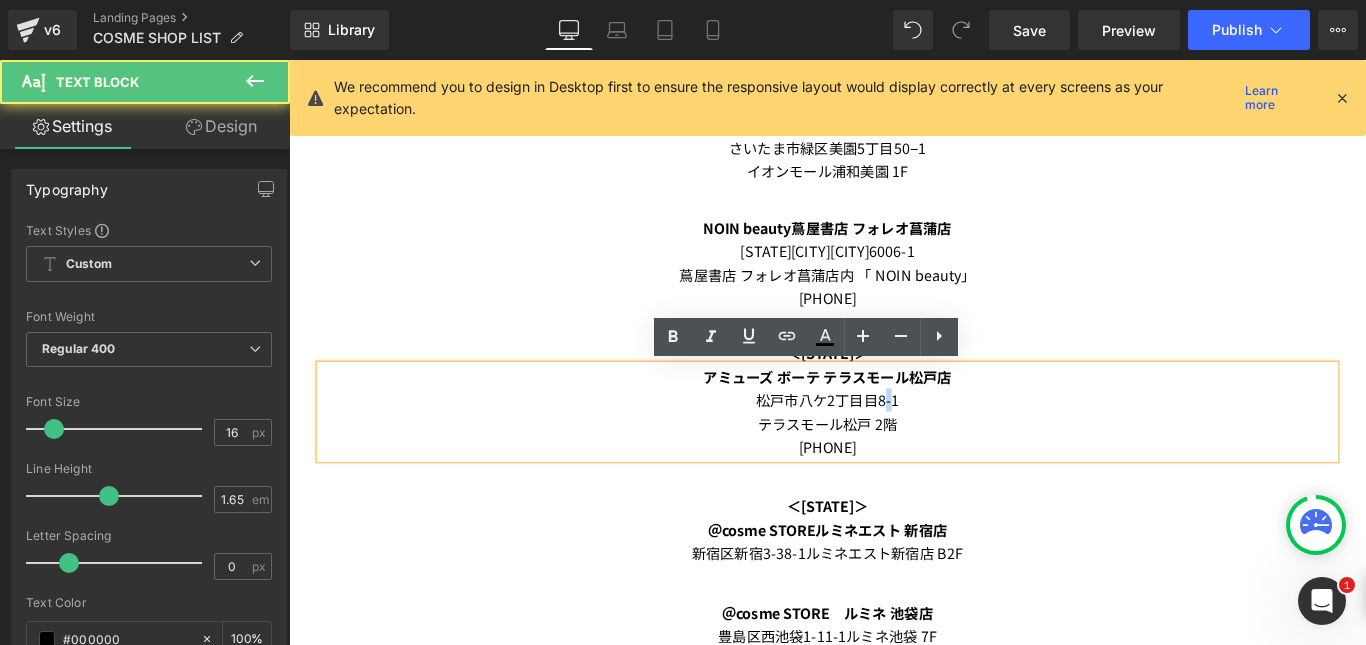 click on "松戸市八ケ2丁目目8-1" at bounding box center (894, 442) 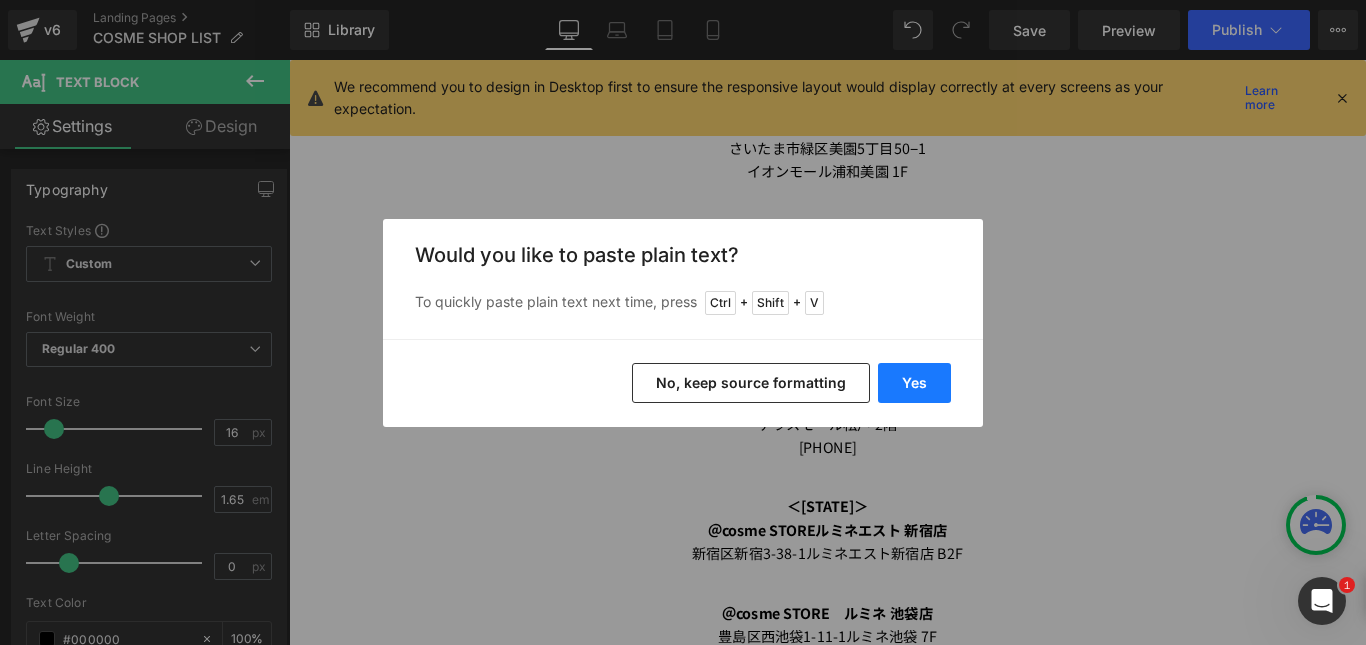 click on "Yes" at bounding box center (914, 383) 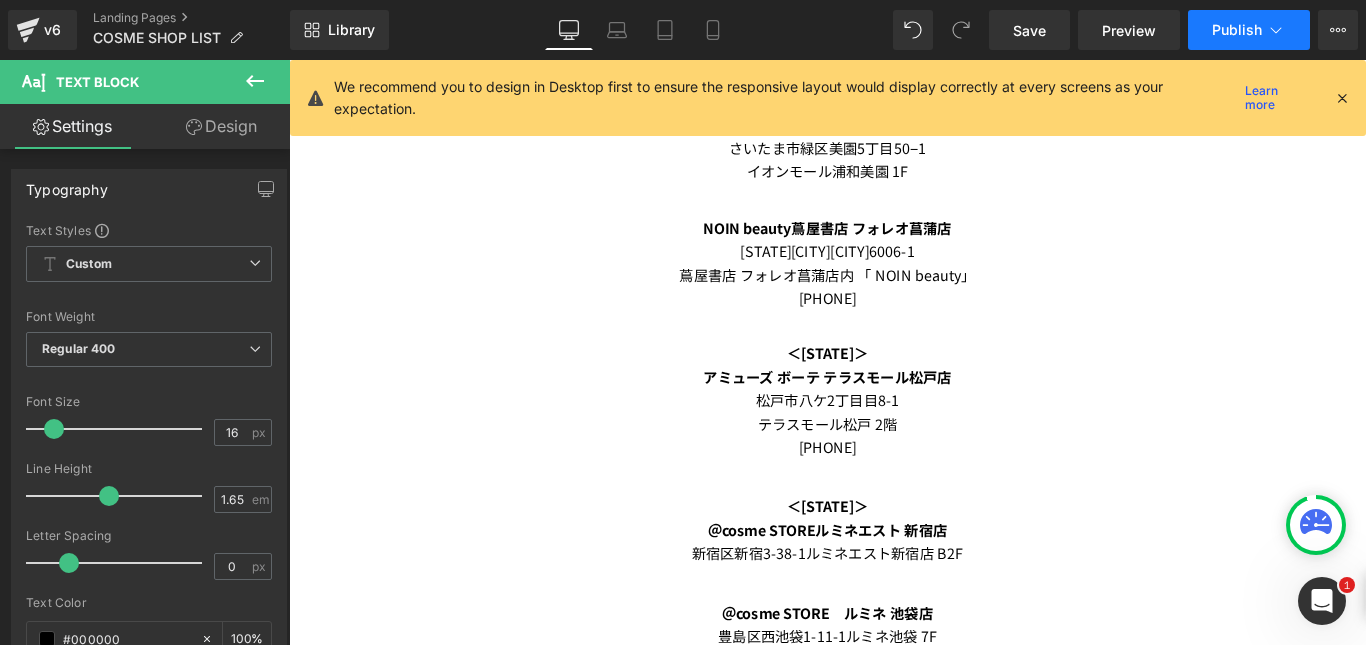 click on "Publish" at bounding box center [1237, 30] 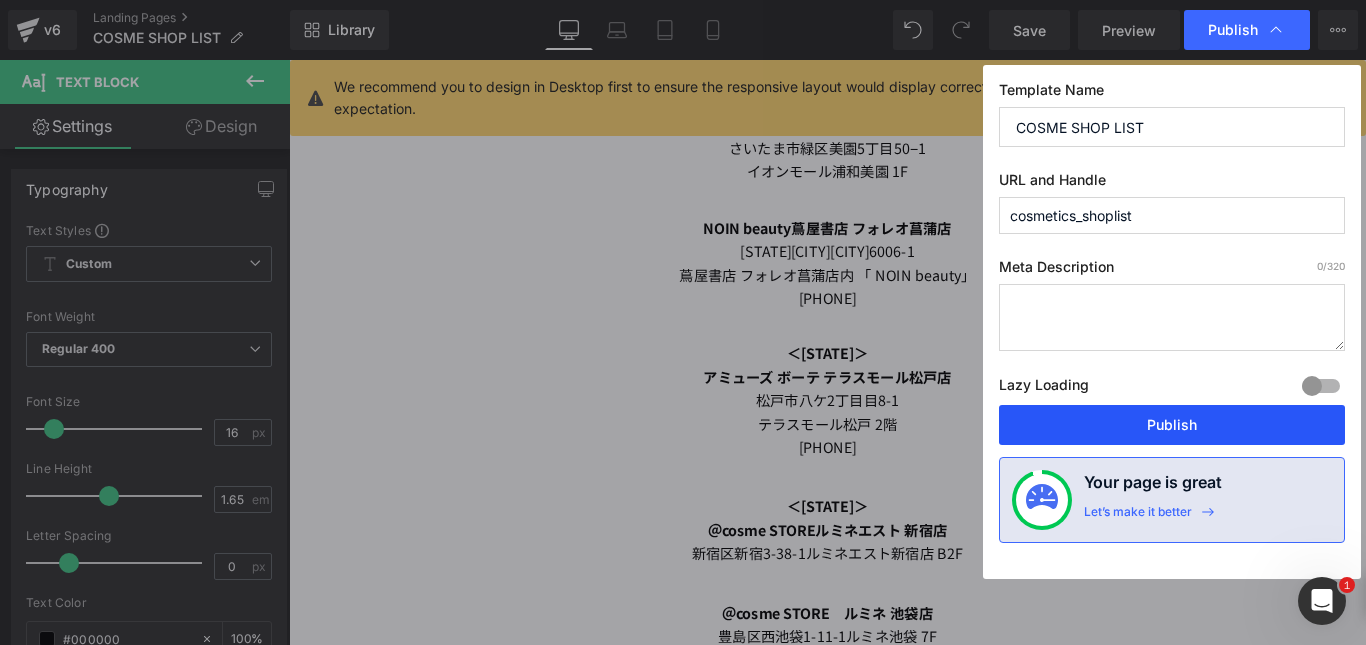 drag, startPoint x: 1157, startPoint y: 432, endPoint x: 966, endPoint y: 416, distance: 191.66899 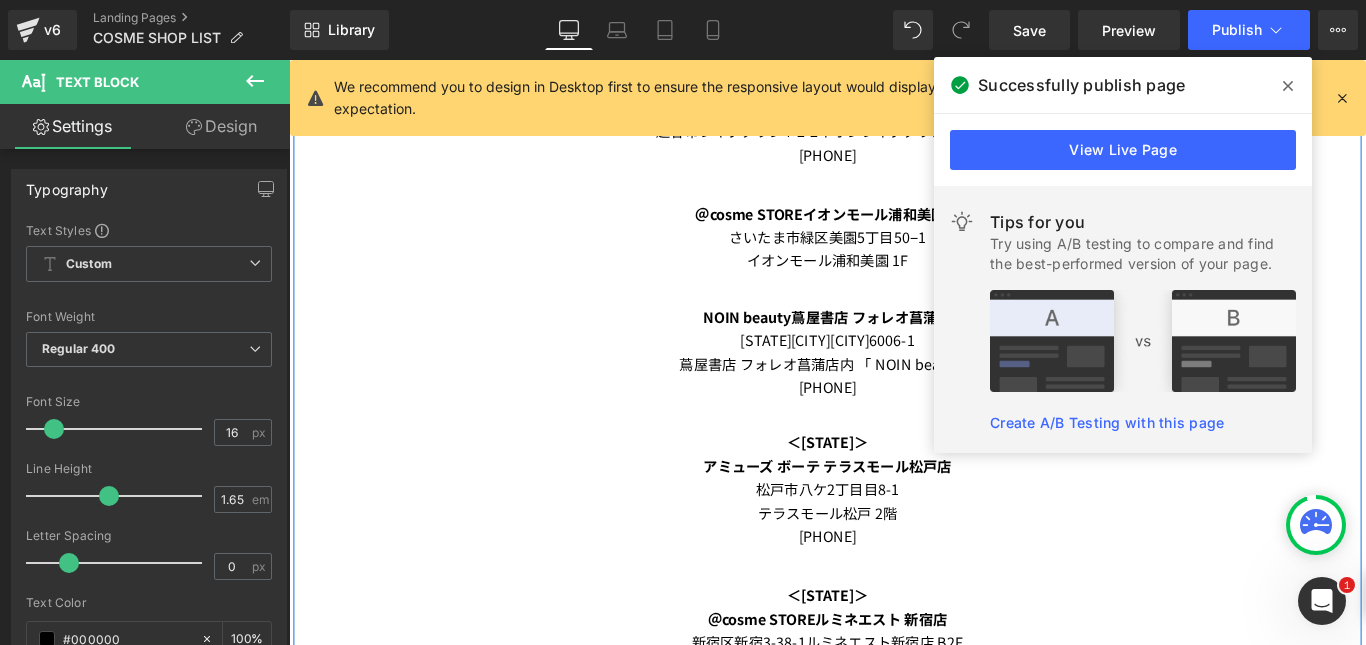 scroll, scrollTop: 3976, scrollLeft: 0, axis: vertical 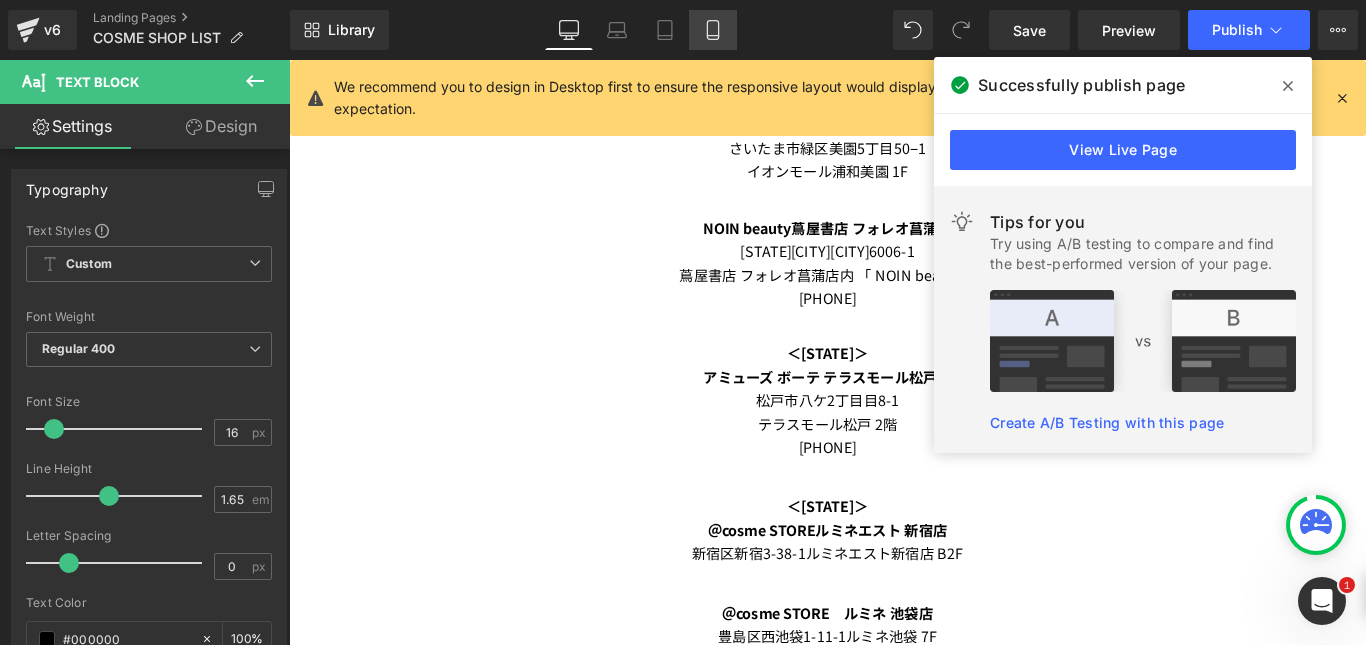click 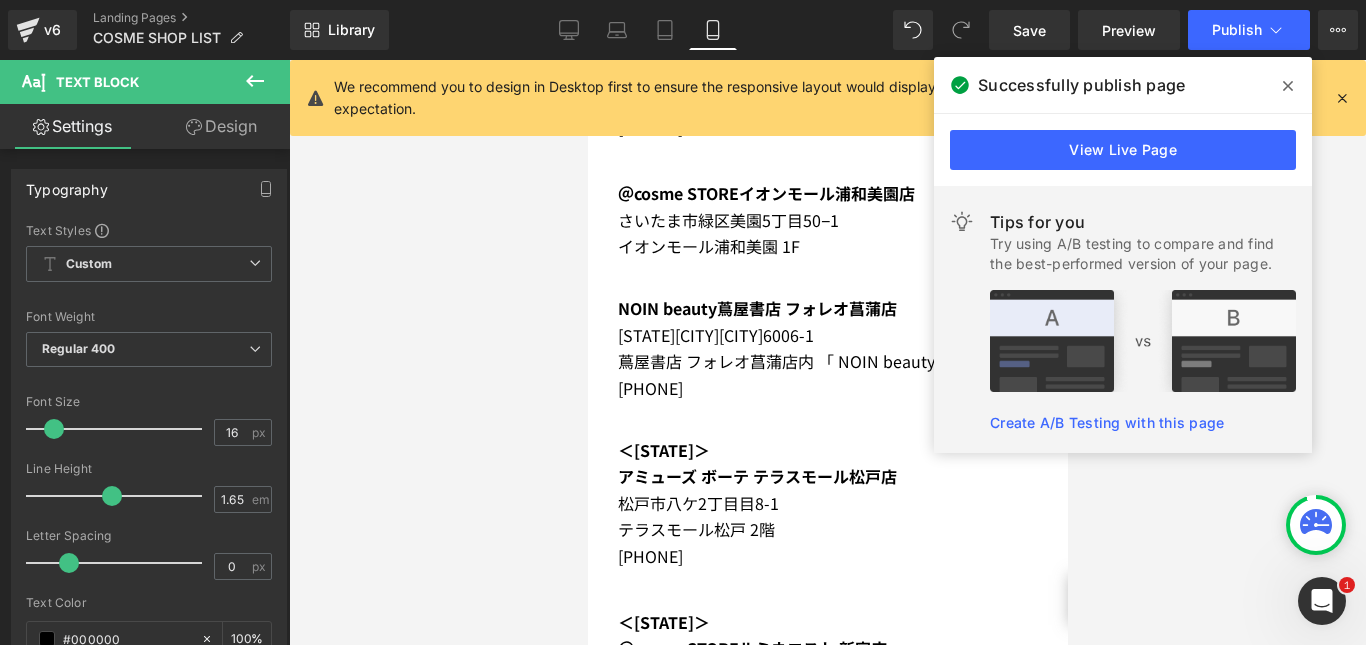 scroll, scrollTop: 3984, scrollLeft: 0, axis: vertical 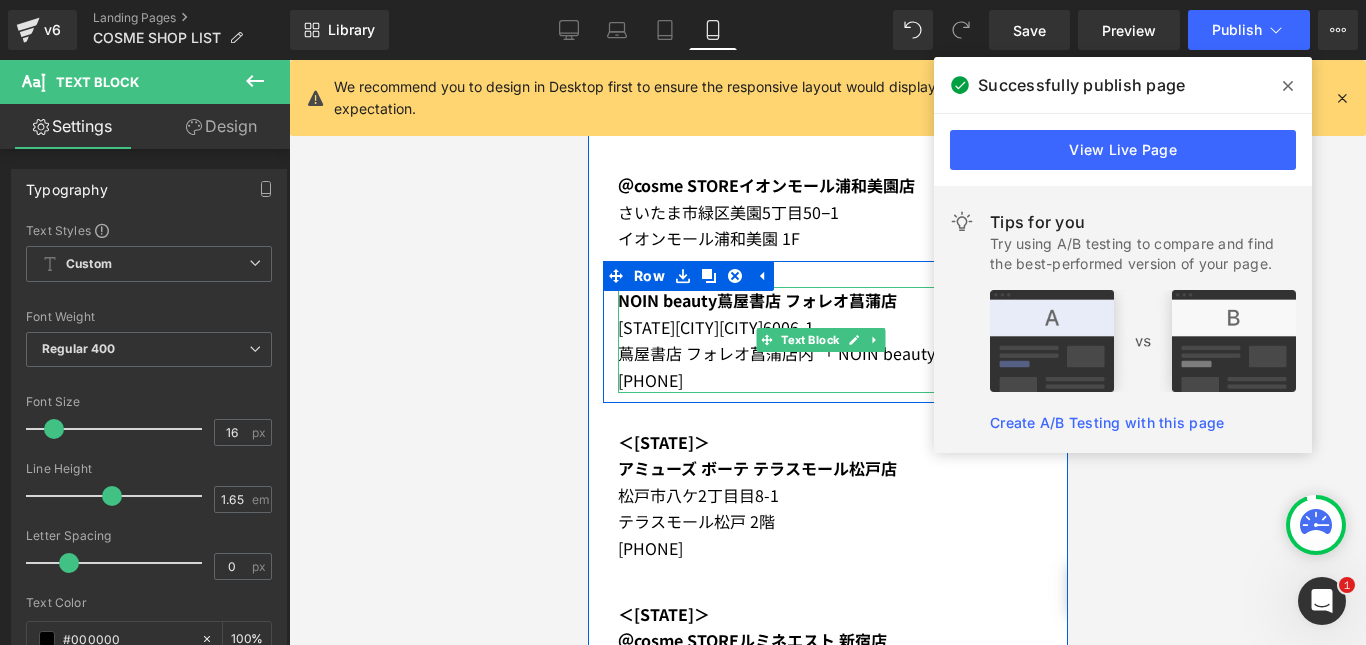 click on "NOIN beauty蔦屋書店 フォレオ菖蒲店" at bounding box center [756, 300] 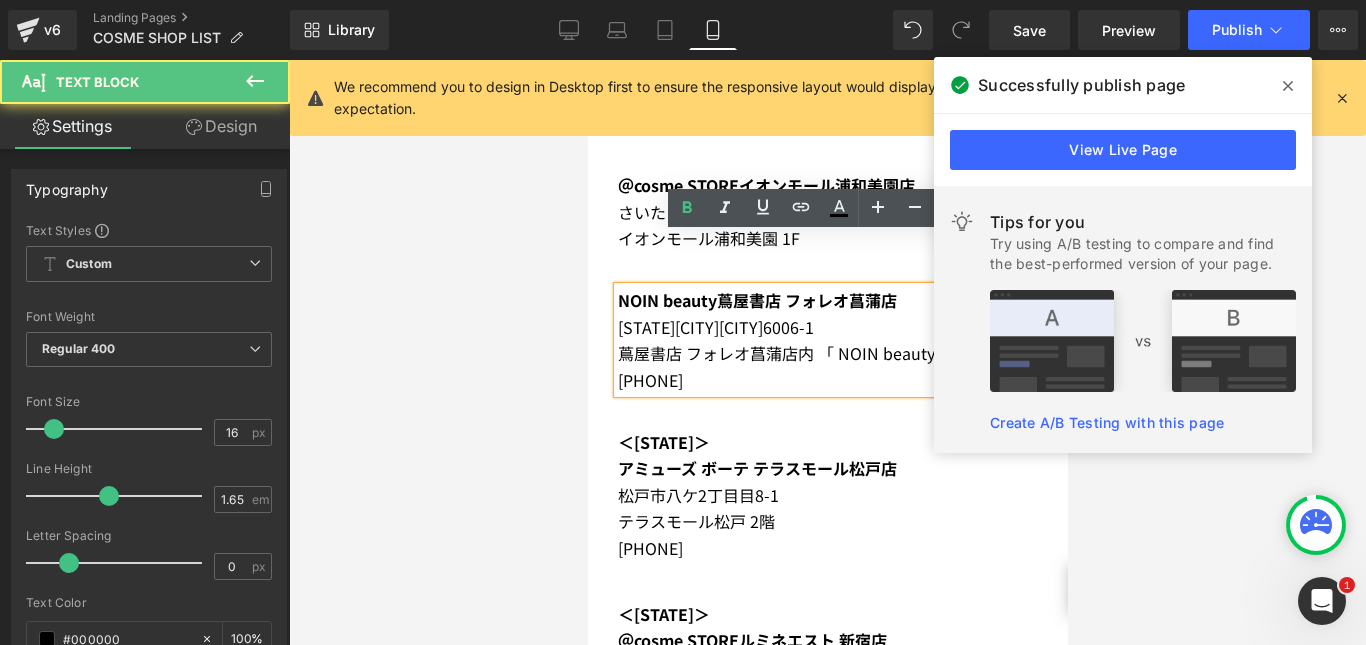 click on "[STATE][CITY][CITY]6006-1" at bounding box center (715, 327) 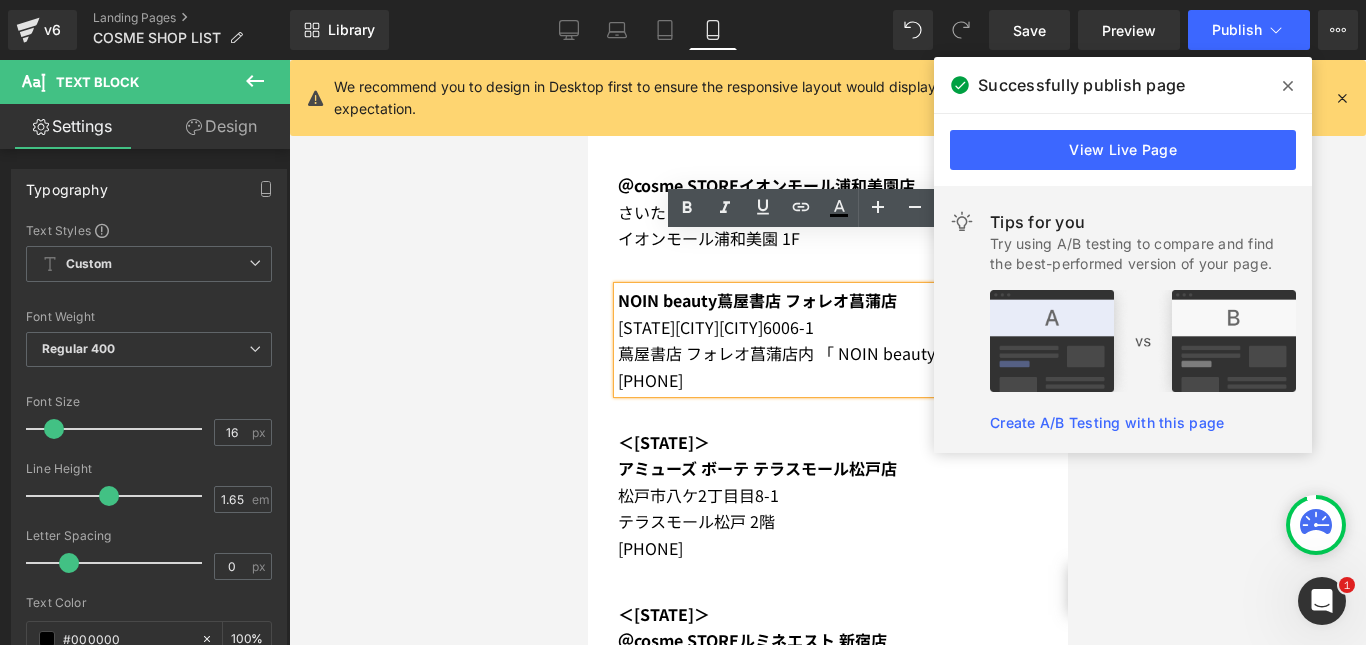 click on "[STATE][CITY][CITY]6006-1" at bounding box center (715, 327) 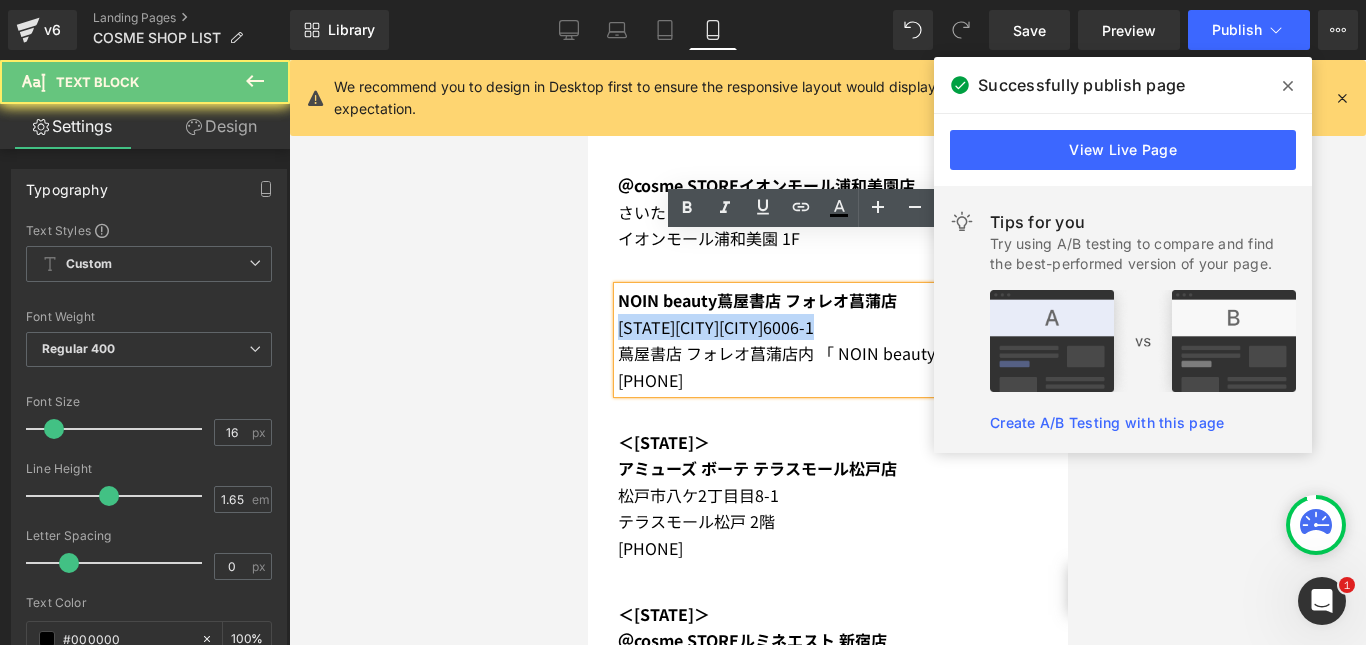 click on "[STATE][CITY][CITY]6006-1" at bounding box center [715, 327] 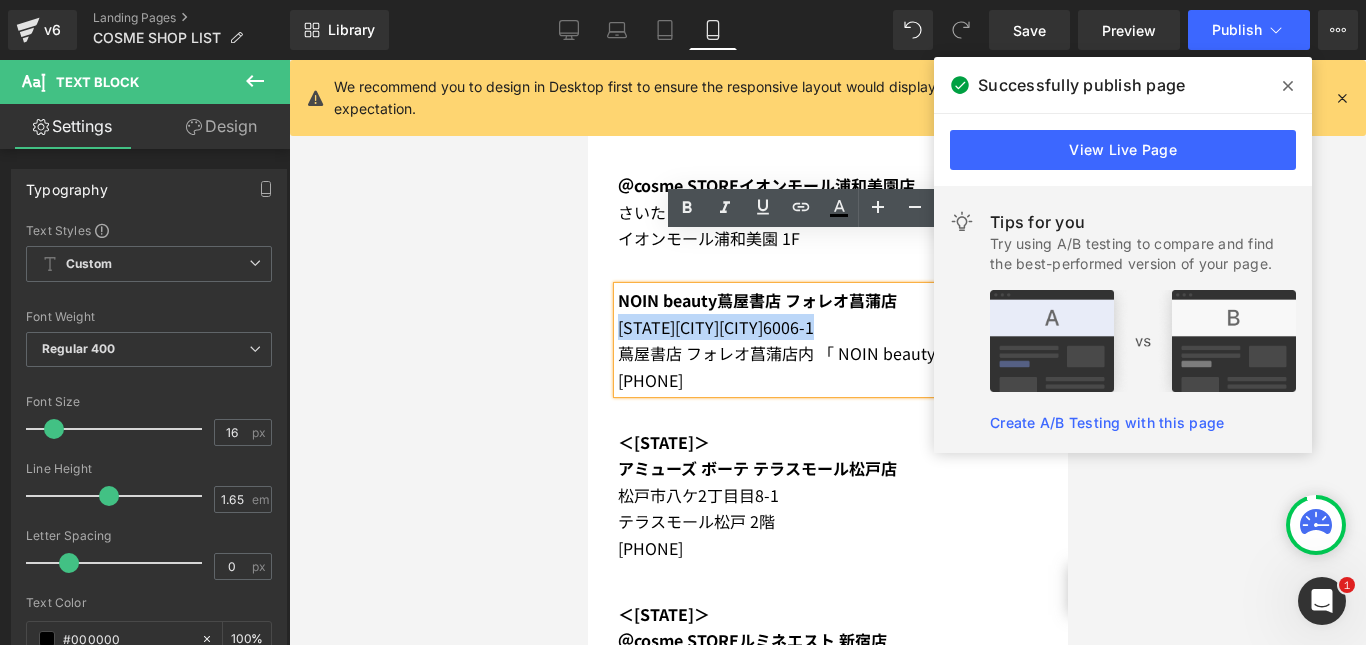 click on "[STATE][CITY][CITY]6006-1" at bounding box center [715, 327] 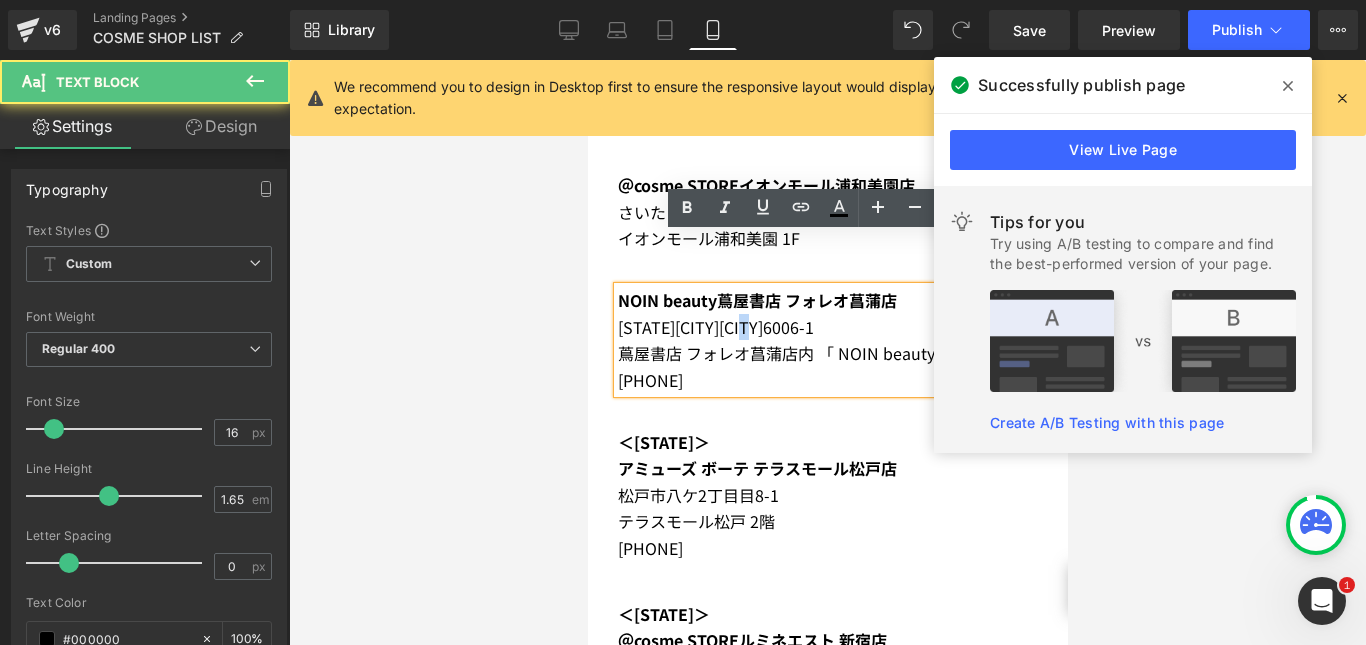 click on "[STATE][CITY][CITY]6006-1" at bounding box center (715, 327) 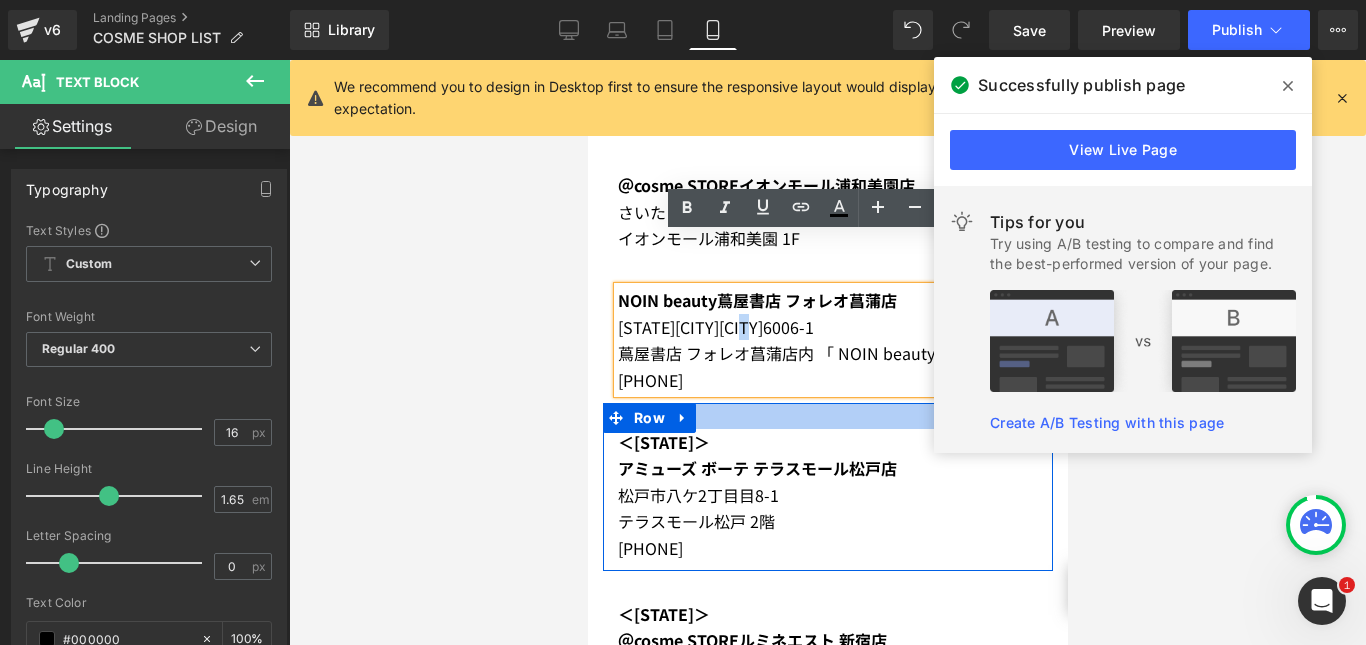copy on "-" 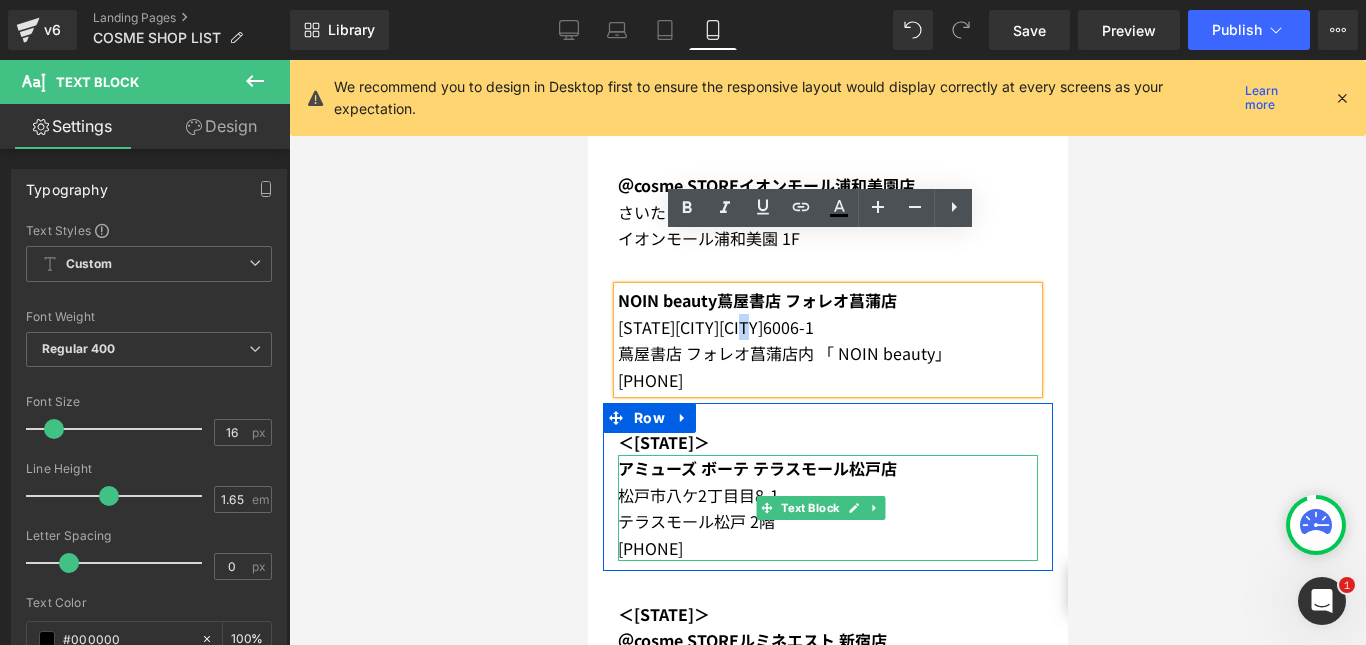 click on "アミューズ ボーテ テラスモール松戸店" at bounding box center [756, 468] 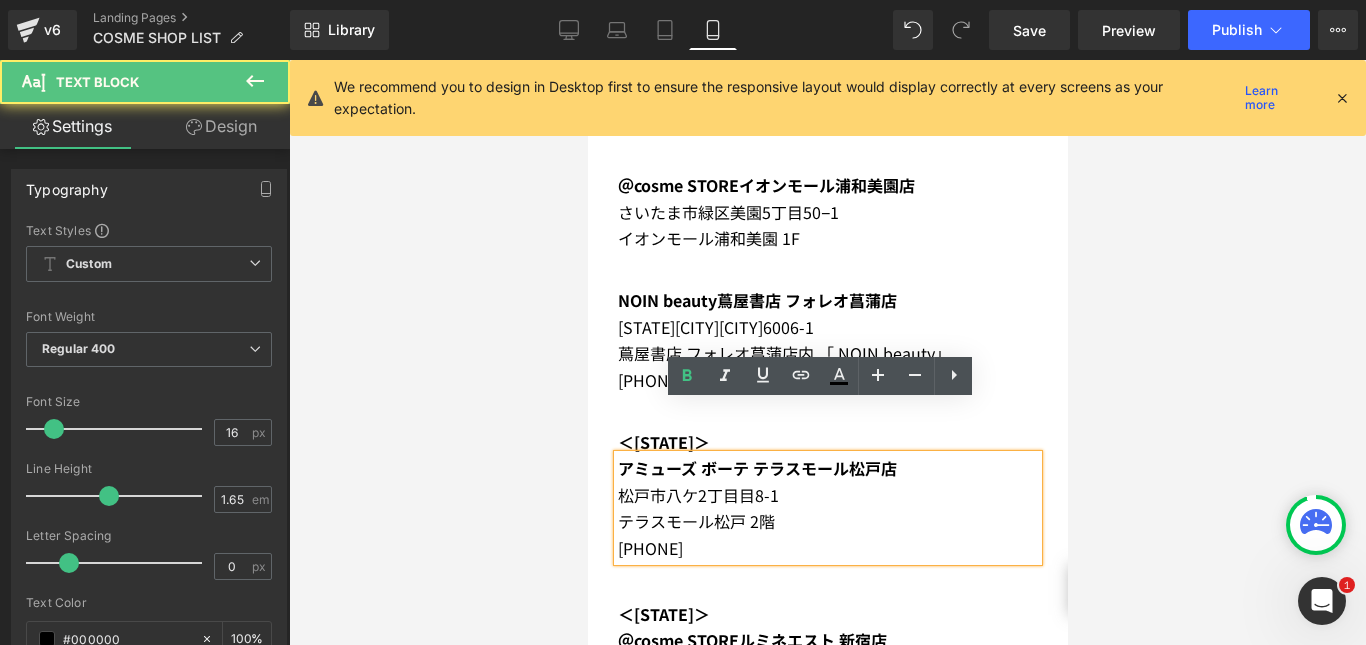 click on "松戸市八ケ2丁目目8-1" at bounding box center (827, 495) 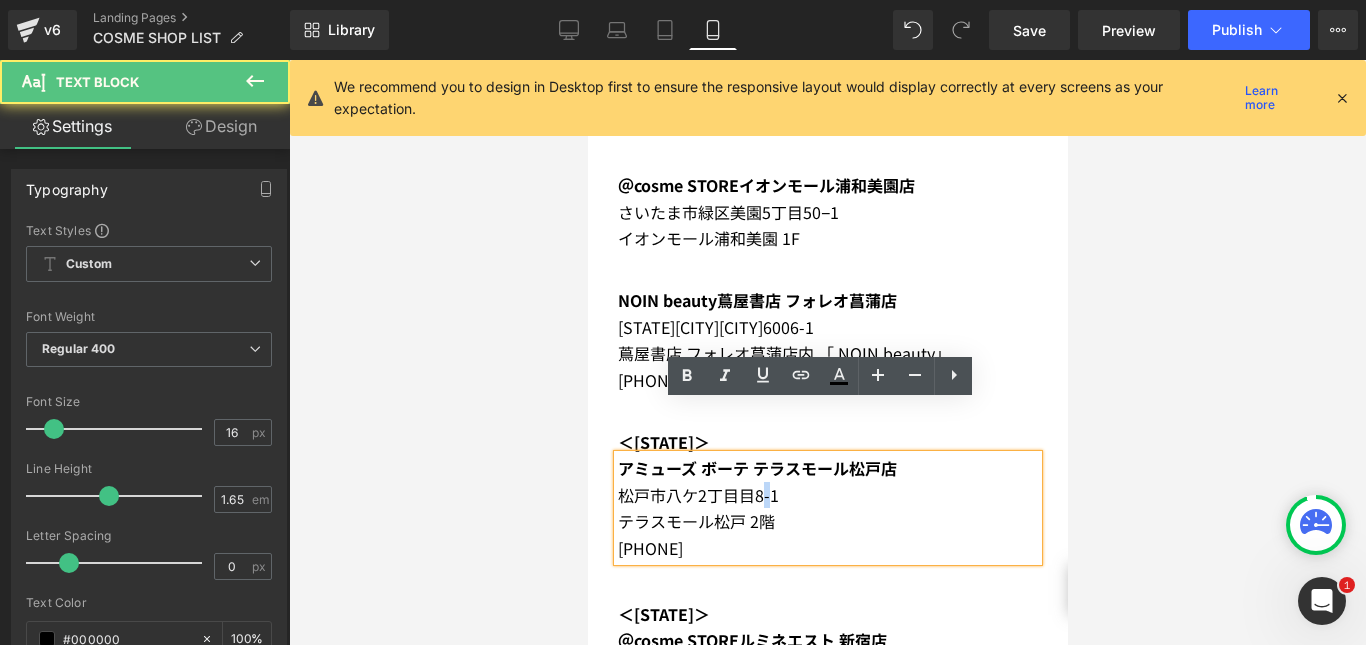 click on "松戸市八ケ2丁目目8-1" at bounding box center (827, 495) 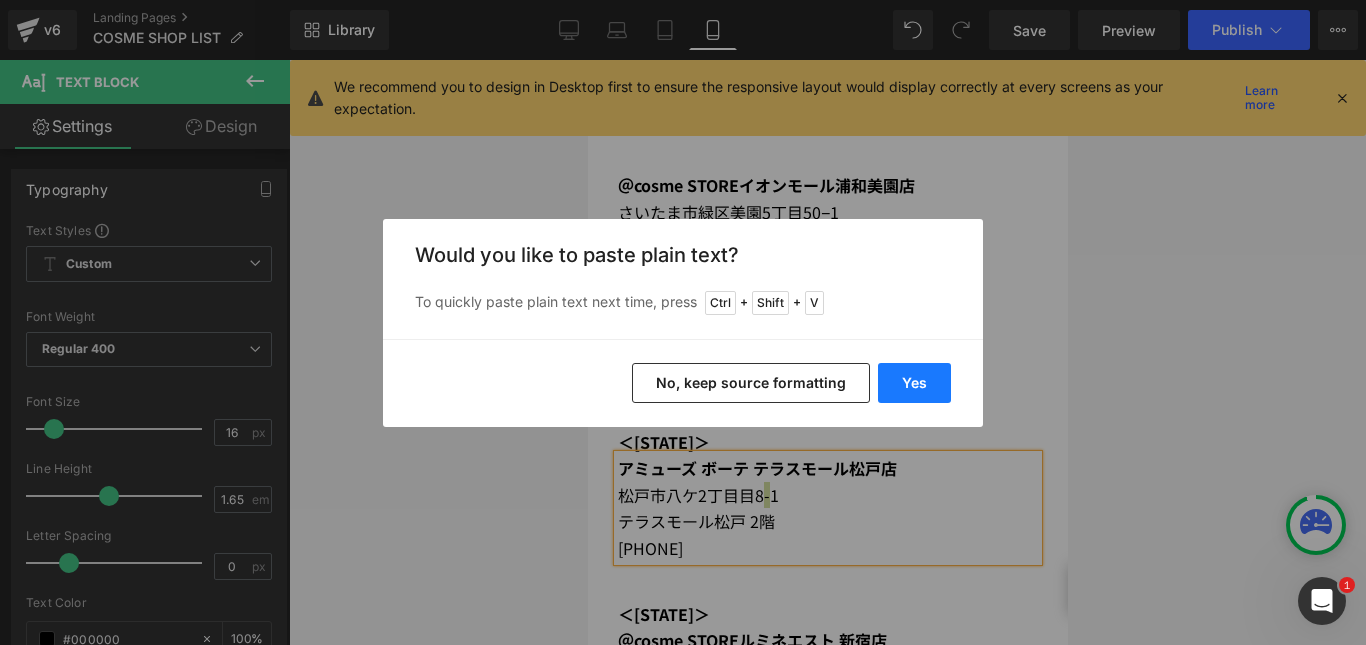 click on "Yes" at bounding box center [914, 383] 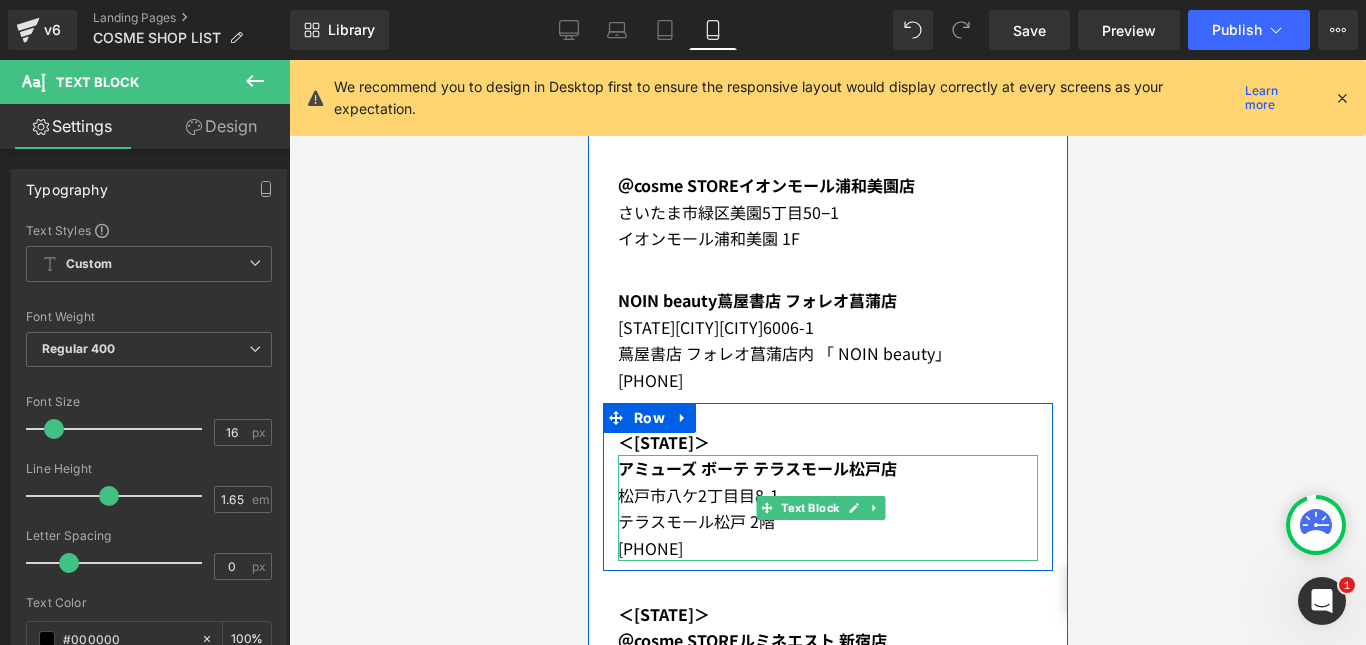 click on "松戸市八ケ2丁目目8-1" at bounding box center [827, 495] 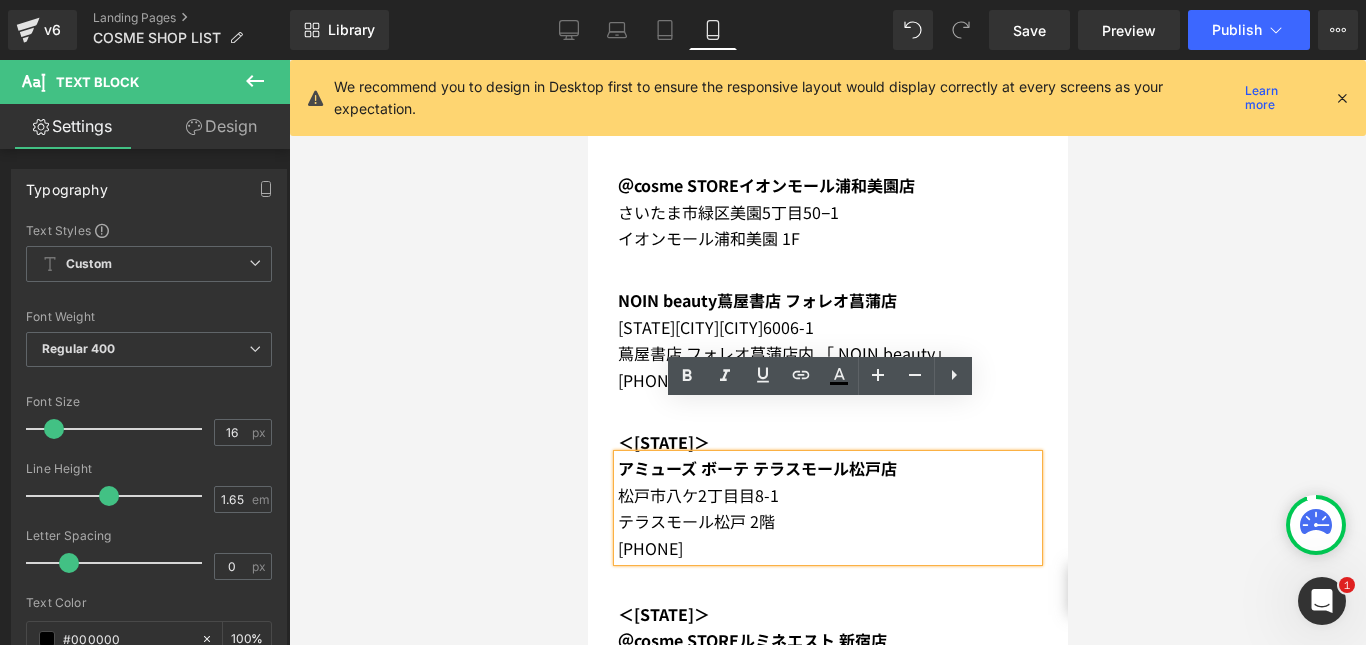 click on "＜[STATE]＞ Text Block         アミューズ ボーテ テラスモール松戸店 松戸市八ケ2丁目目8-1 テラスモール松戸 2 階 [PHONE] Text Block         Row" at bounding box center [827, 487] 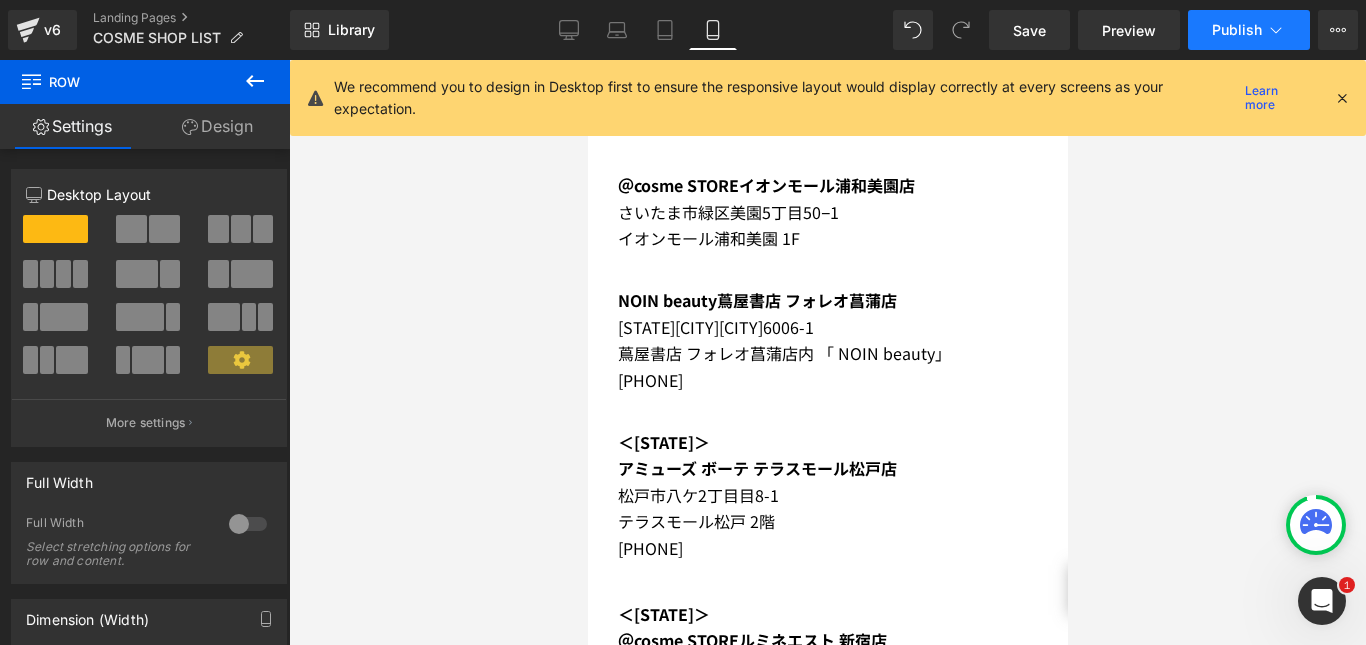 click on "Publish" at bounding box center [1237, 30] 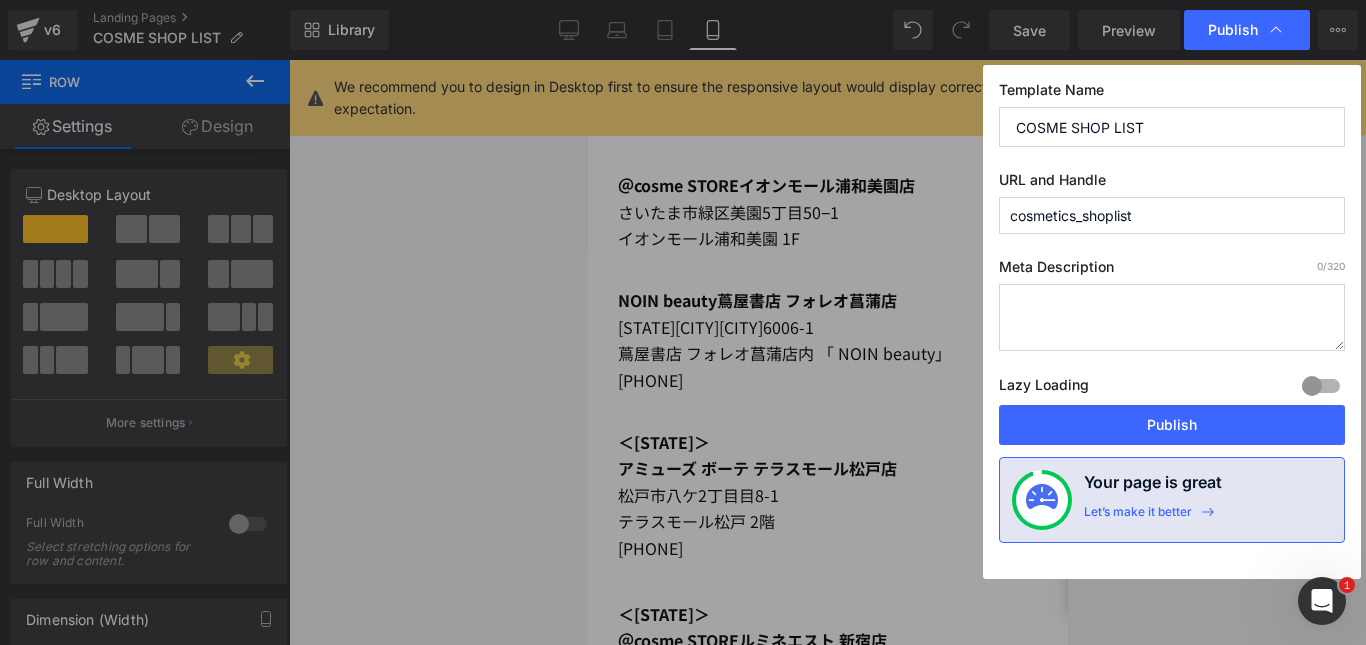click on "Publish" at bounding box center [1172, 425] 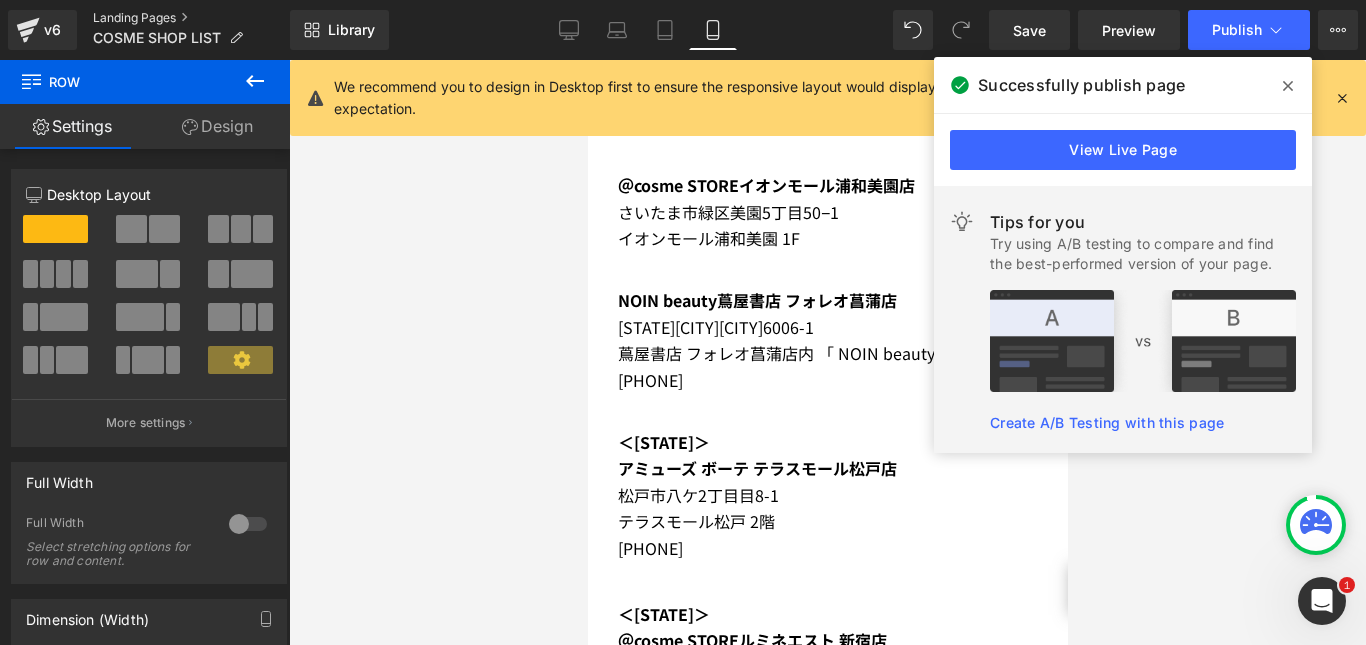 click on "Landing Pages" at bounding box center [191, 18] 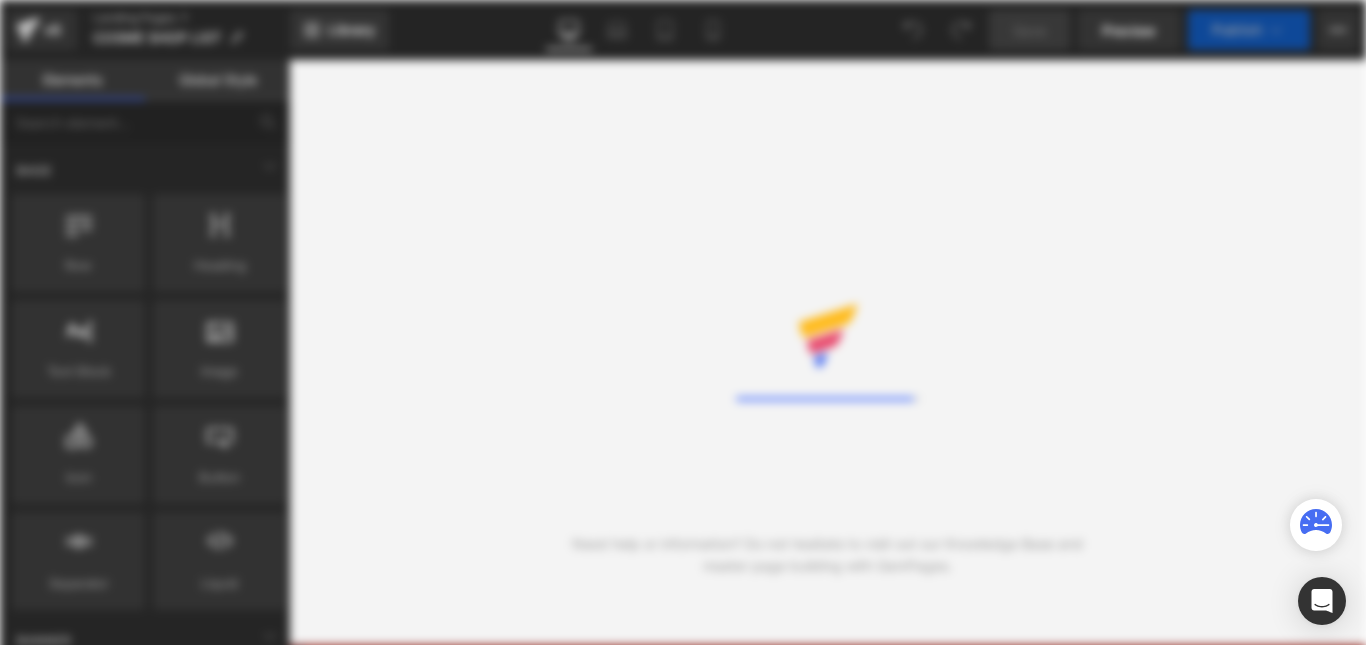 scroll, scrollTop: 0, scrollLeft: 0, axis: both 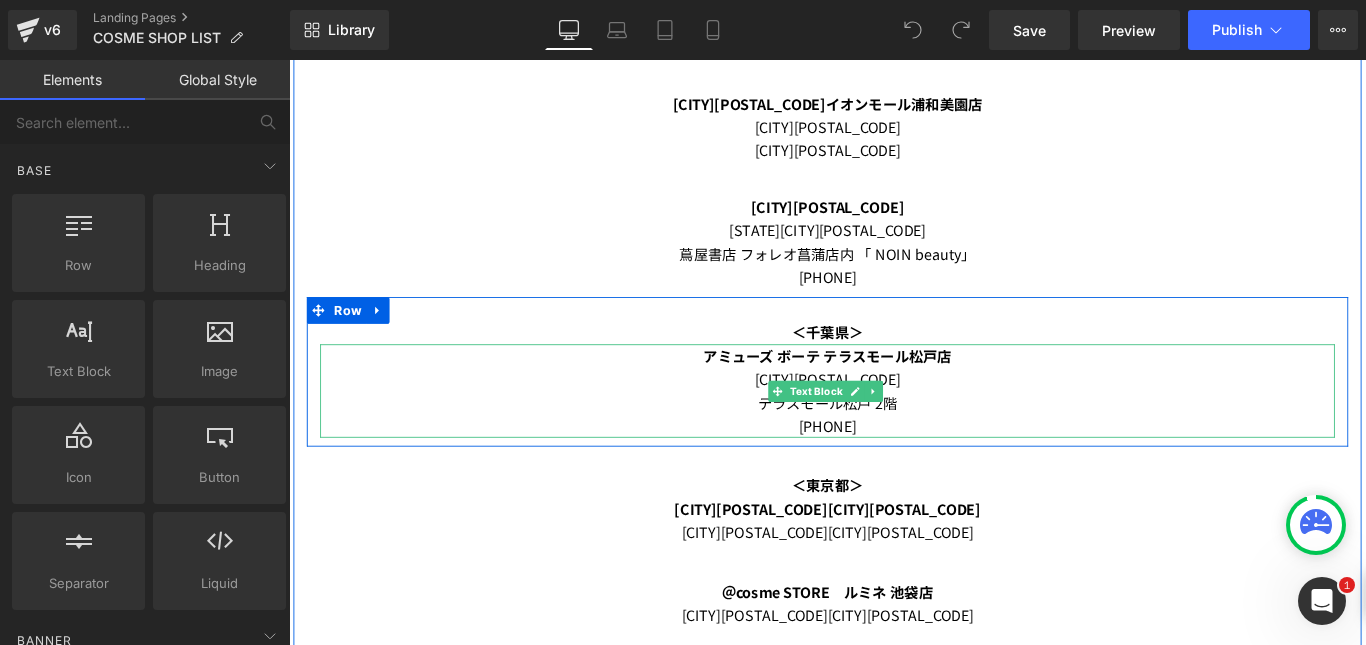 click on "アミューズ ボーテ テラスモール松戸店" at bounding box center (894, 392) 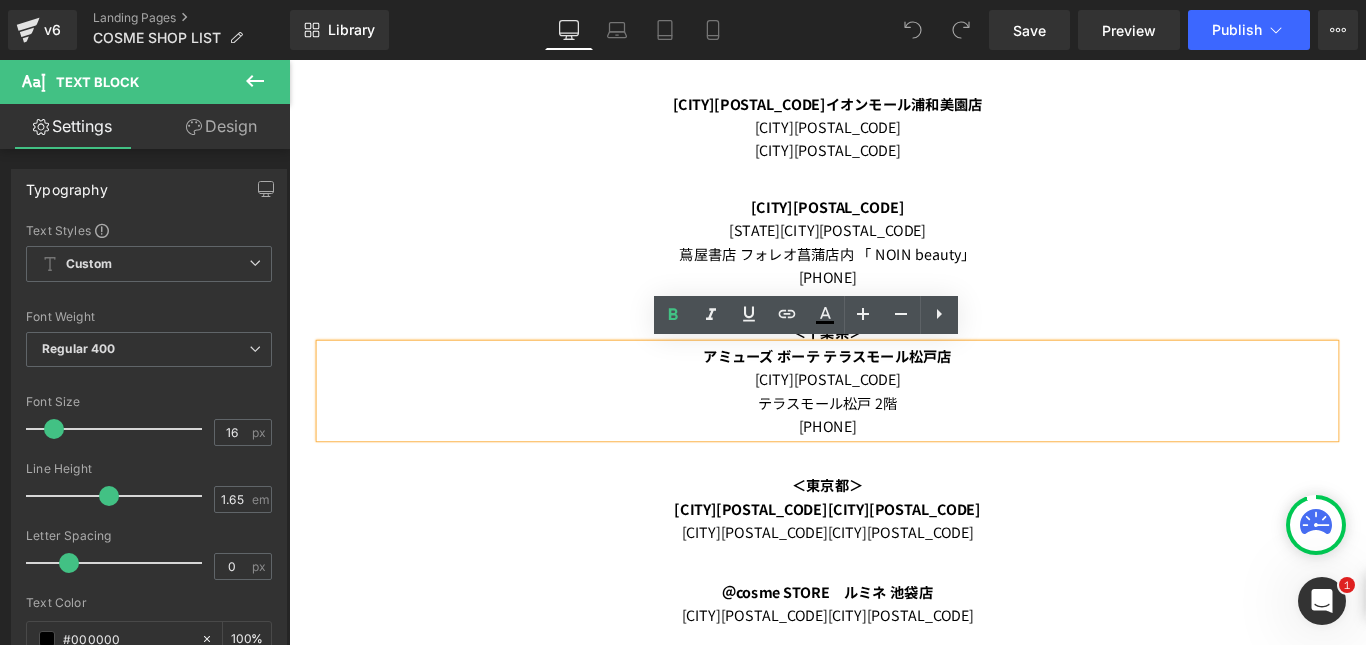 click on "松戸市八ケ2丁目目8-1" at bounding box center [894, 418] 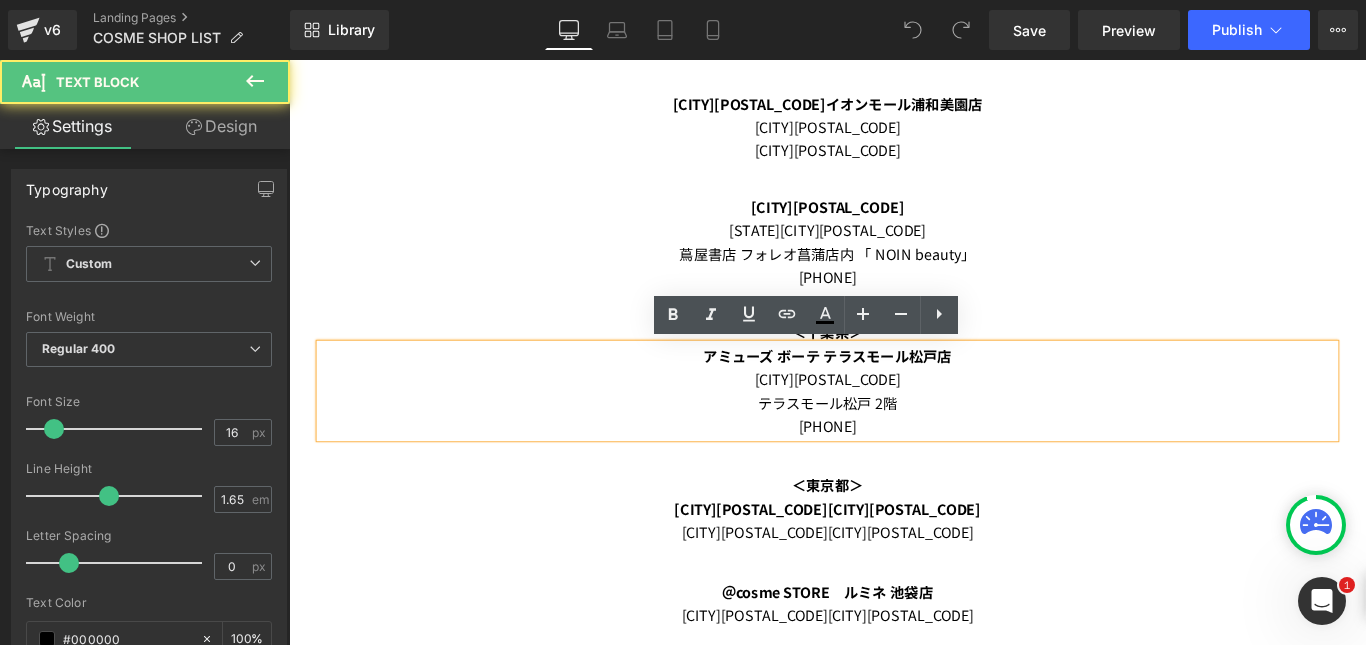 type 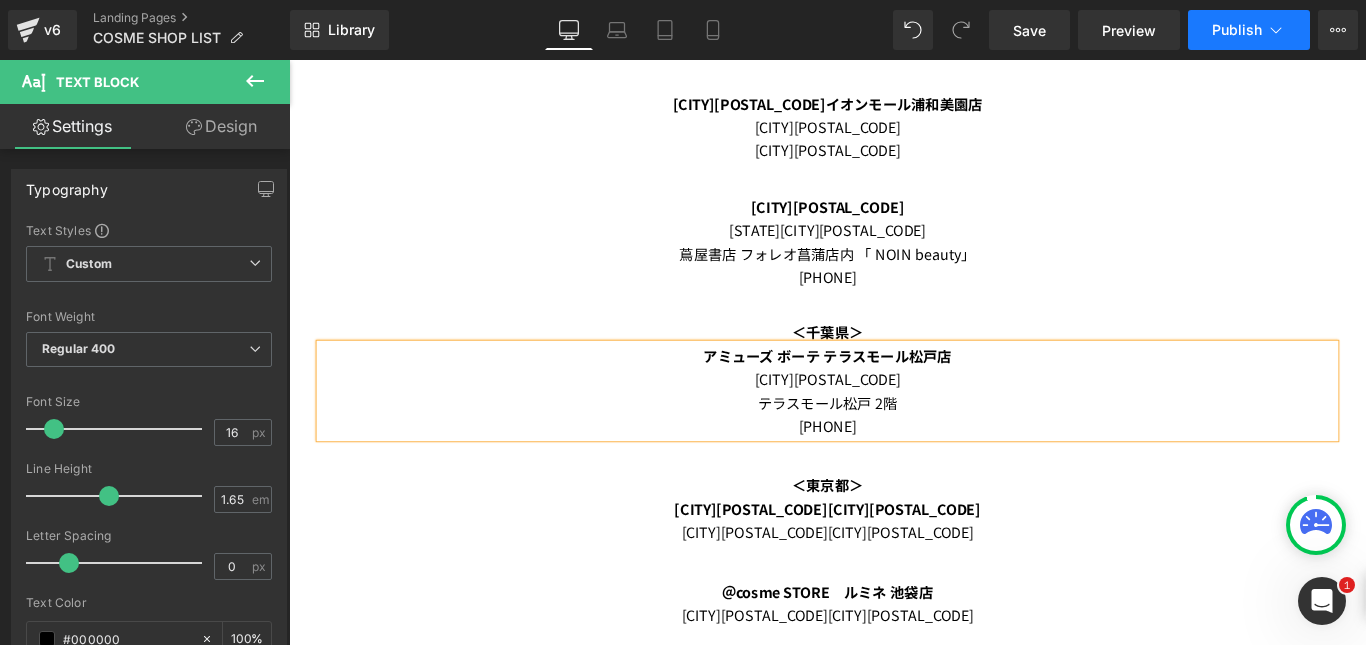 click on "Publish" at bounding box center (1237, 30) 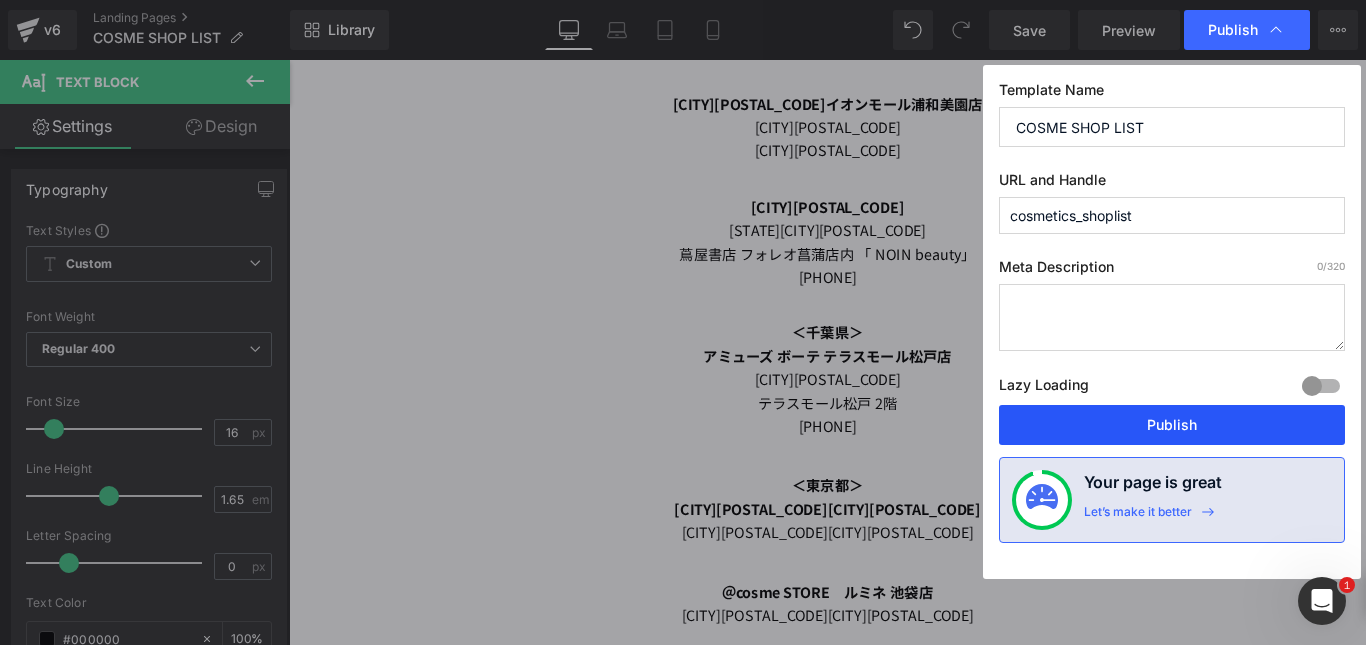 drag, startPoint x: 1193, startPoint y: 414, endPoint x: 738, endPoint y: 389, distance: 455.6863 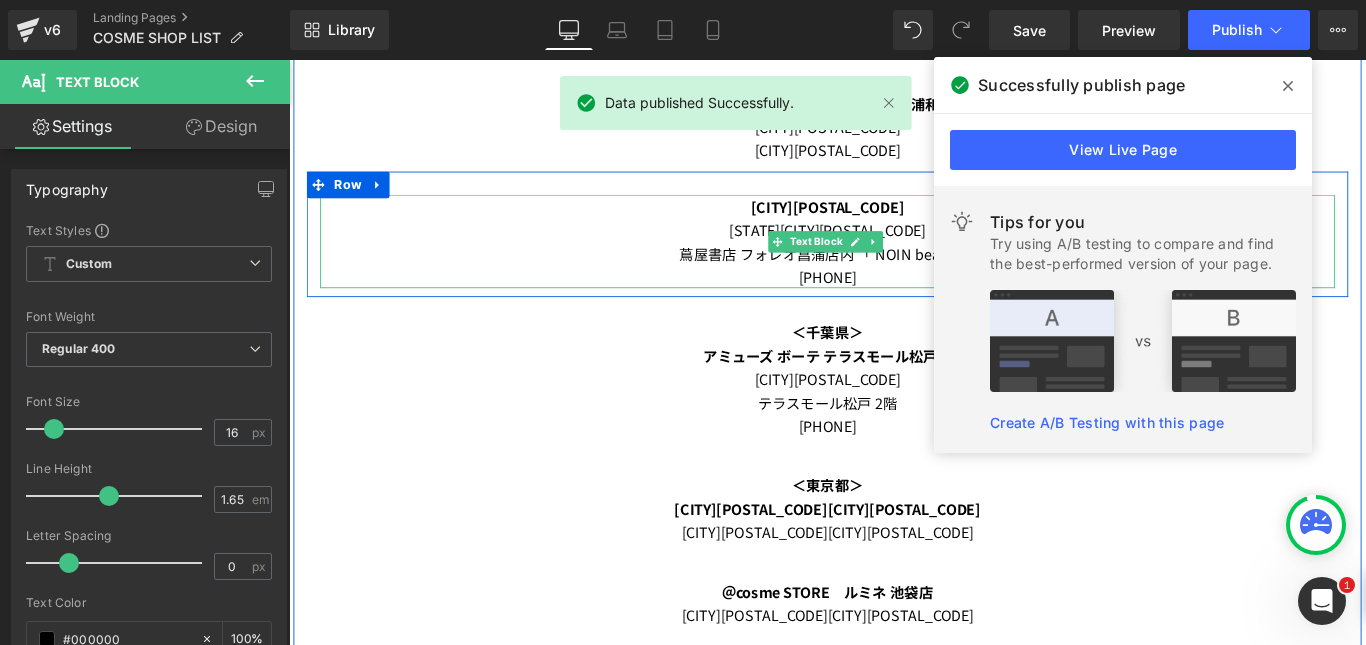 click on "[PHONE]" at bounding box center (894, 303) 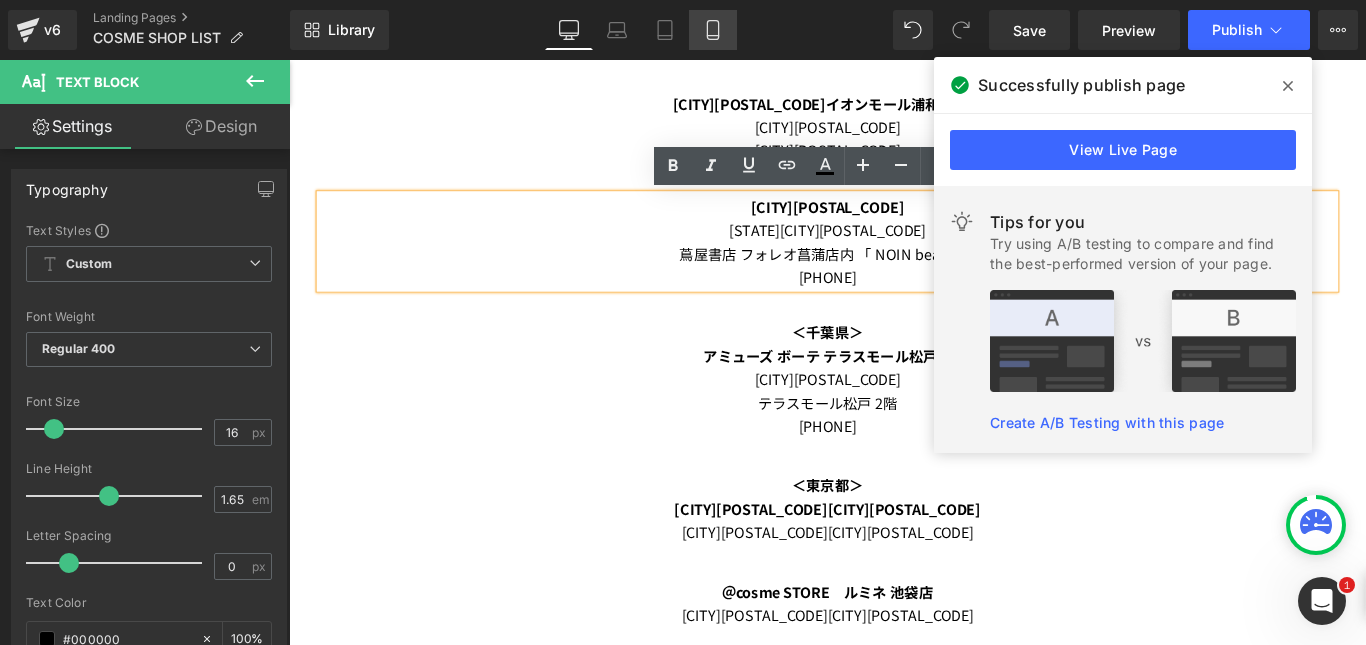 click 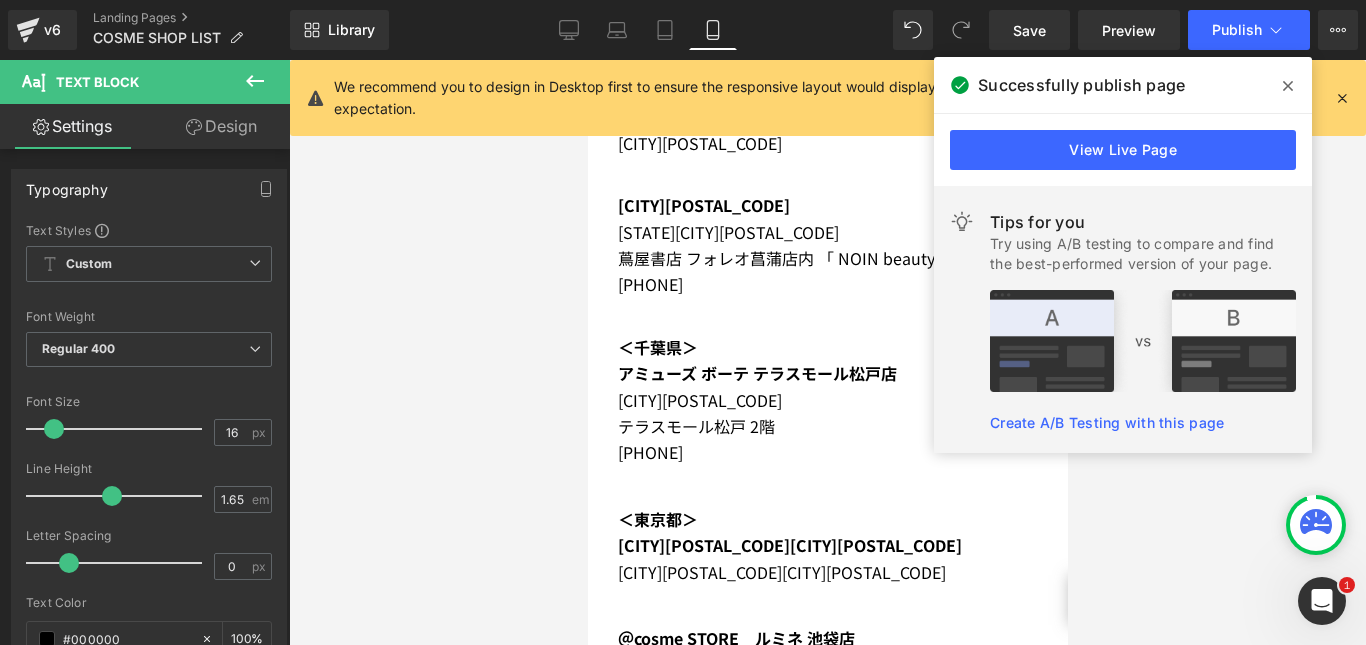 scroll, scrollTop: 4008, scrollLeft: 0, axis: vertical 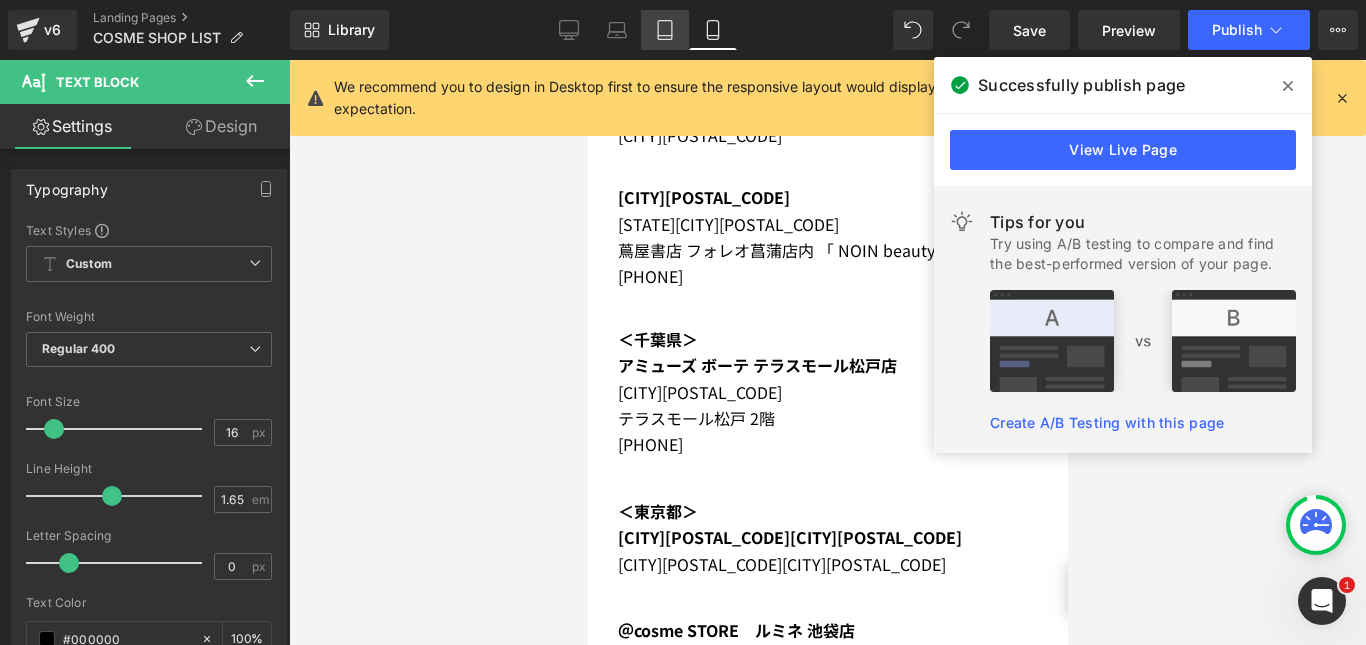 click 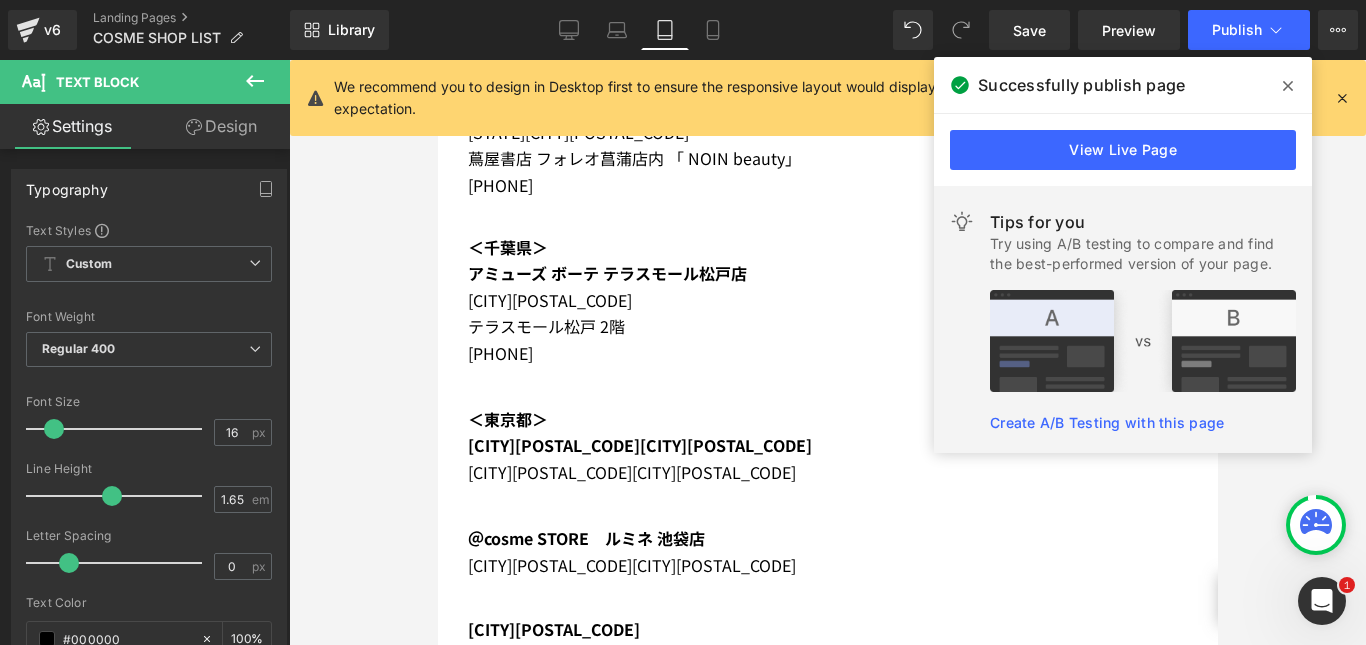 scroll, scrollTop: 3916, scrollLeft: 0, axis: vertical 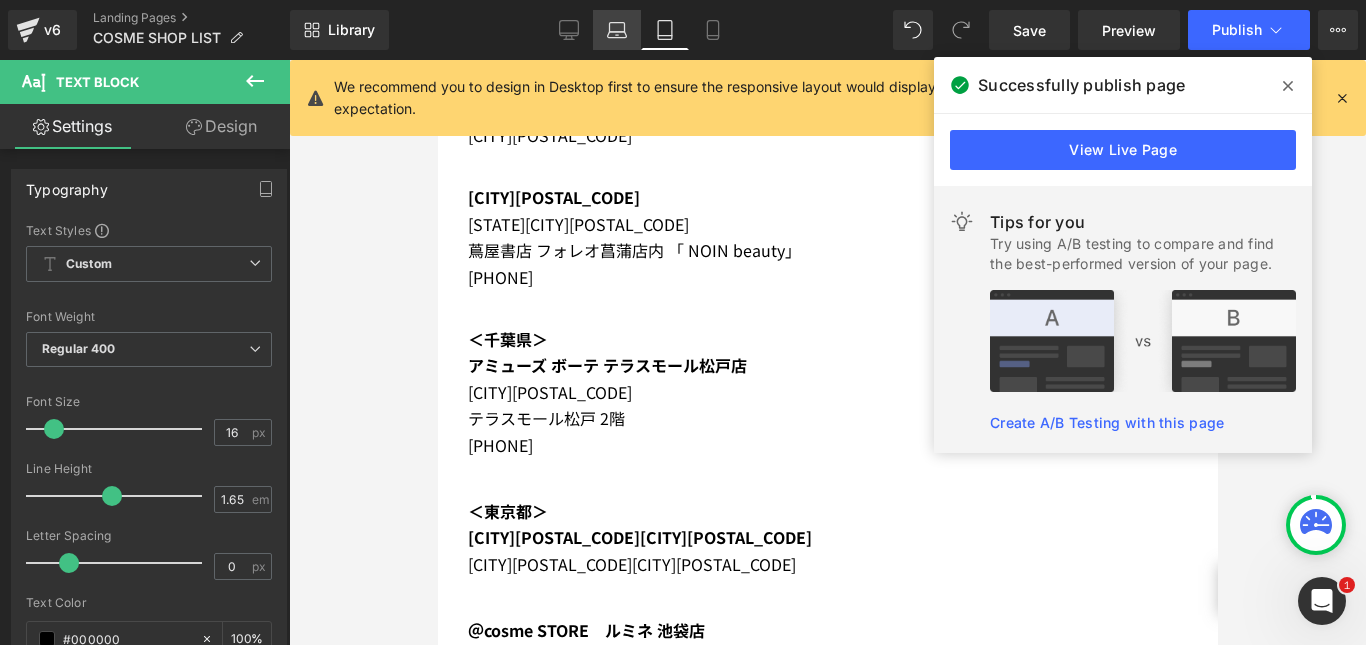 click 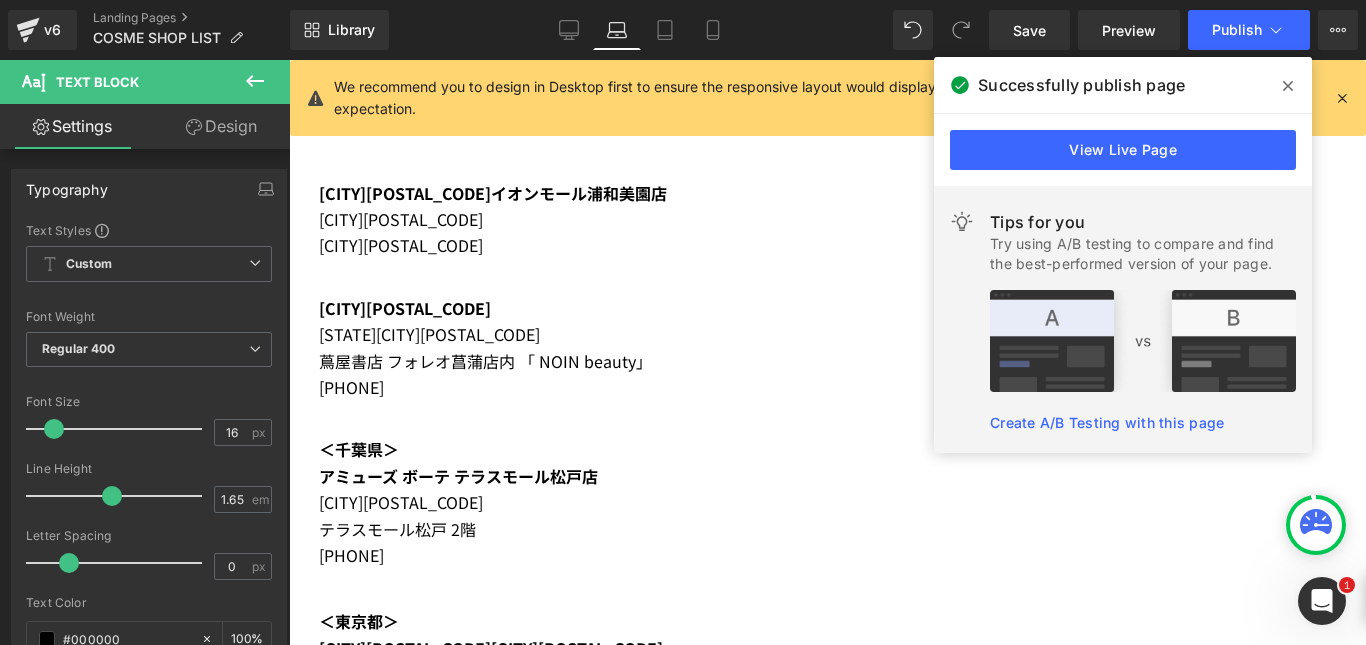 scroll, scrollTop: 4000, scrollLeft: 0, axis: vertical 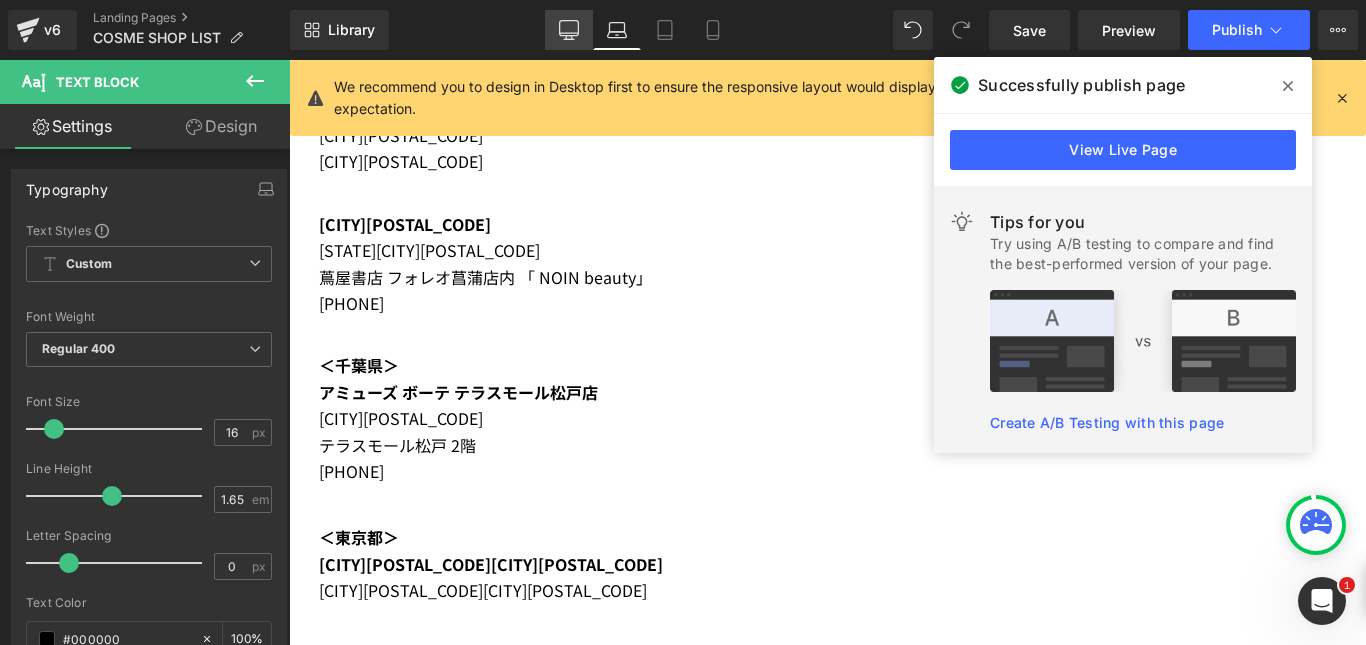 click 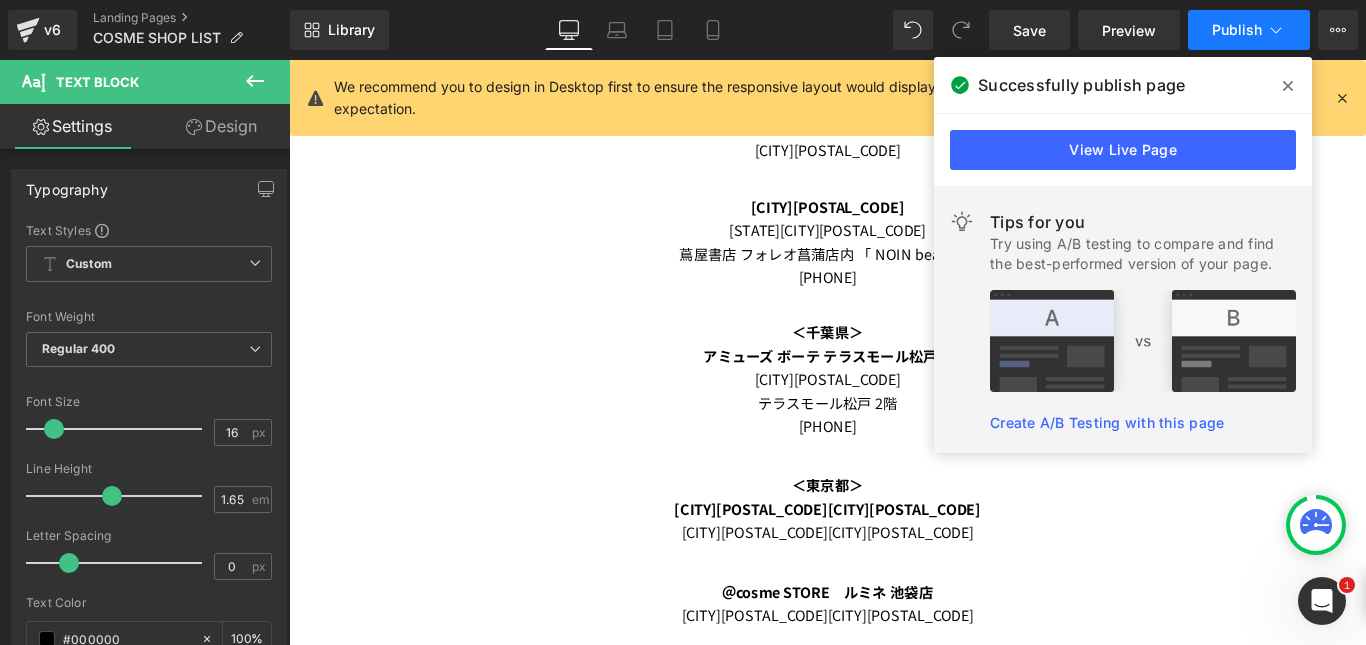 click on "Publish" at bounding box center (1237, 30) 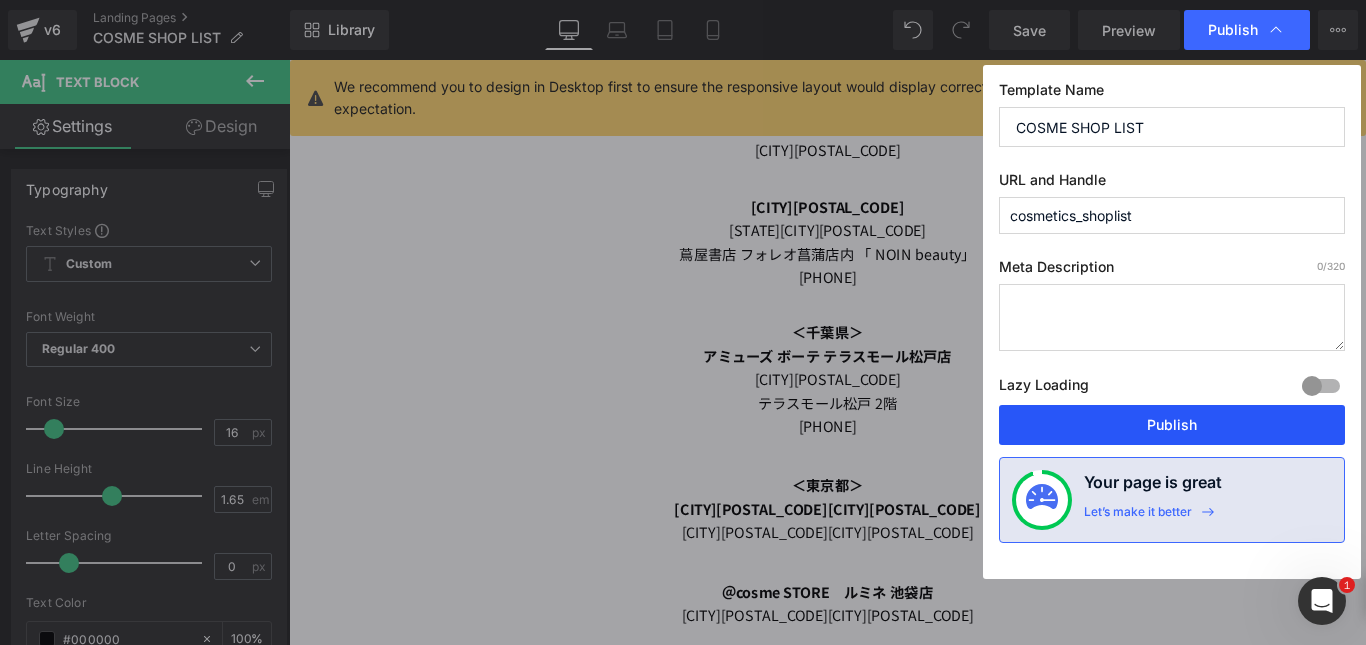 click on "Publish" at bounding box center [1172, 425] 